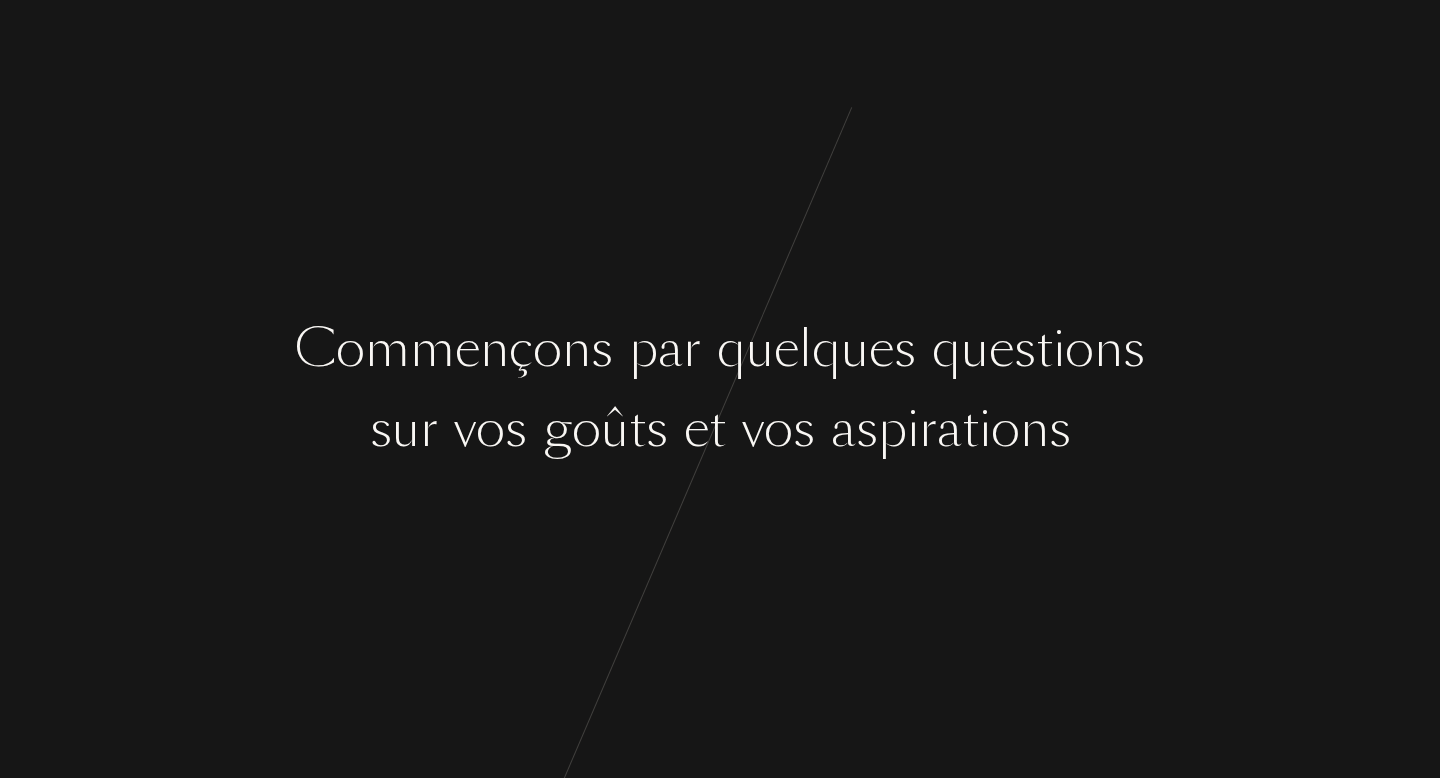 scroll, scrollTop: 0, scrollLeft: 0, axis: both 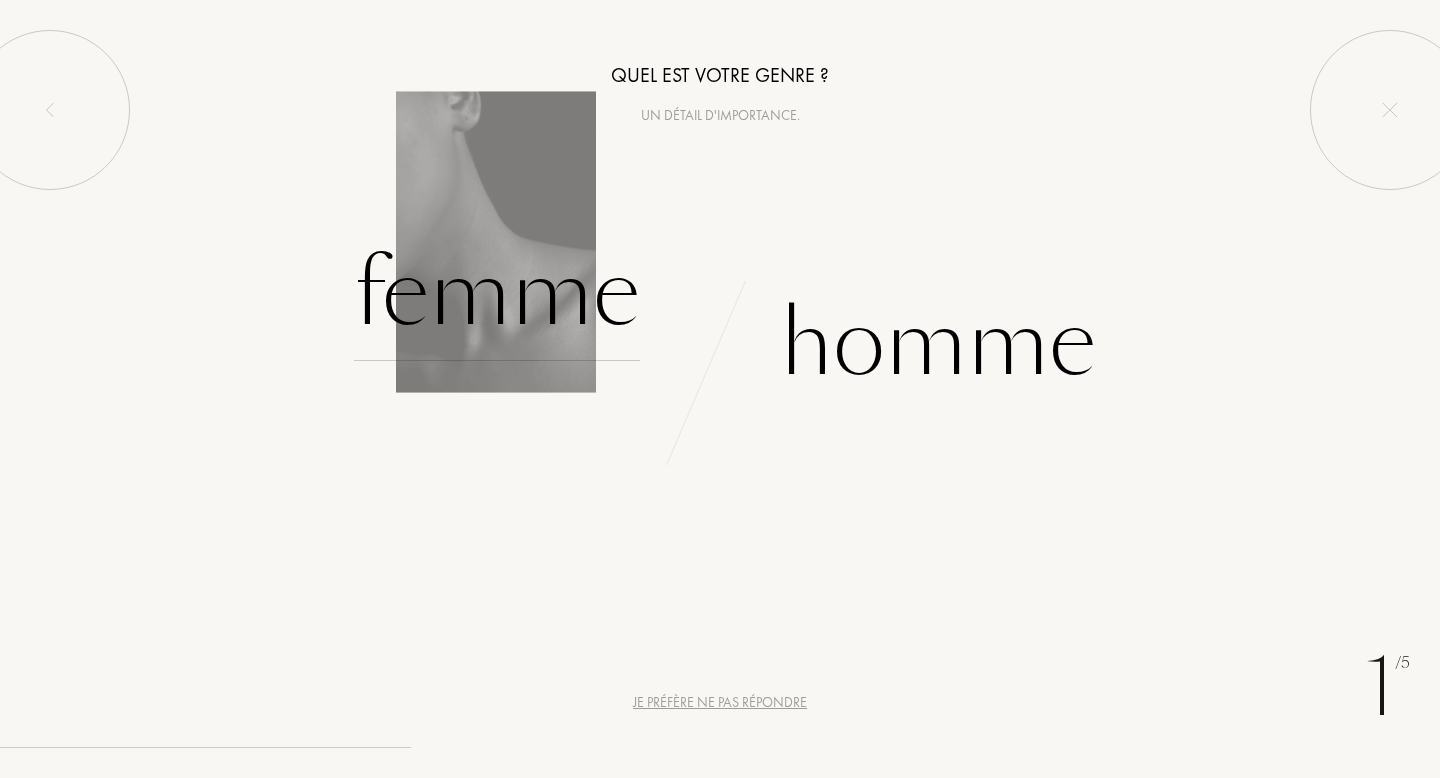 click on "Femme" at bounding box center (497, 293) 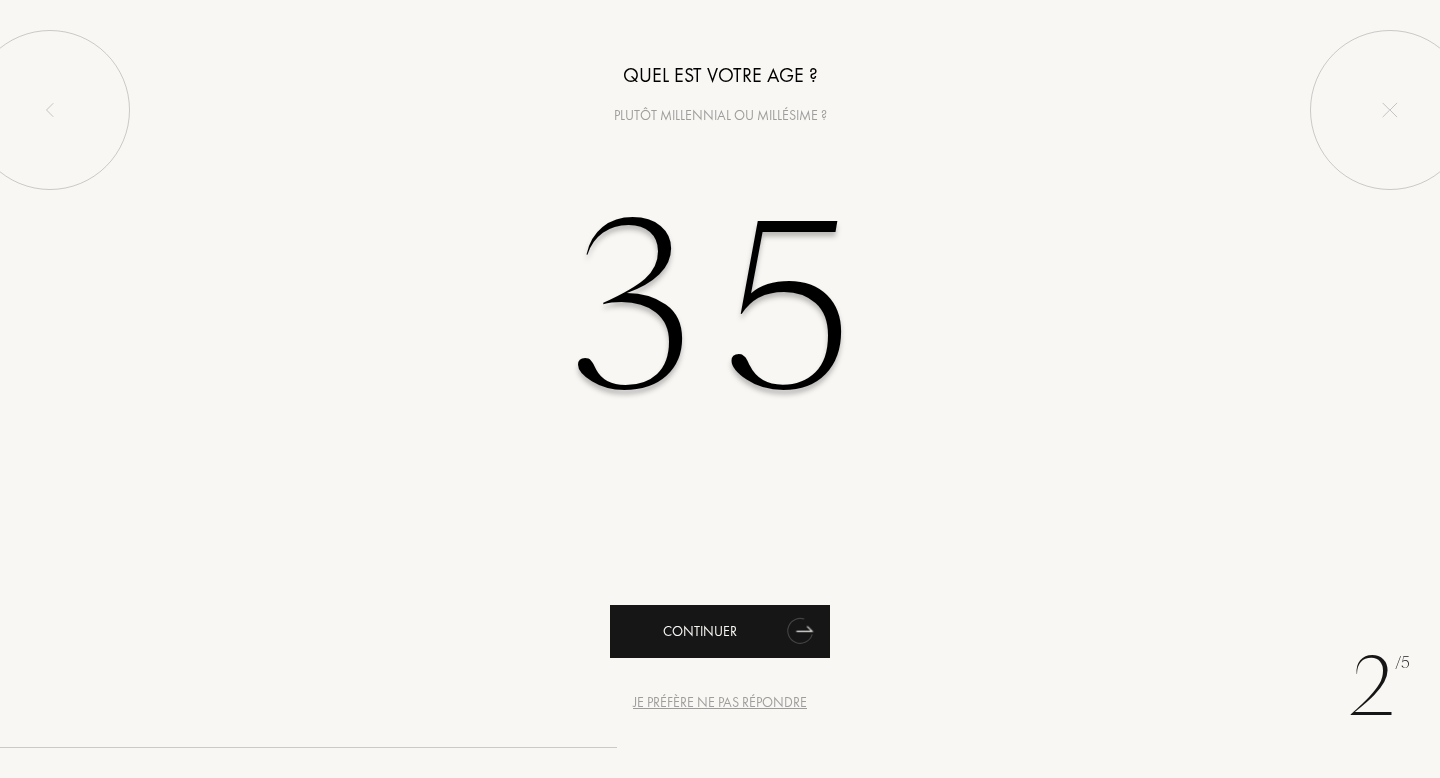type on "35" 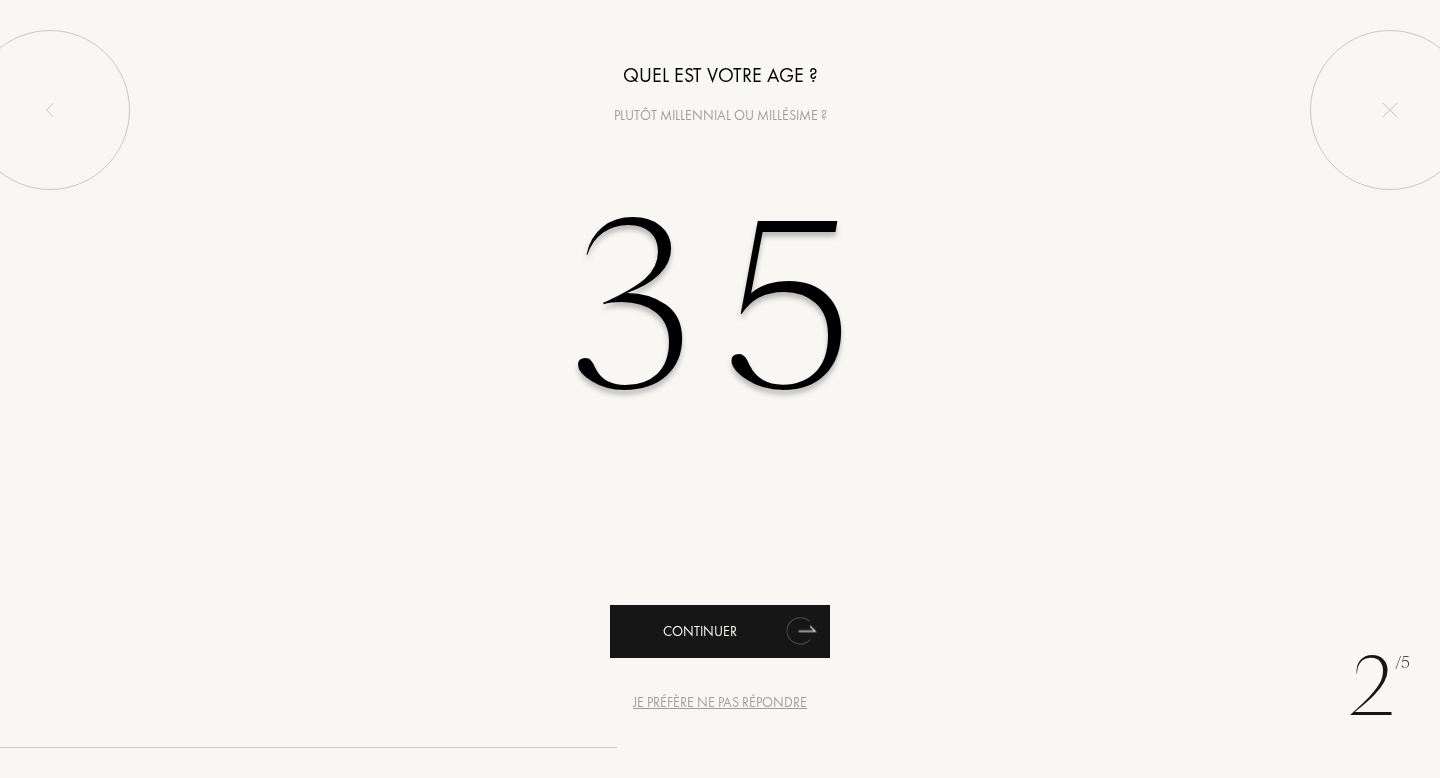 click on "Continuer" at bounding box center [720, 631] 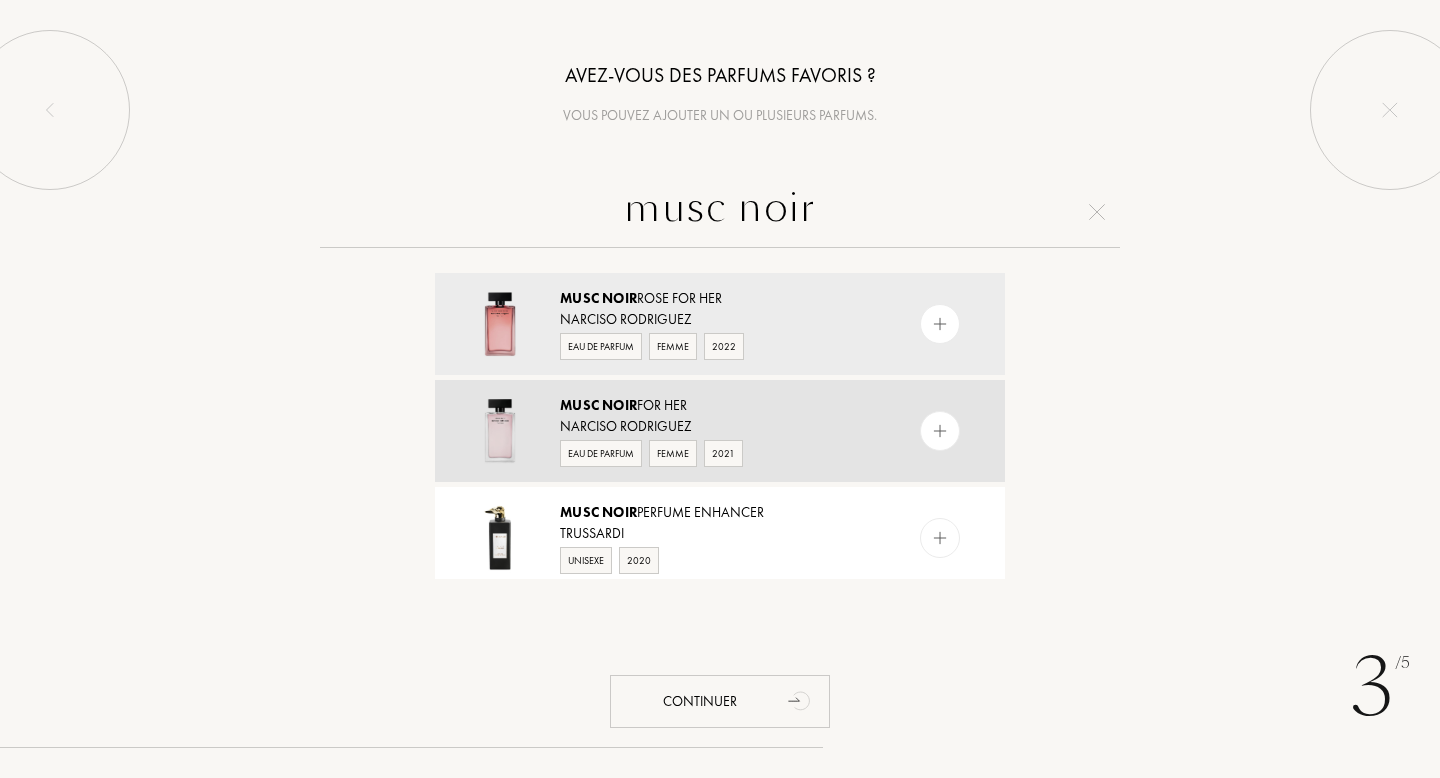 type on "musc noir" 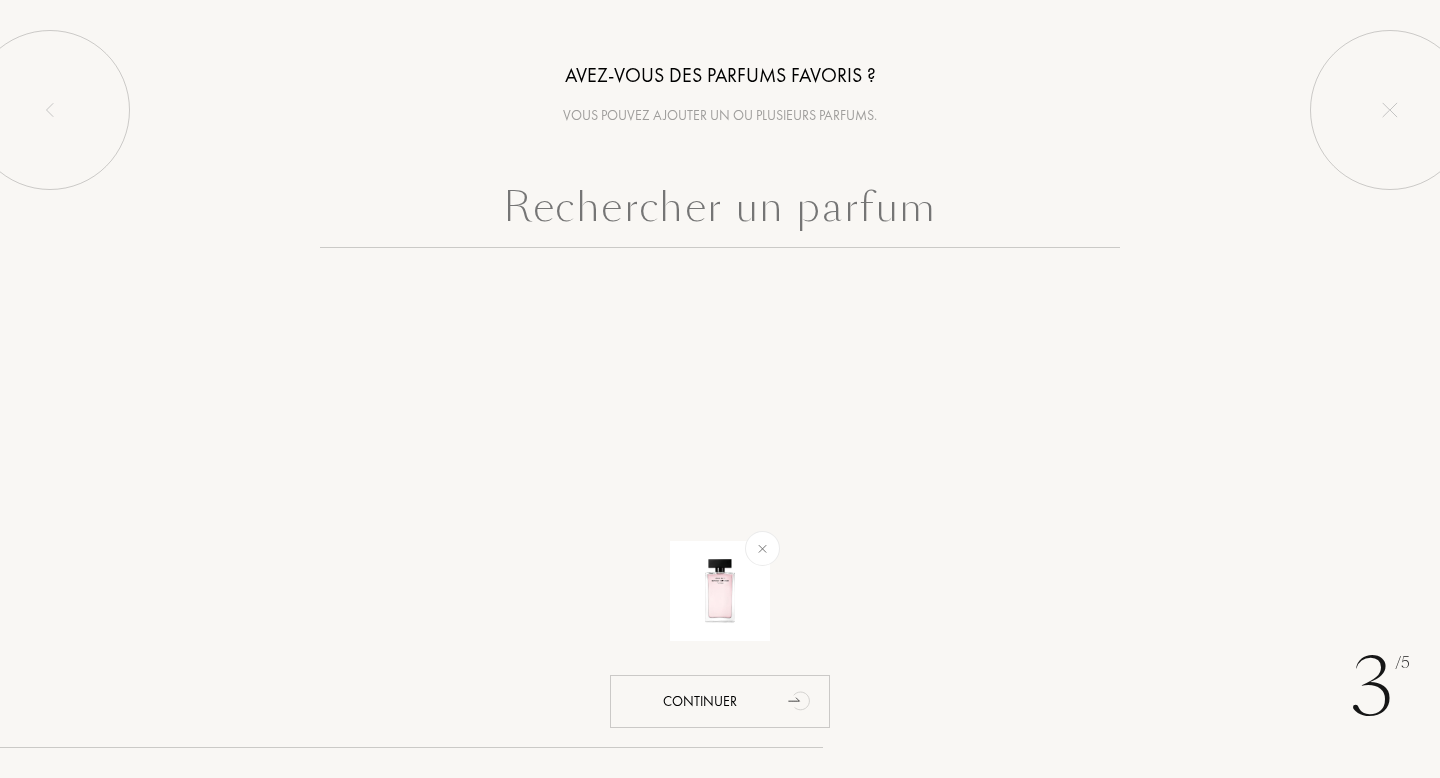 click at bounding box center (720, 212) 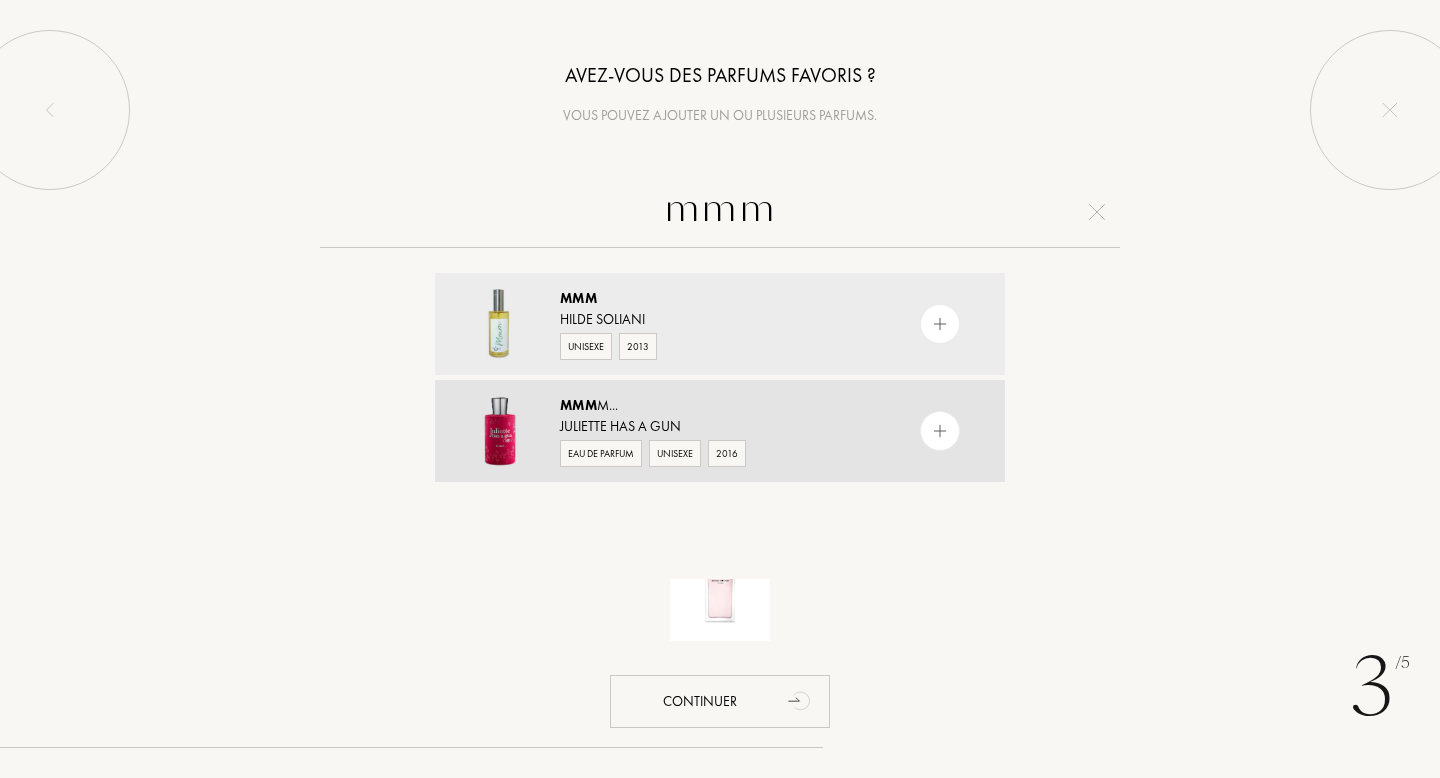type on "mmm" 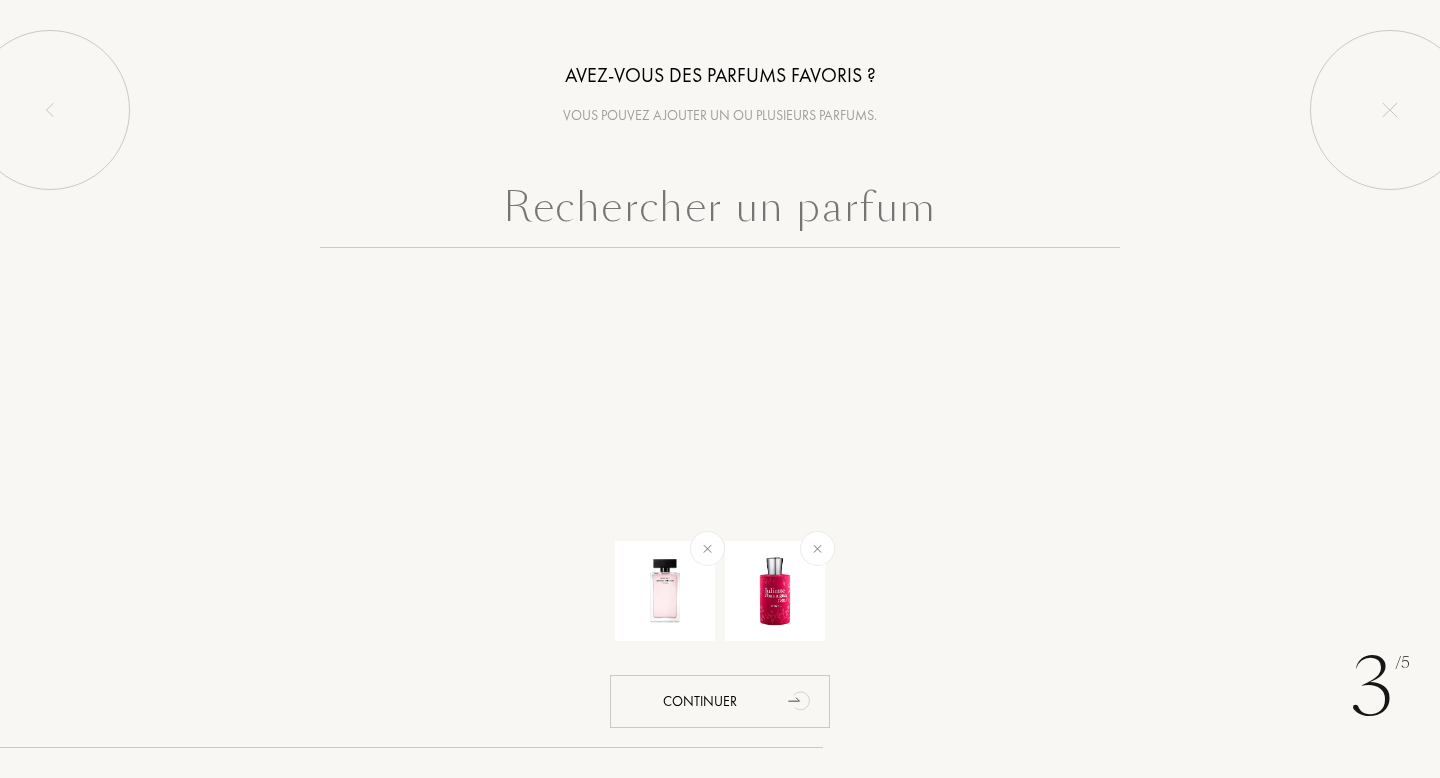 click at bounding box center (720, 212) 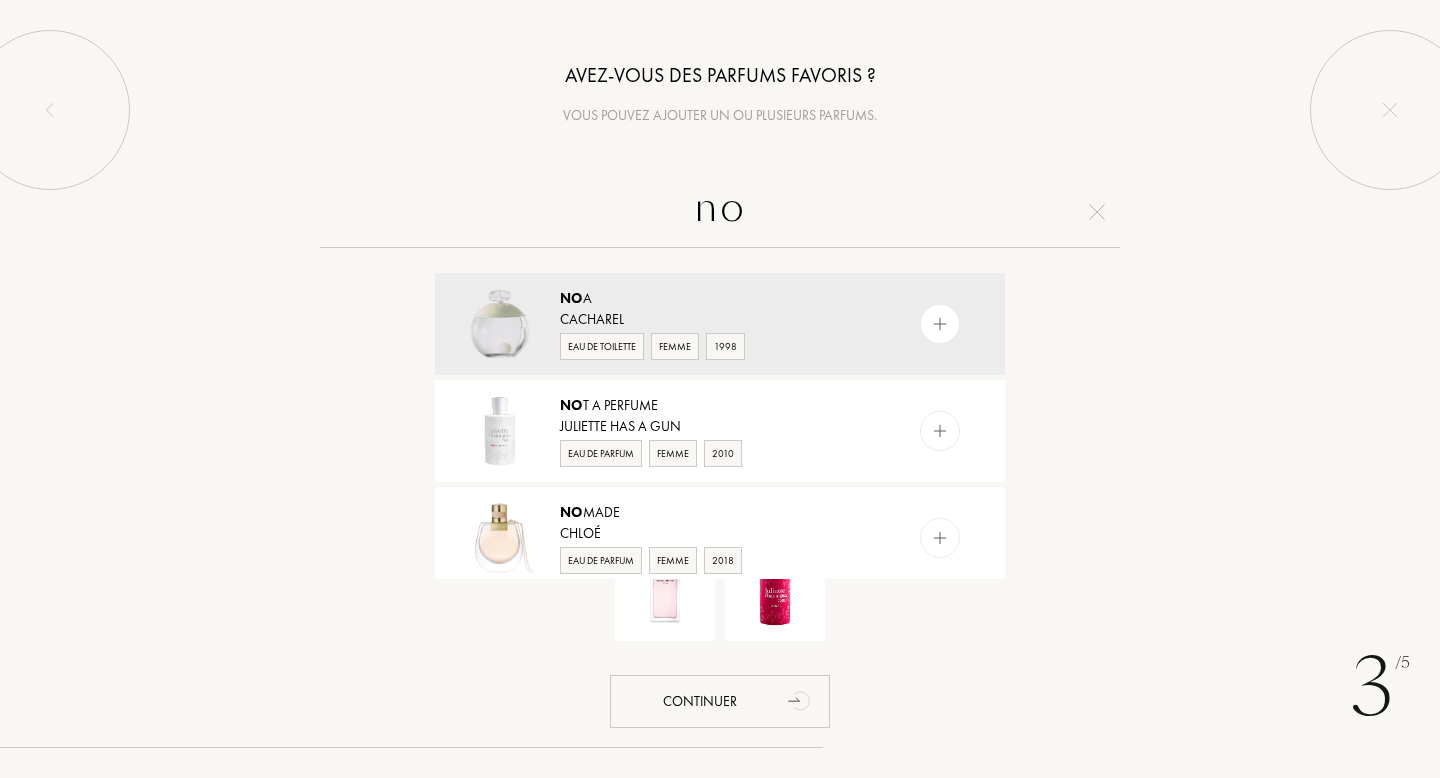 type on "n" 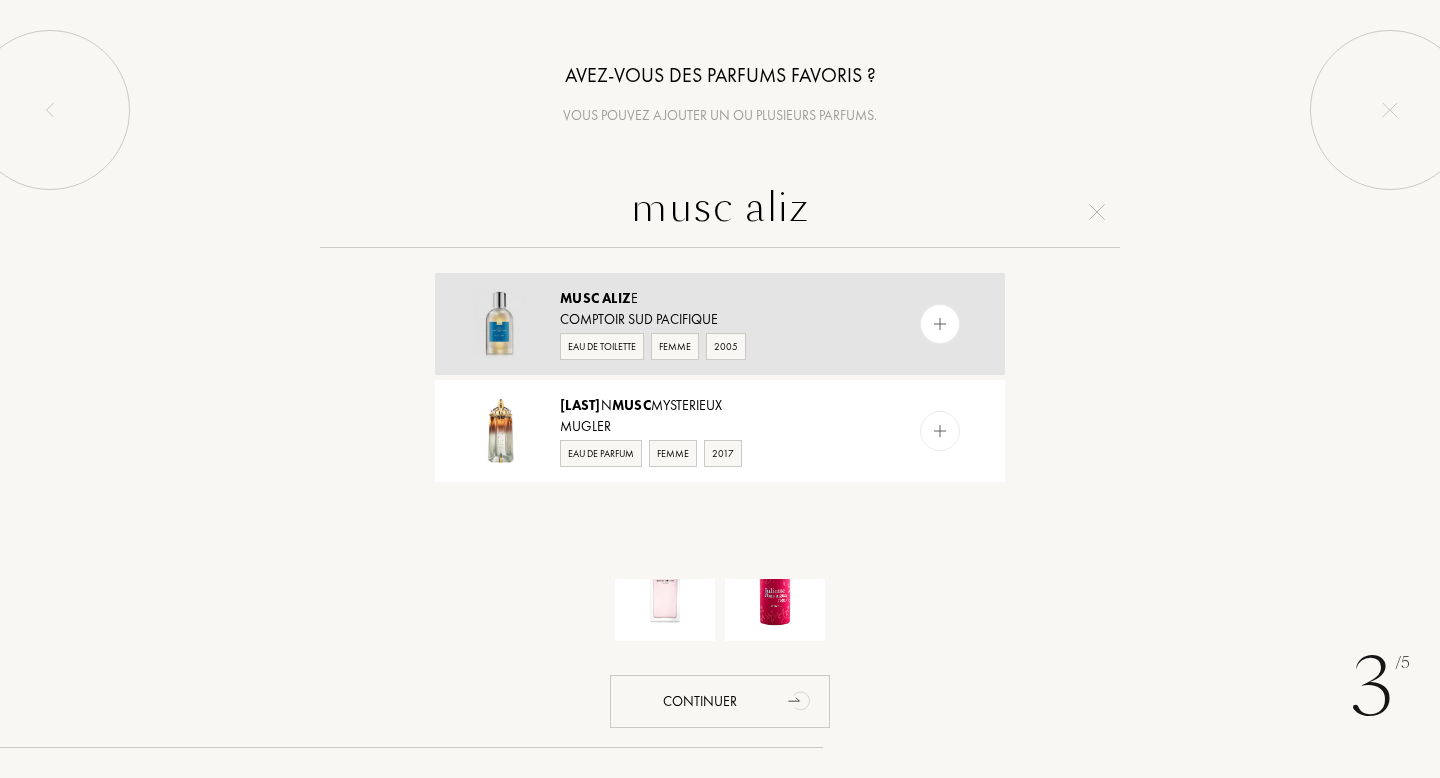 type on "musc aliz" 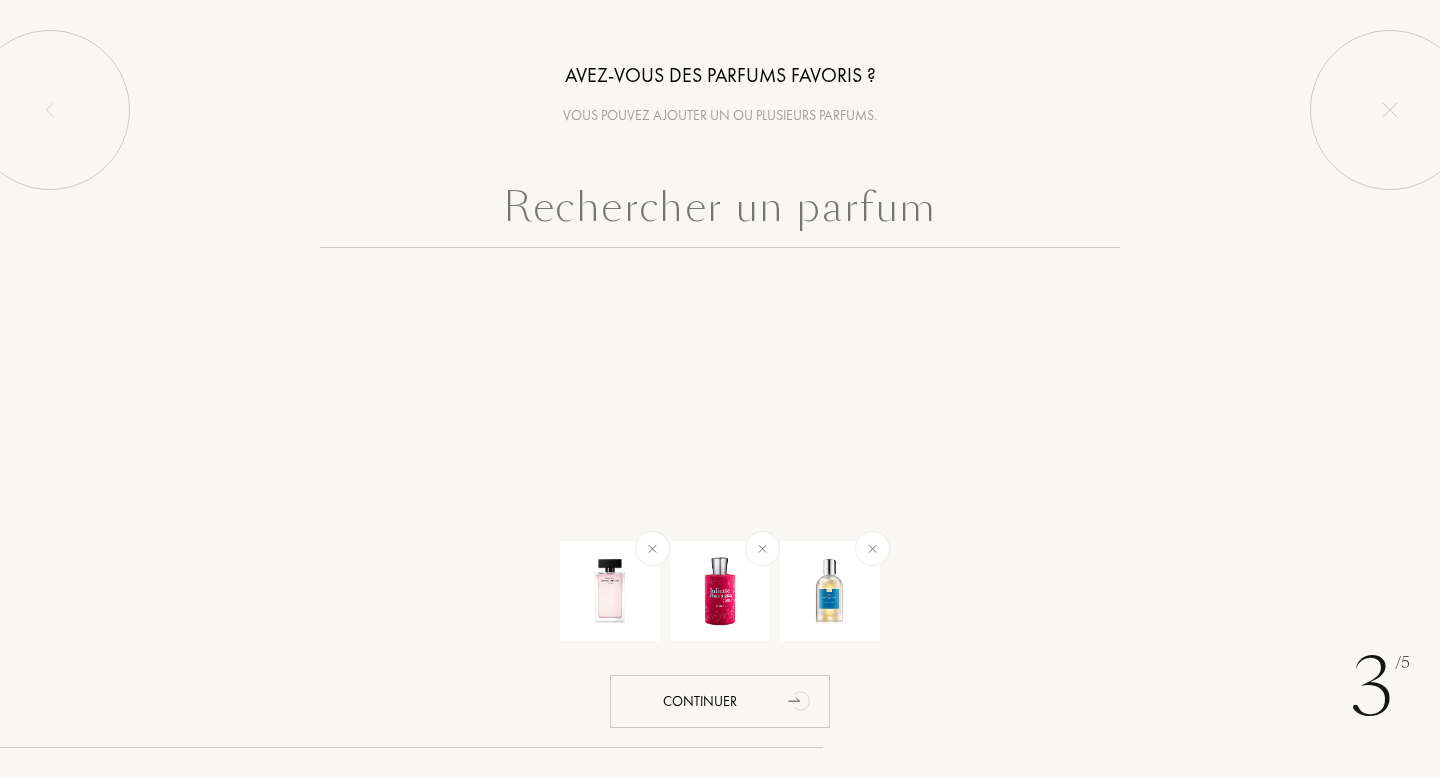 click at bounding box center (720, 212) 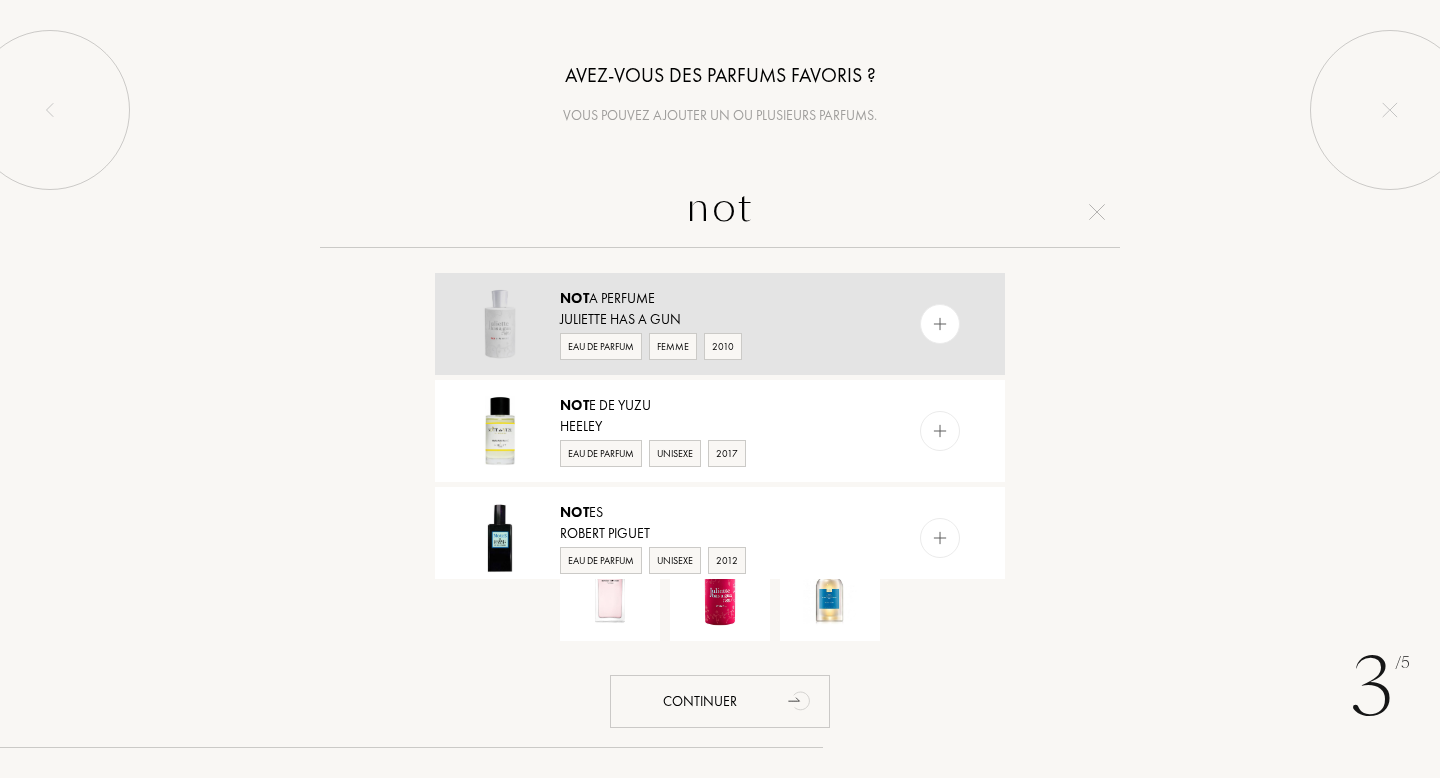 type on "not" 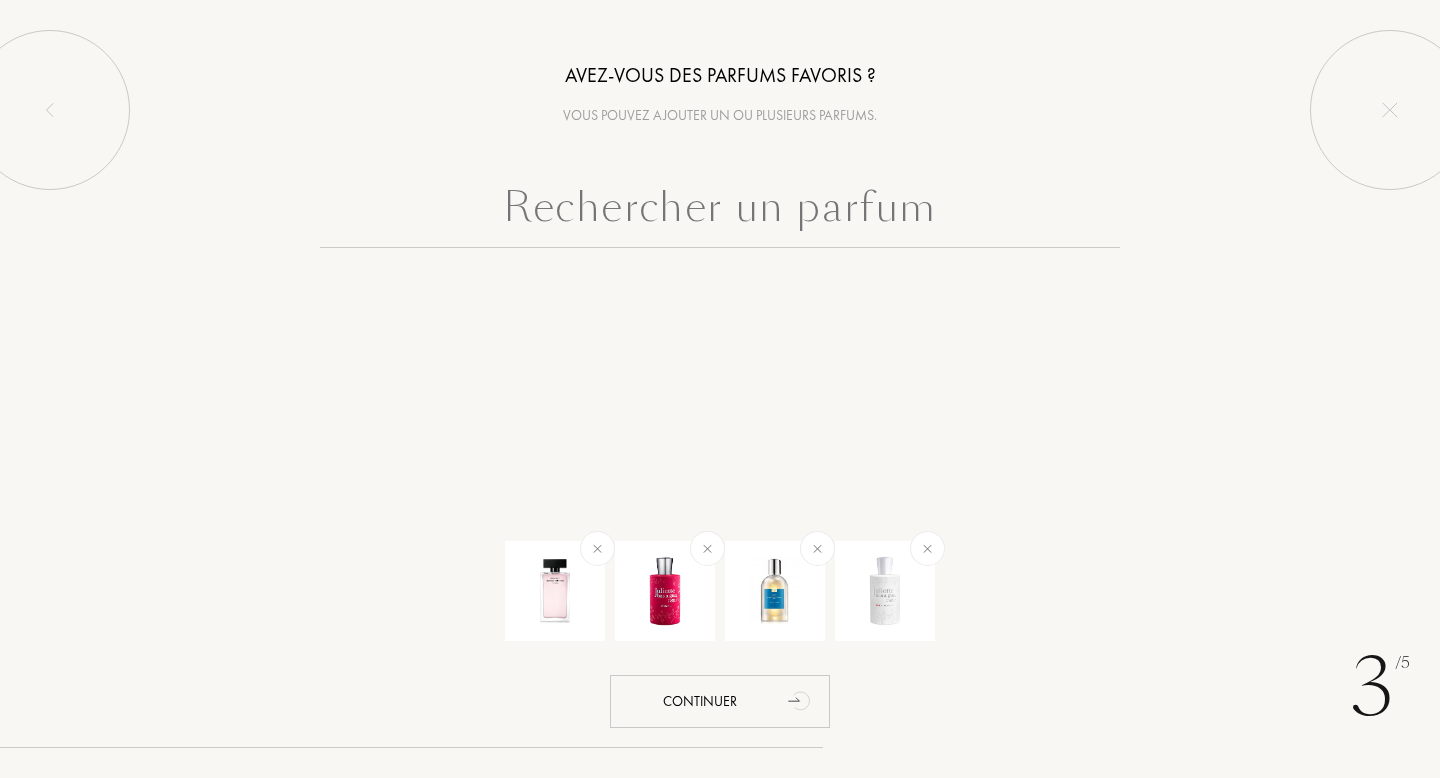 click at bounding box center [720, 212] 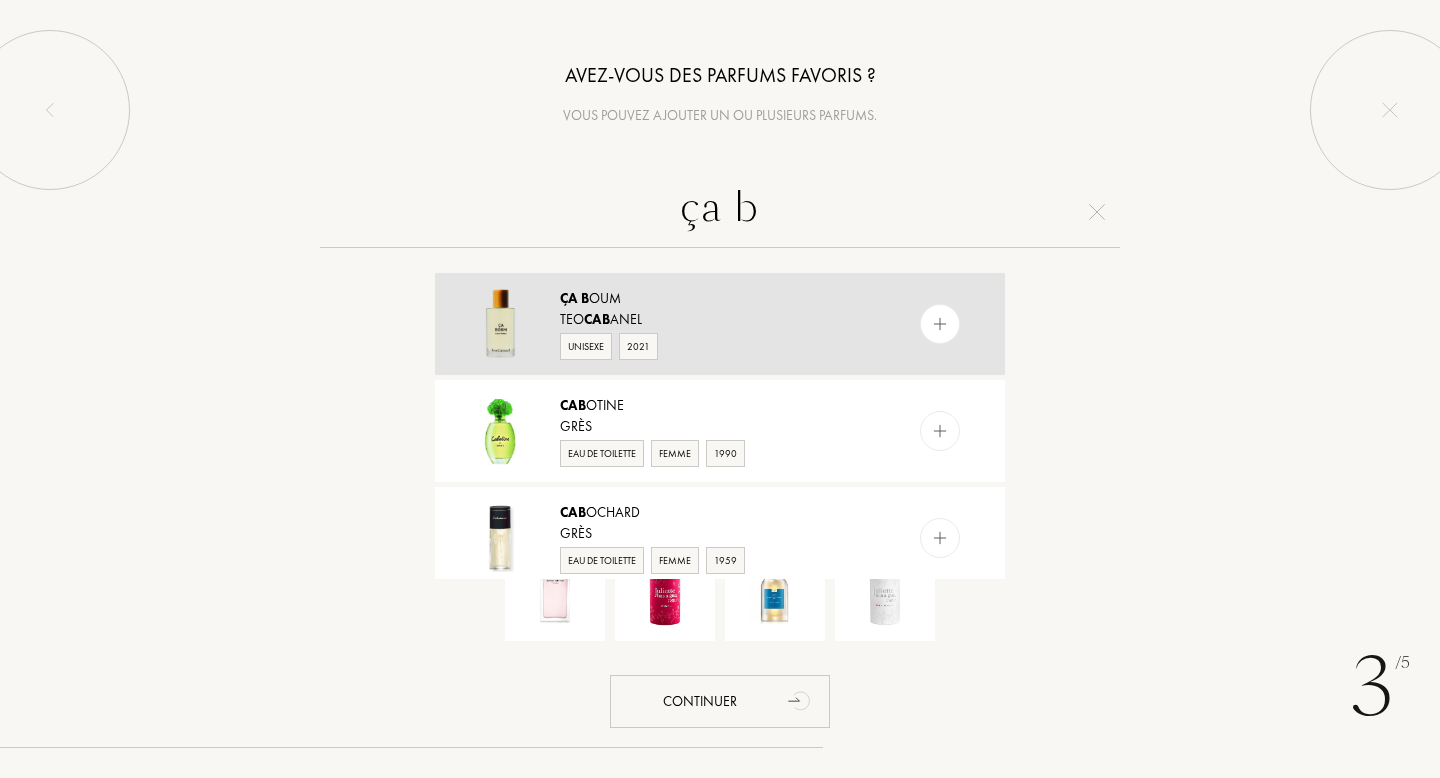 type on "ça b" 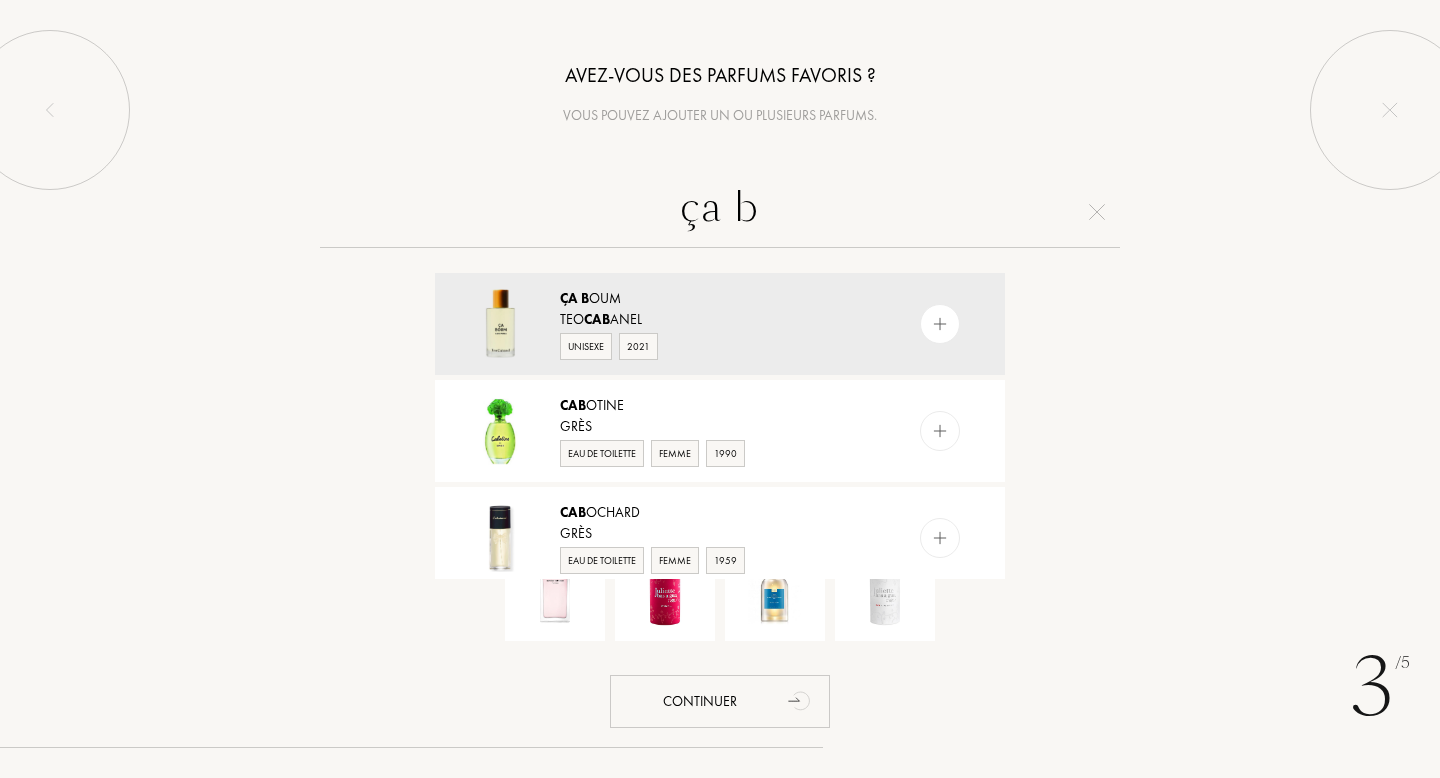 click at bounding box center [940, 324] 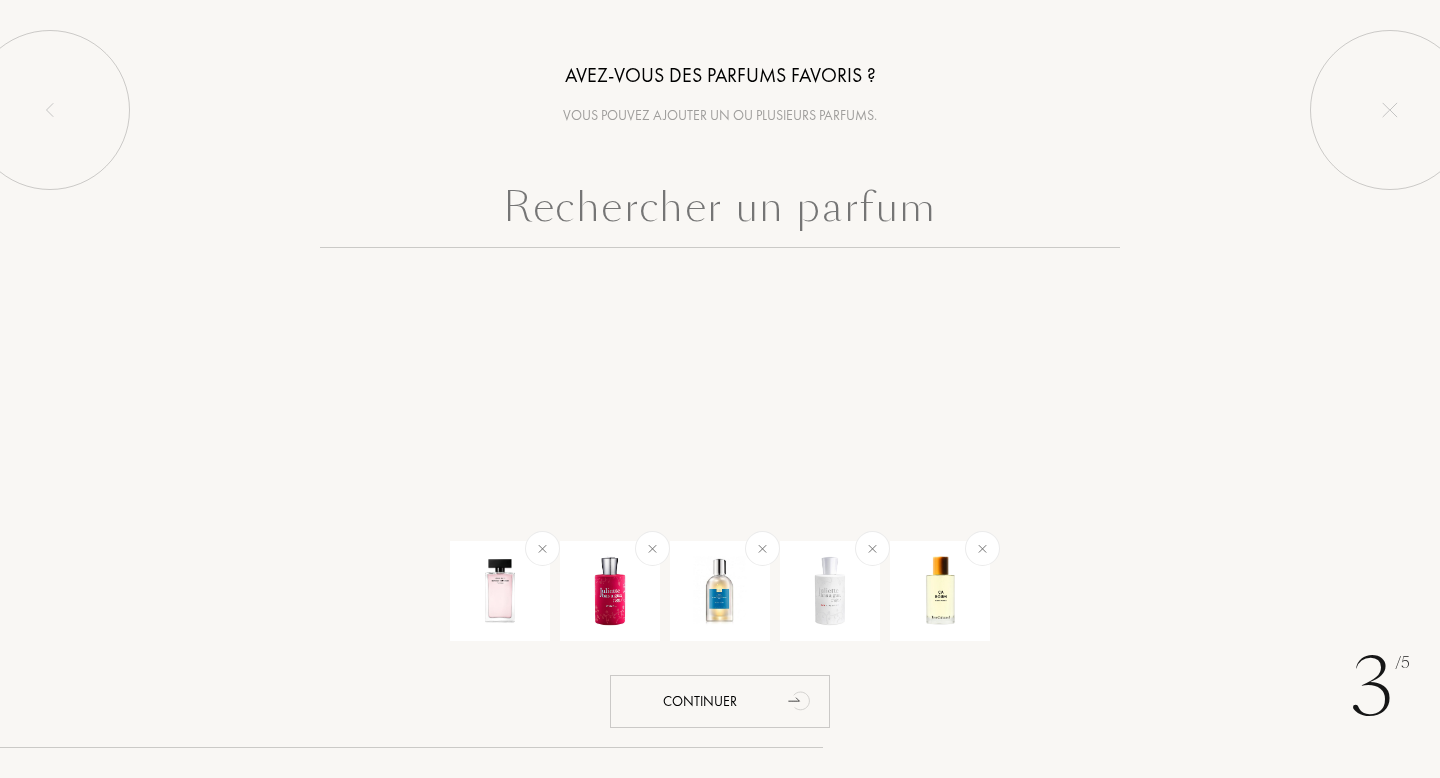 click at bounding box center (720, 212) 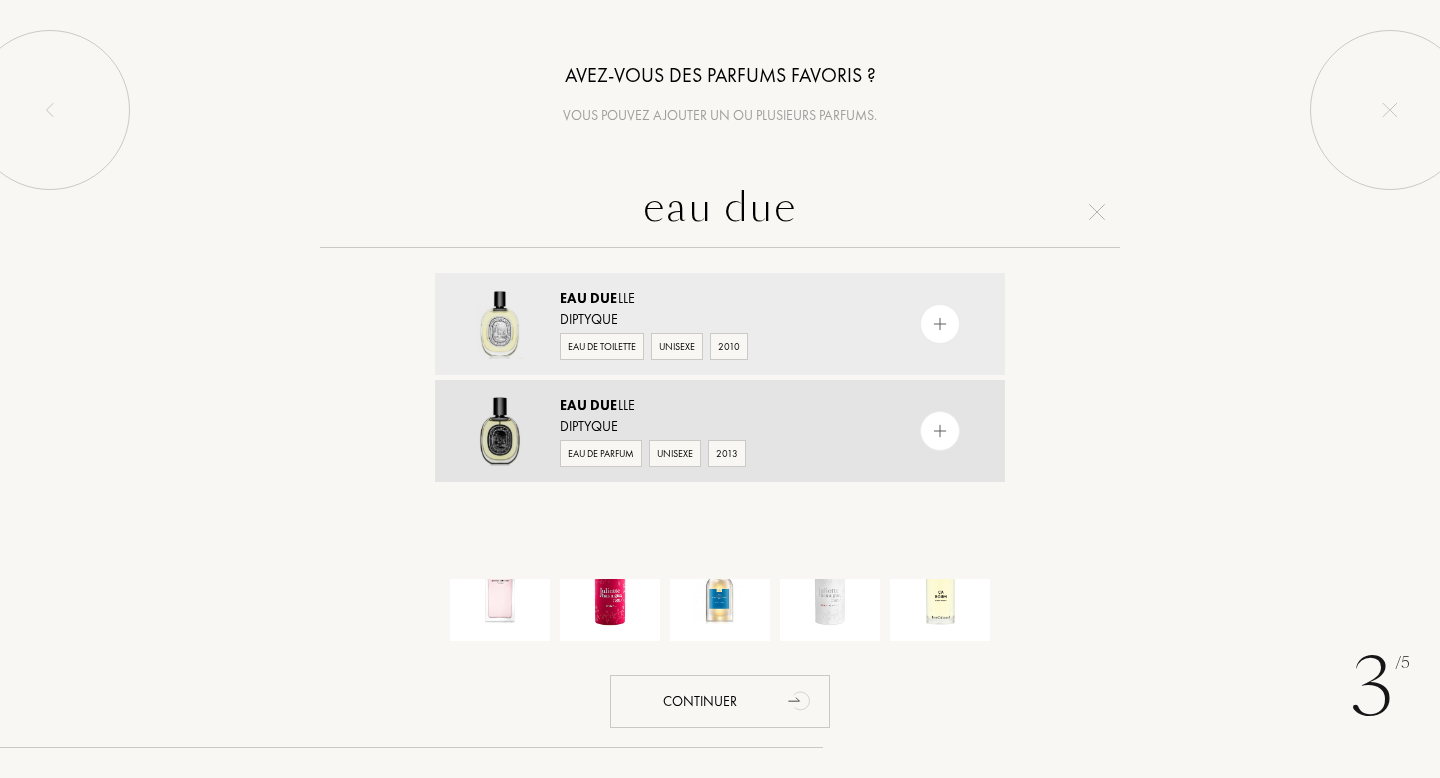 type on "eau due" 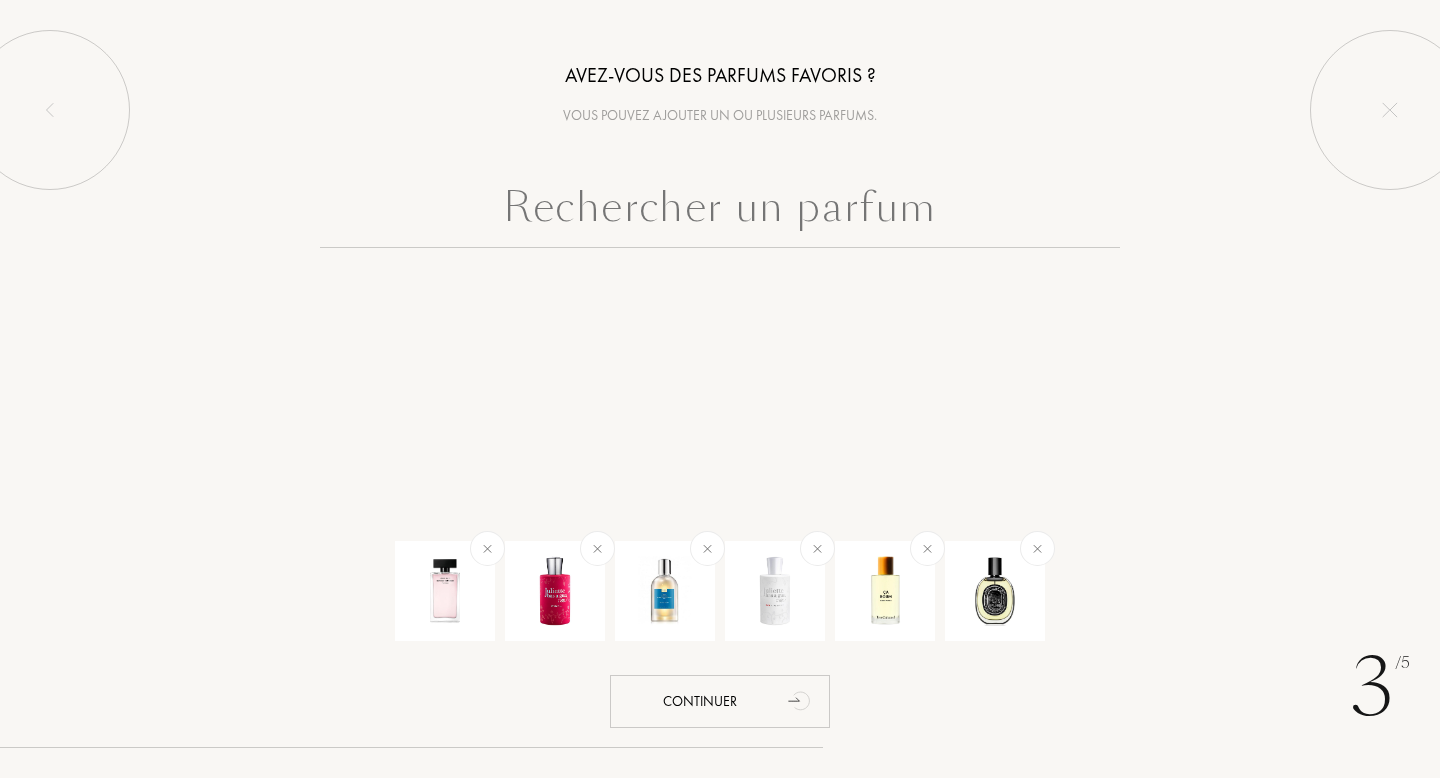 click at bounding box center (720, 212) 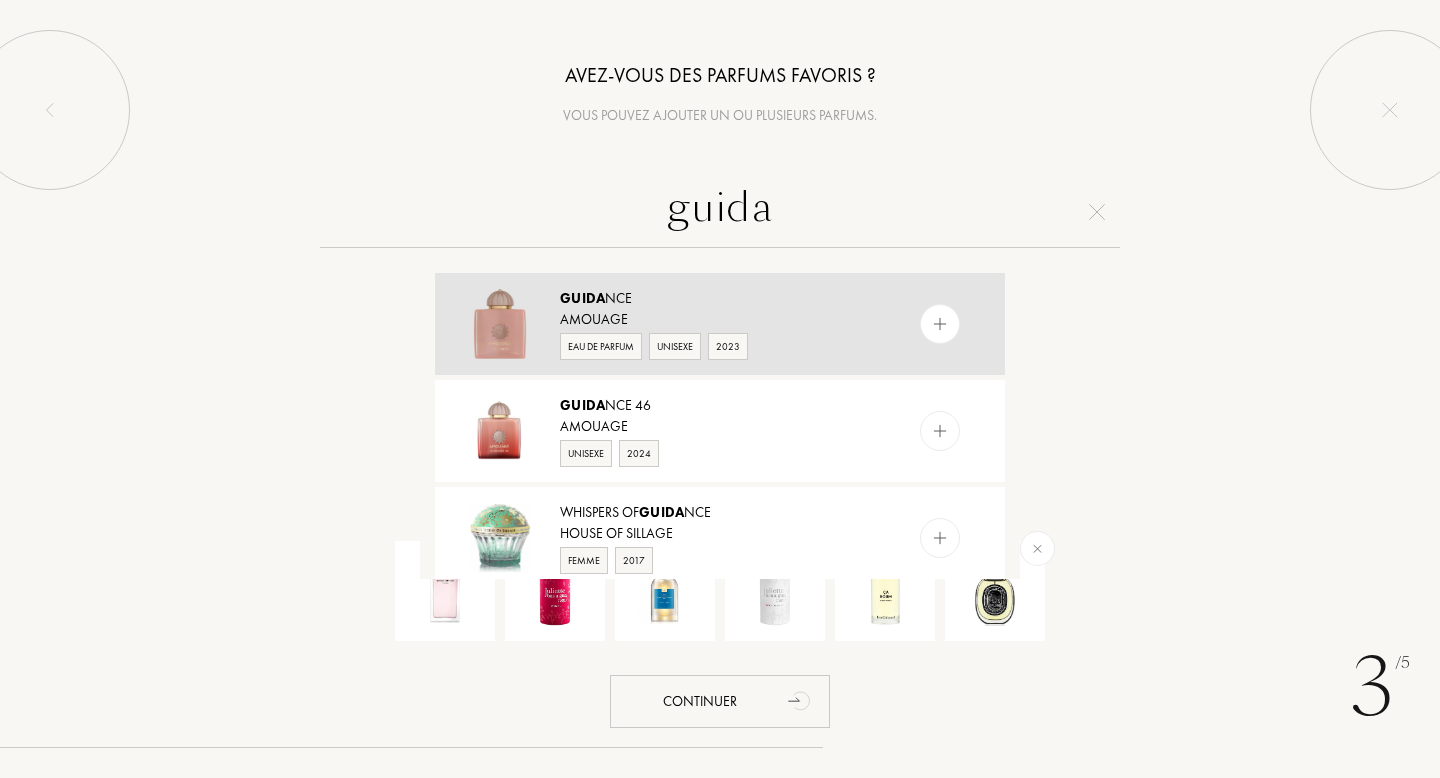 type on "guida" 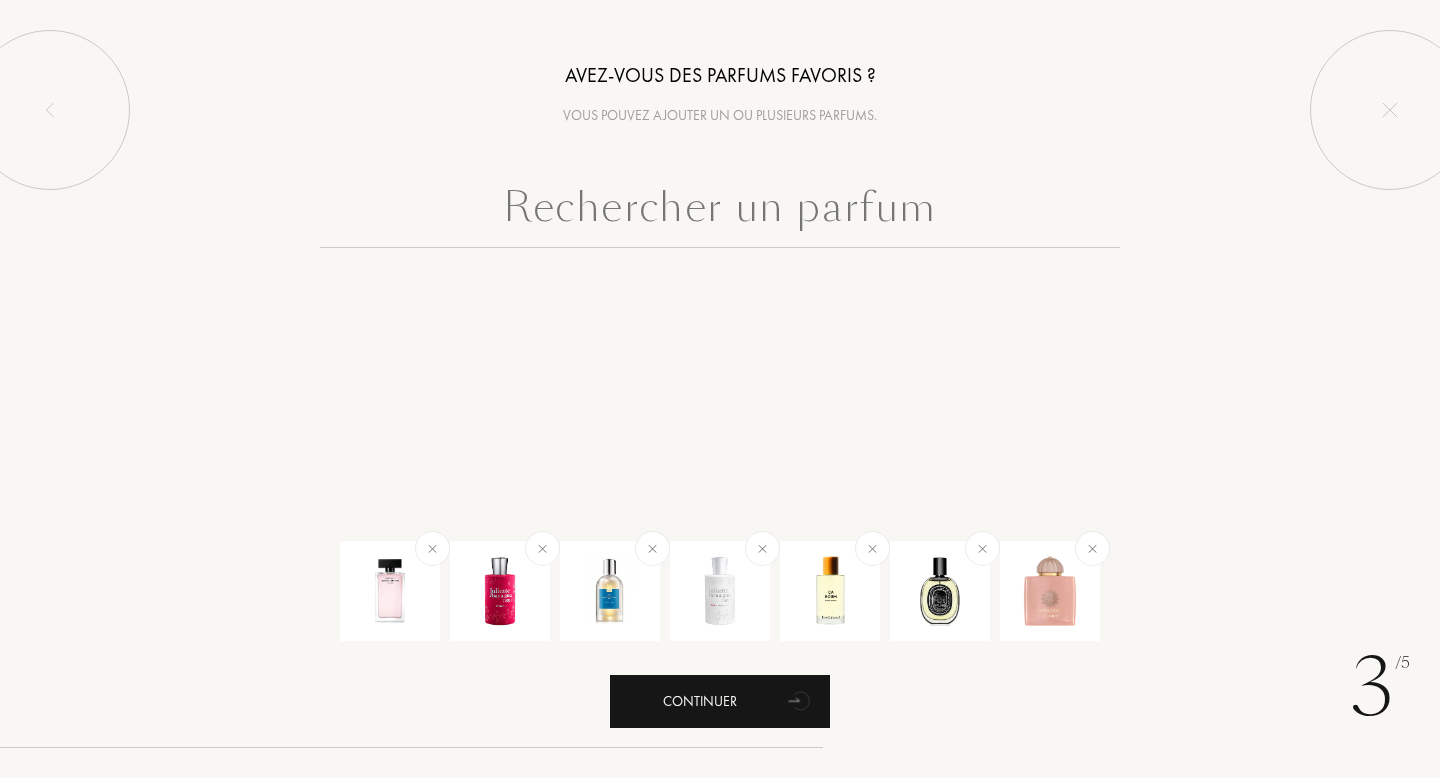click 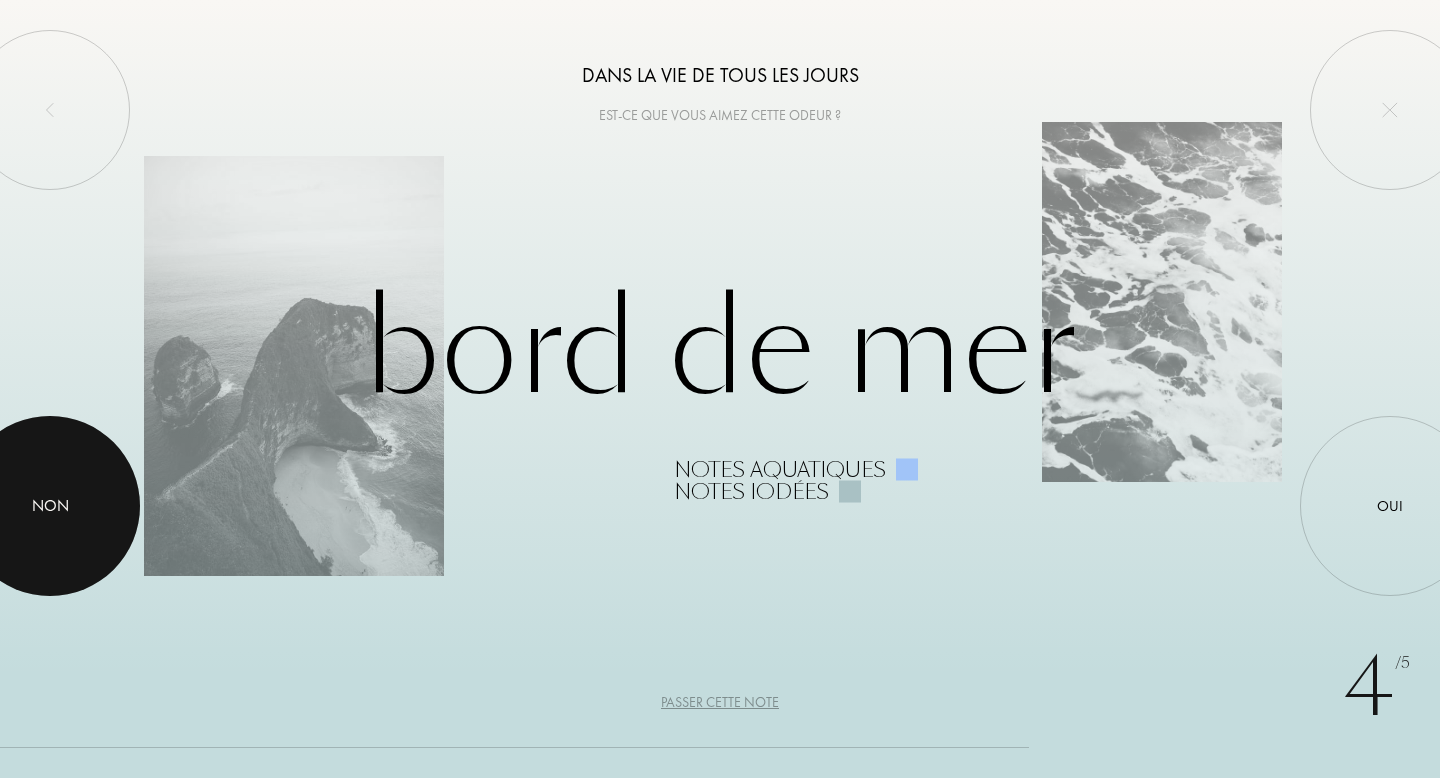 click at bounding box center [50, 506] 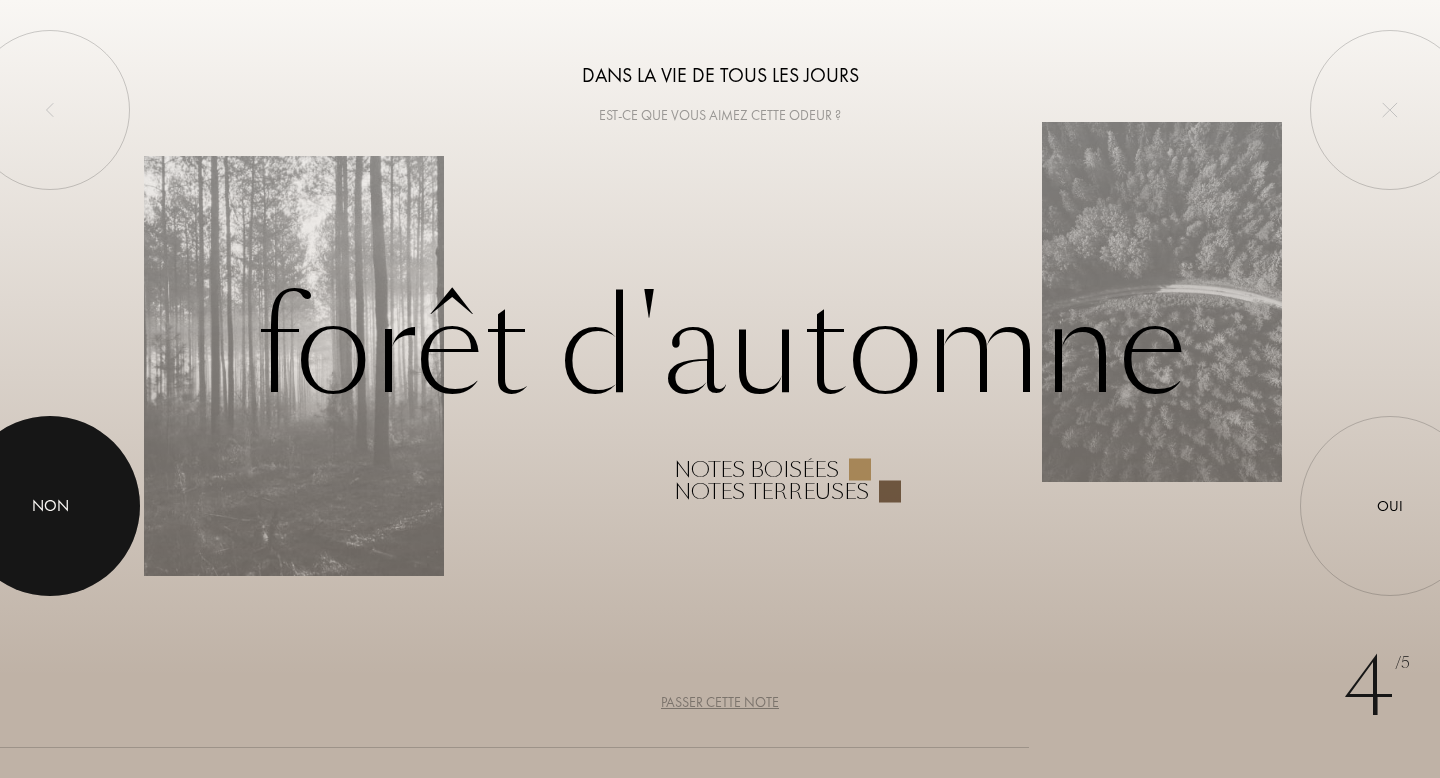 click on "Non" at bounding box center [50, 506] 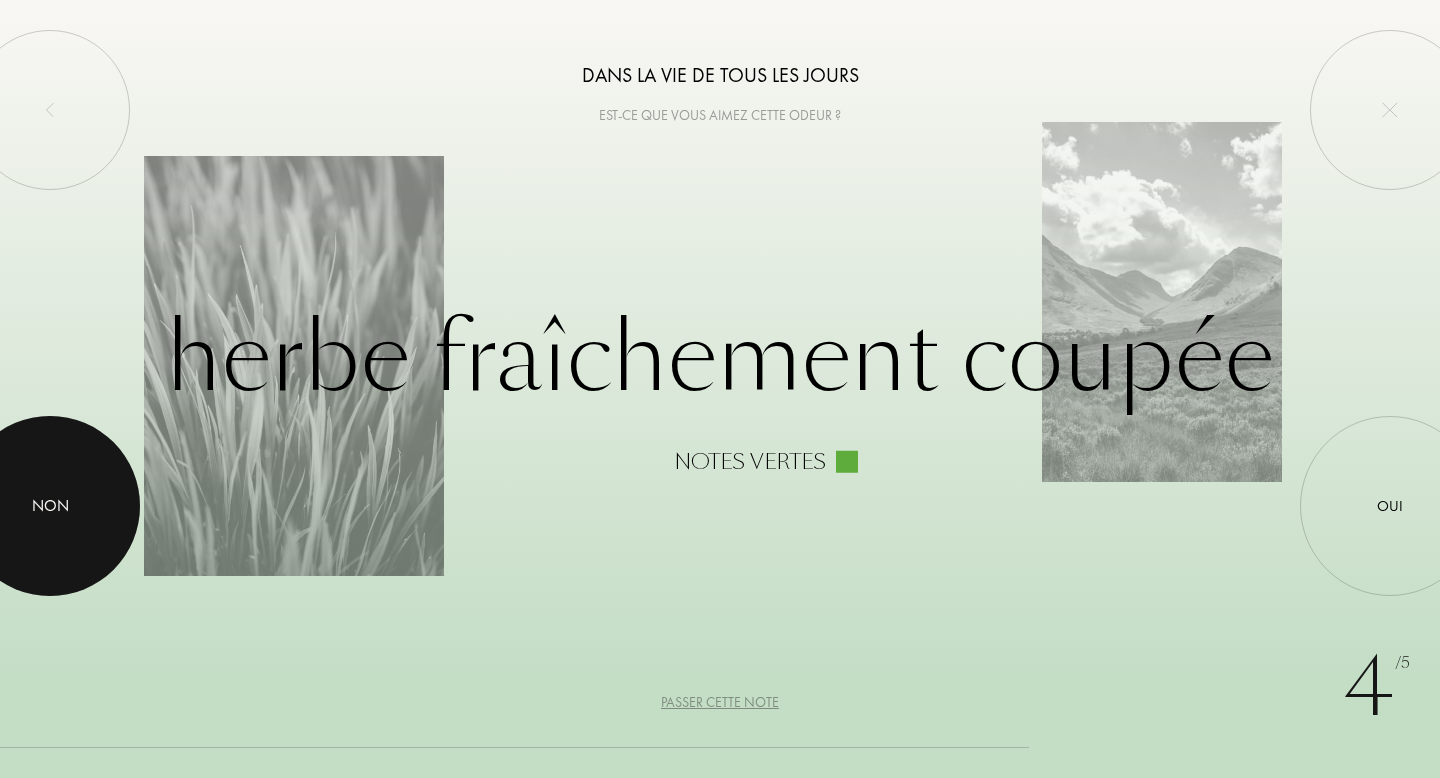 click at bounding box center [50, 506] 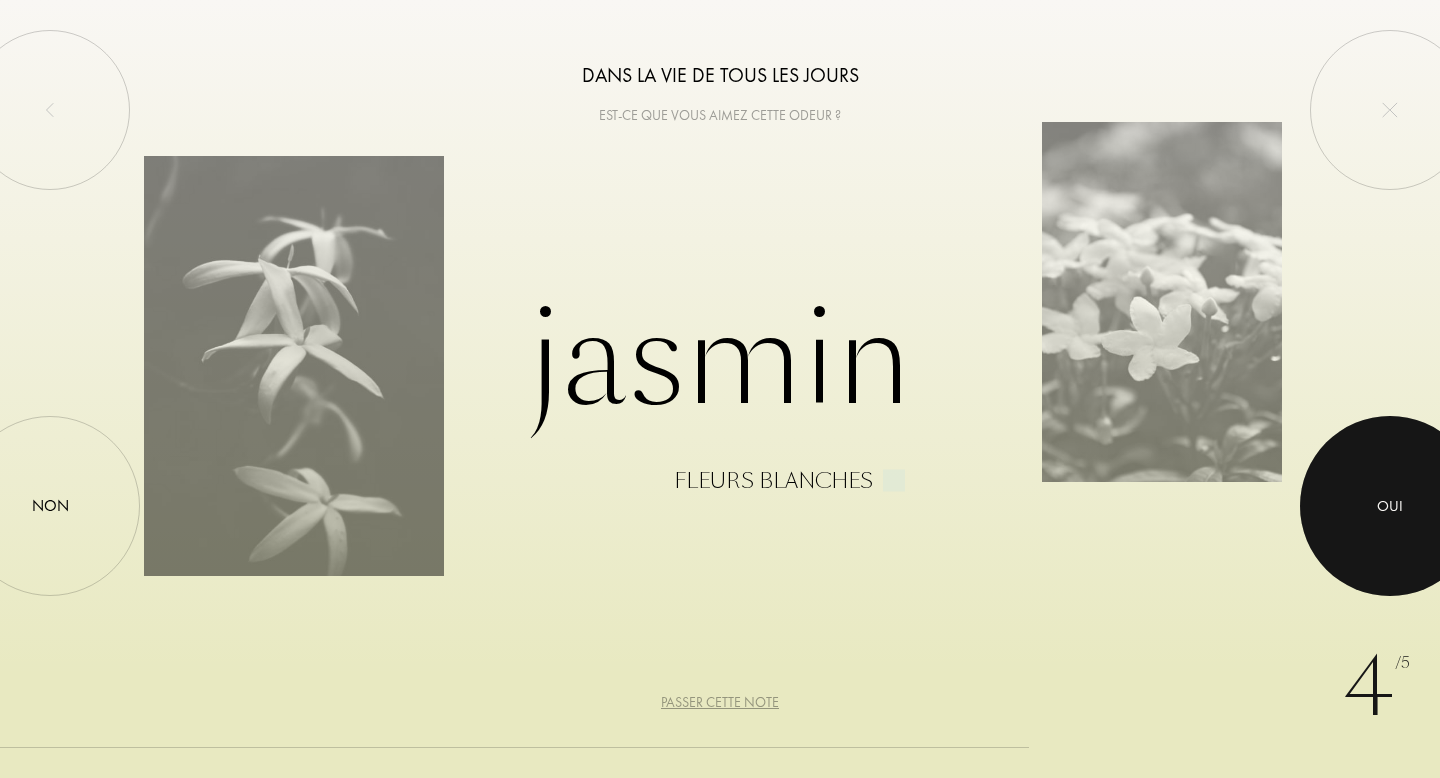 click on "Oui" at bounding box center (1390, 506) 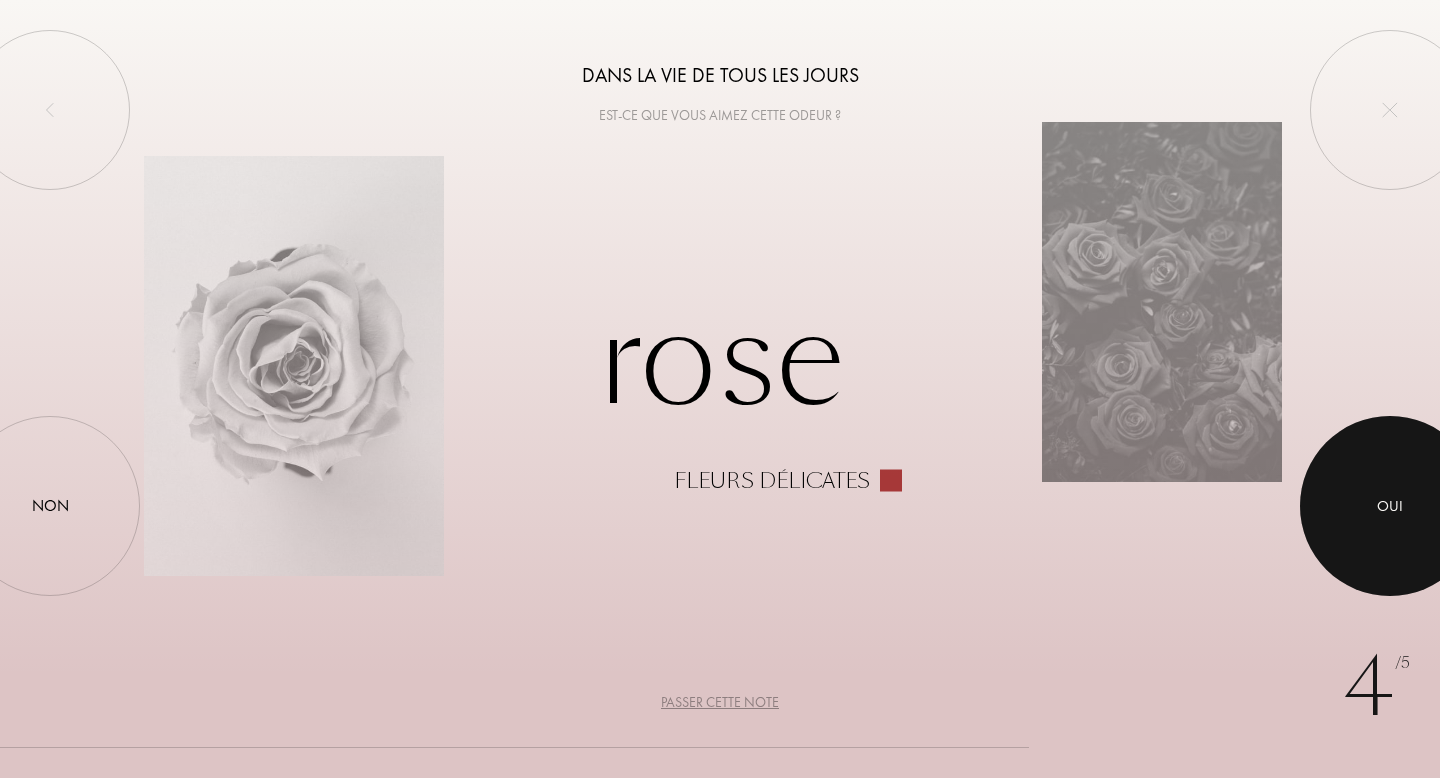 click at bounding box center (1390, 506) 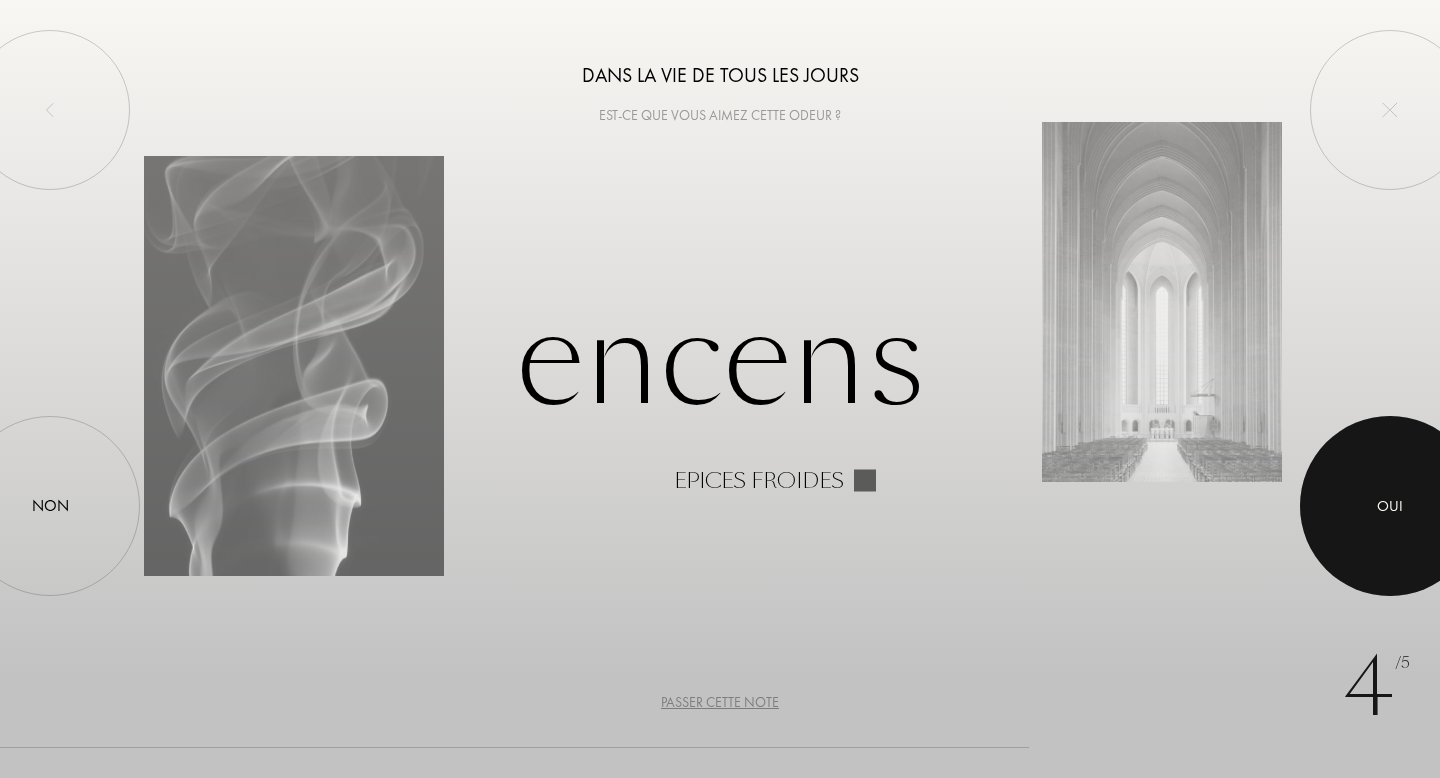click at bounding box center (1390, 506) 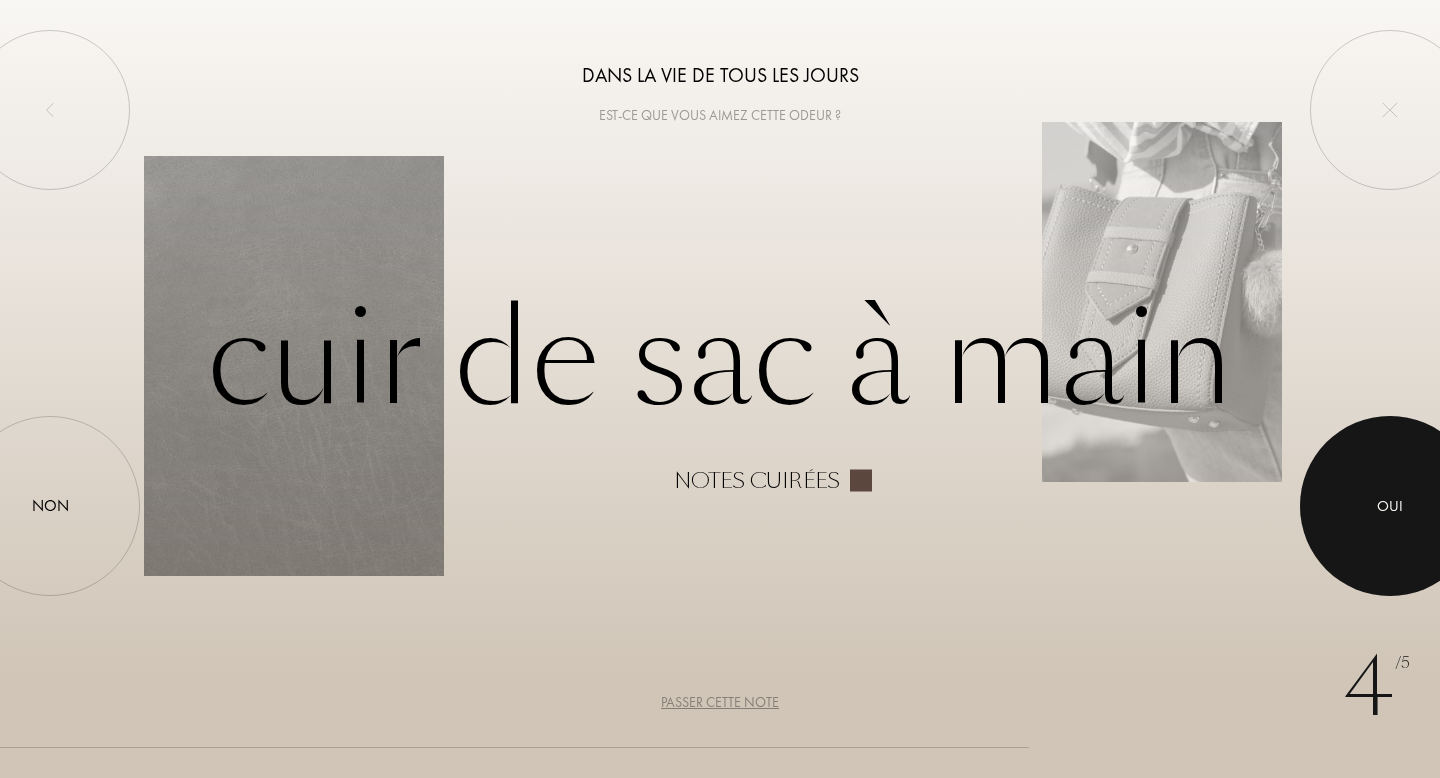click at bounding box center (1390, 506) 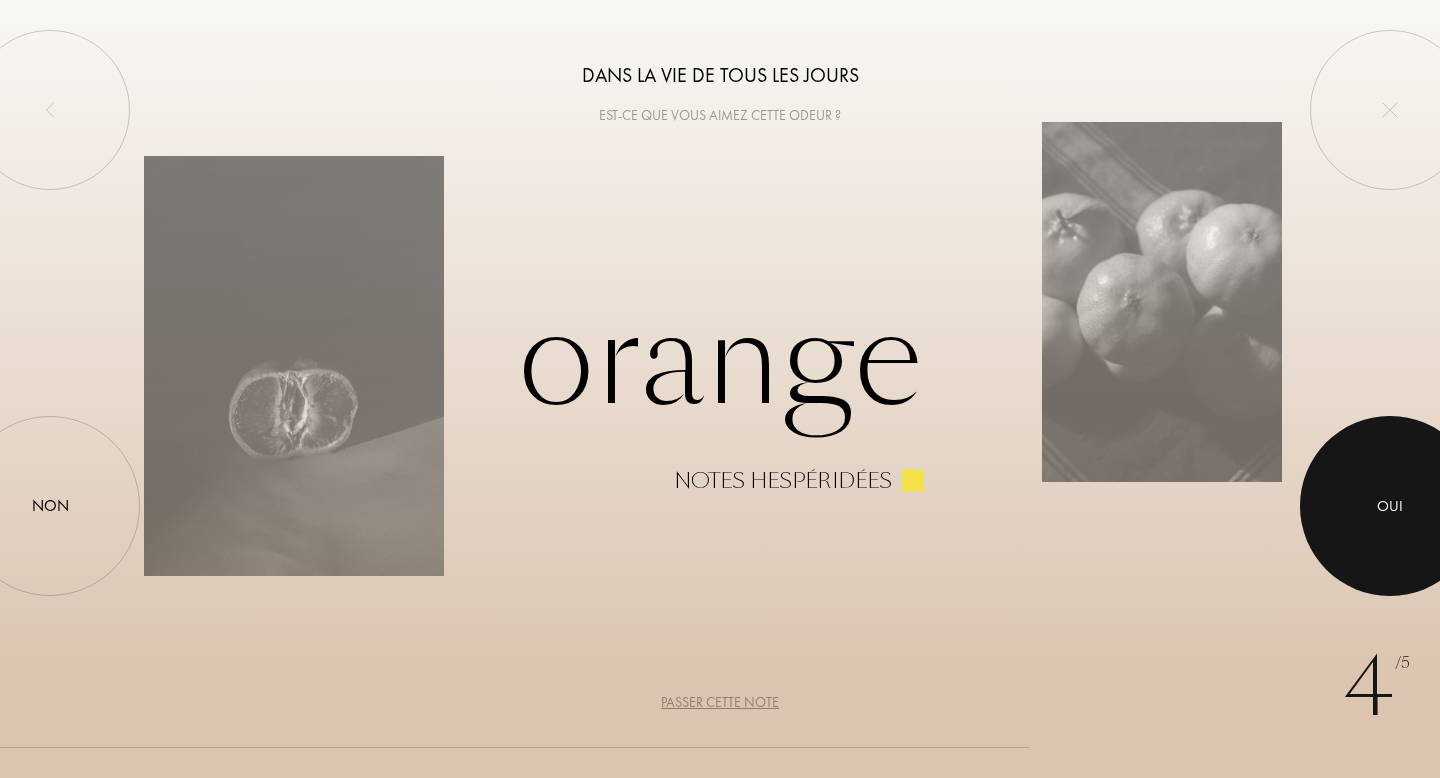 click at bounding box center (1390, 506) 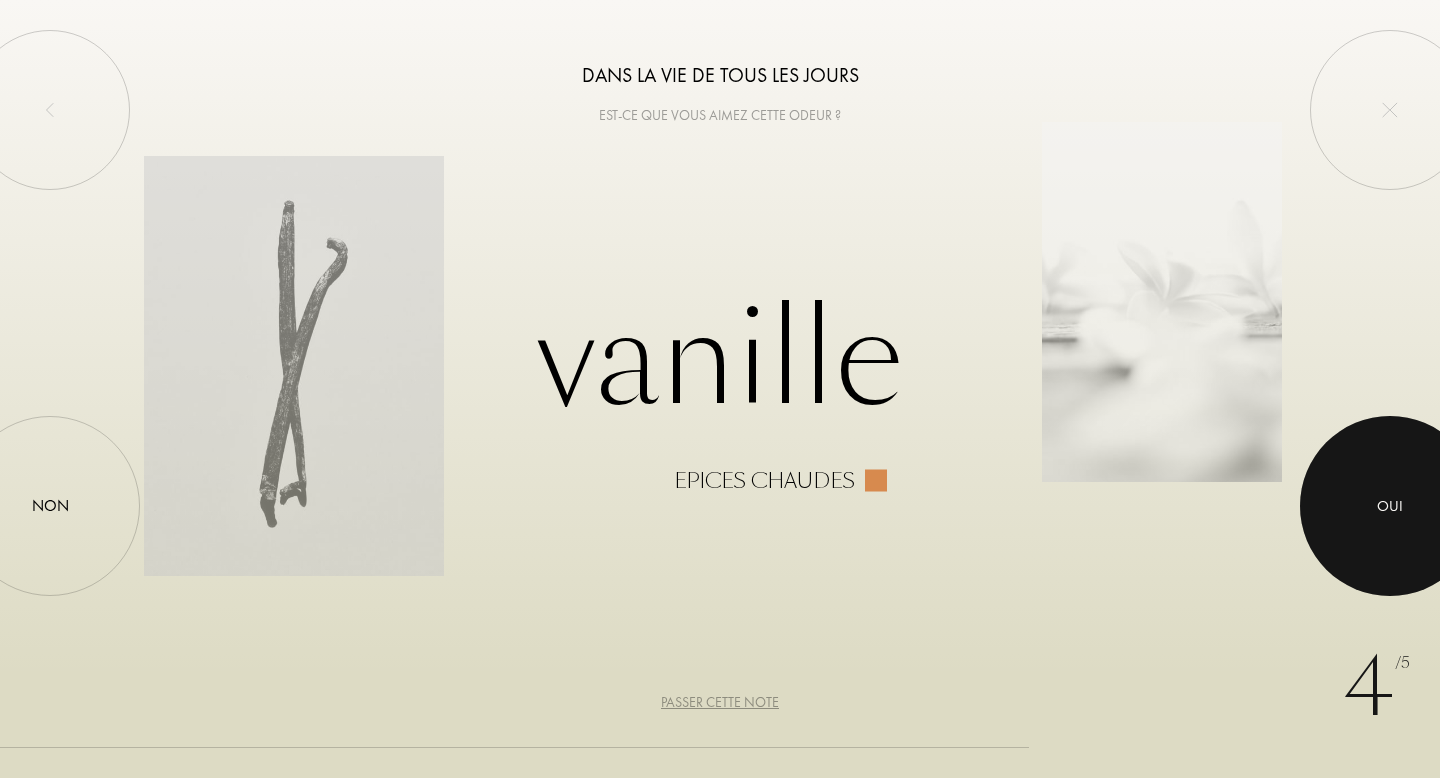 click at bounding box center [1390, 506] 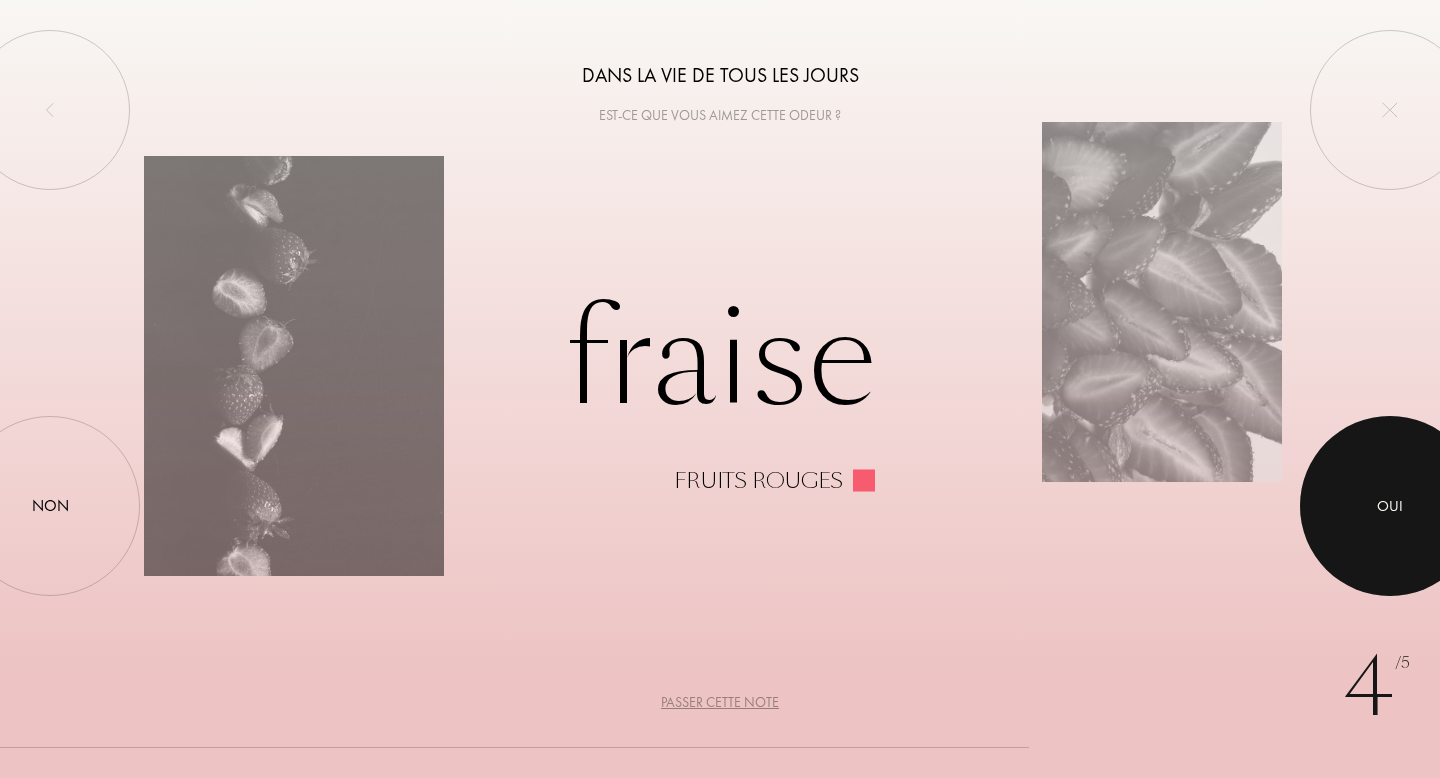 click at bounding box center [1390, 506] 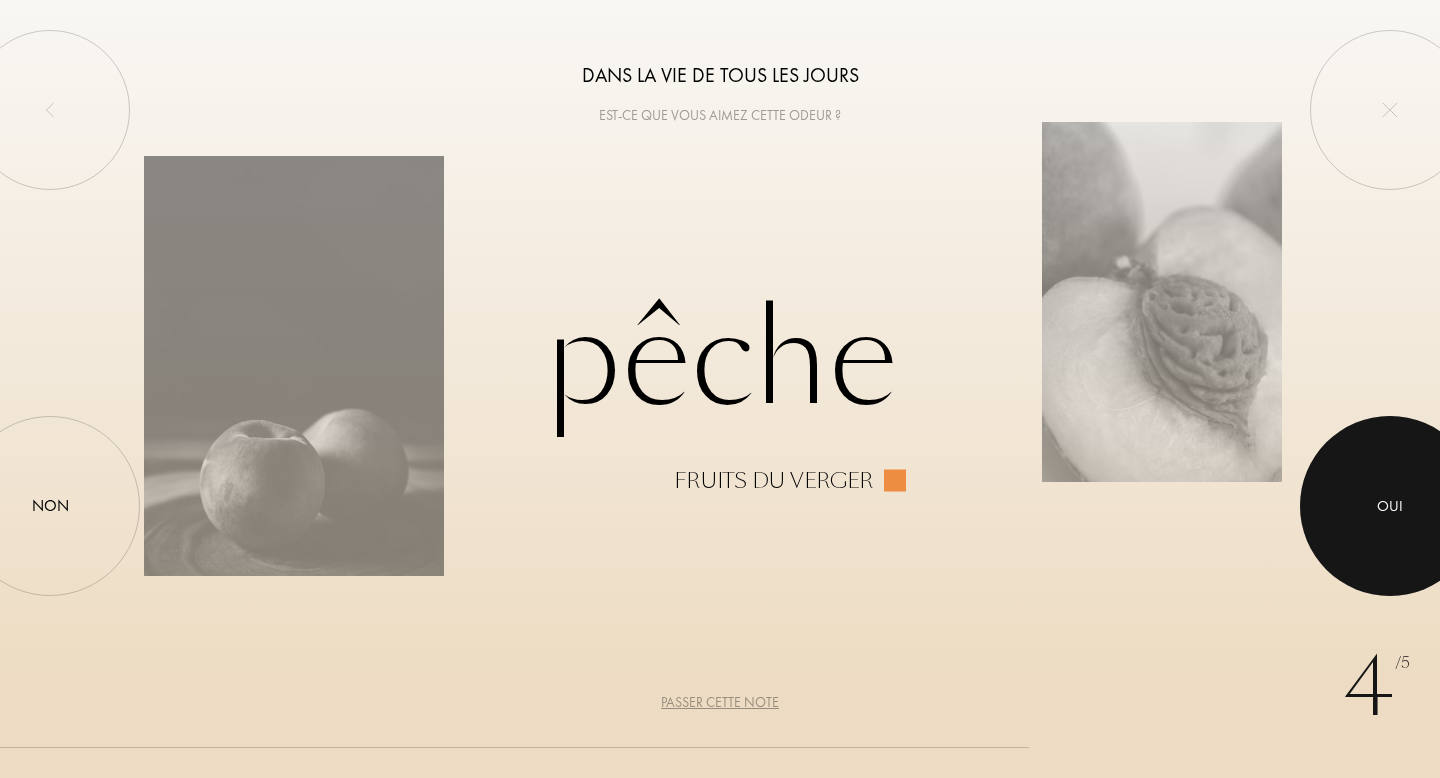 click at bounding box center (1390, 506) 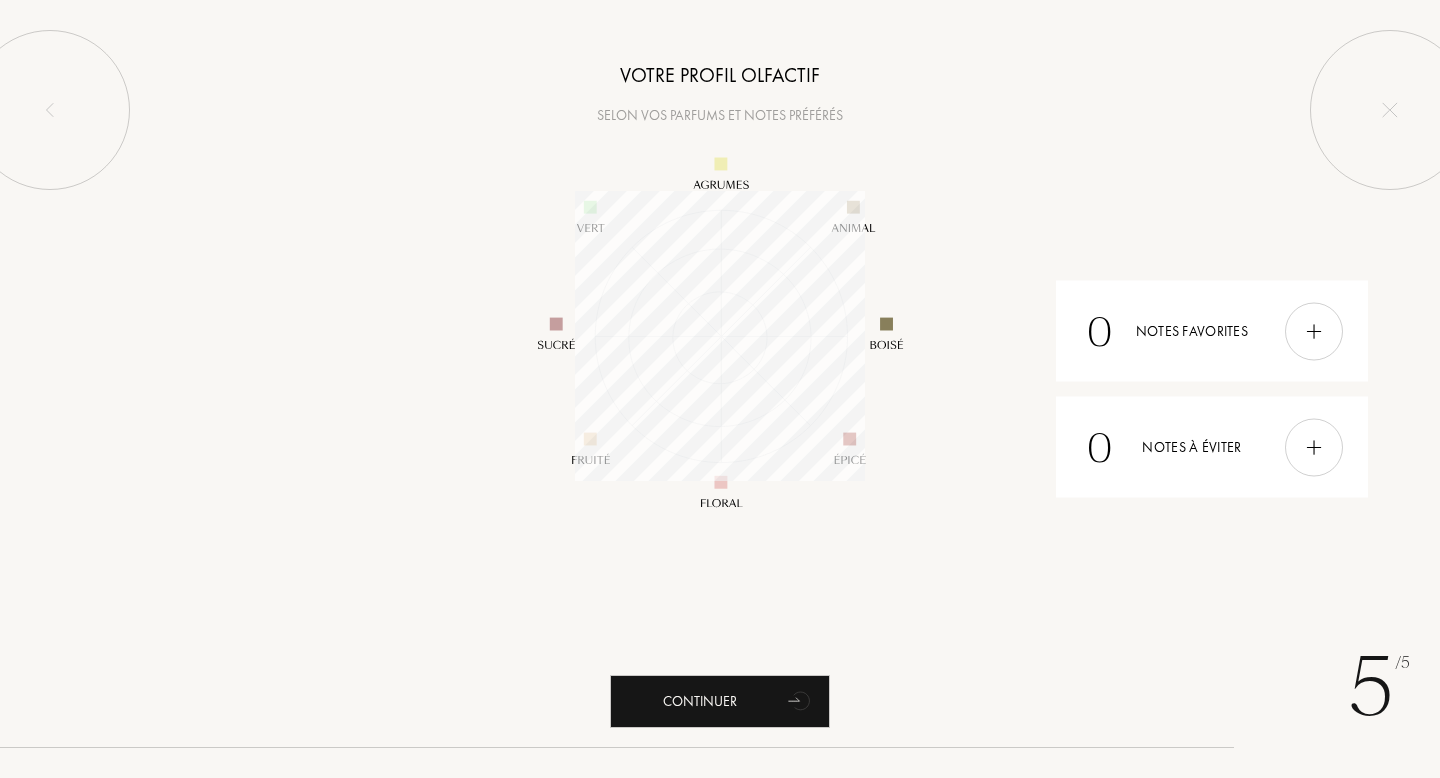 scroll, scrollTop: 999710, scrollLeft: 999710, axis: both 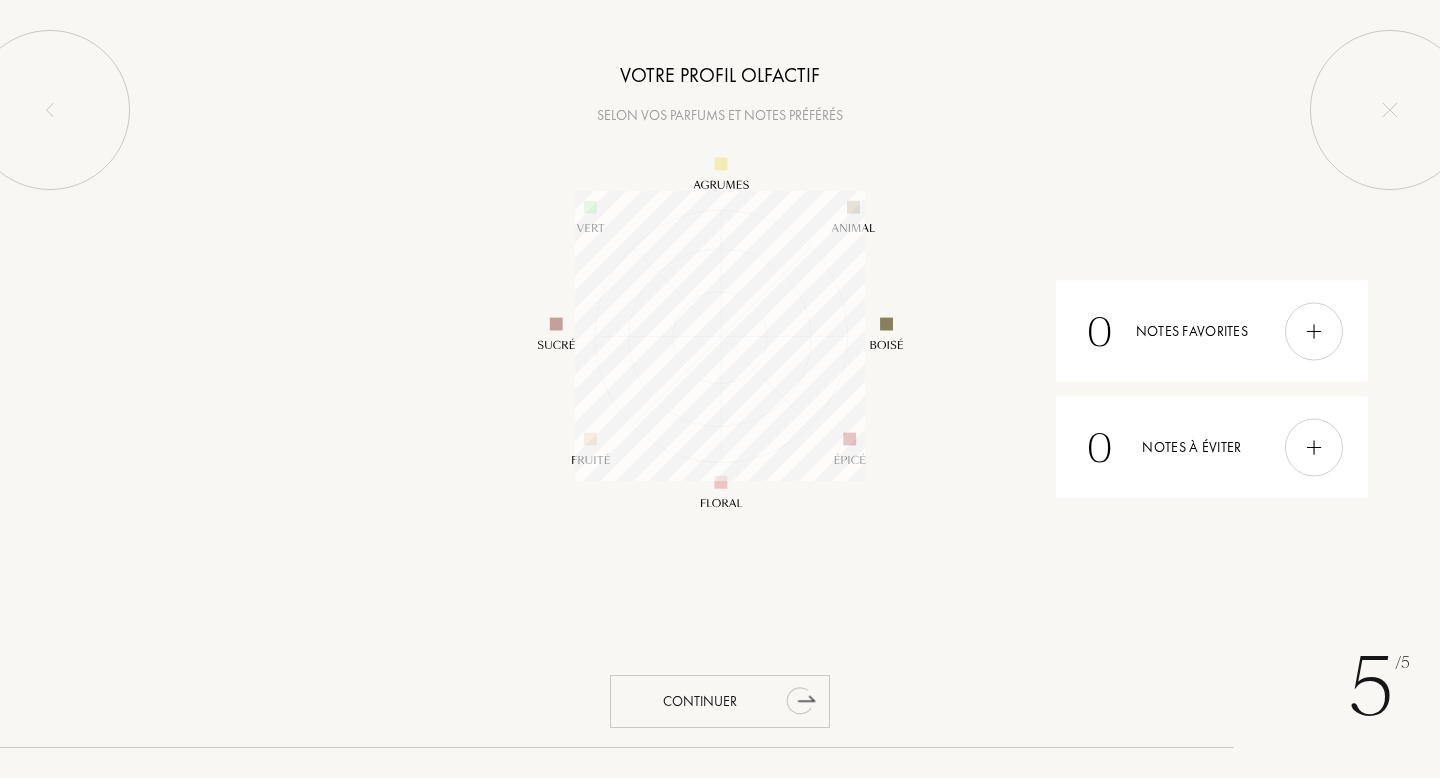 click 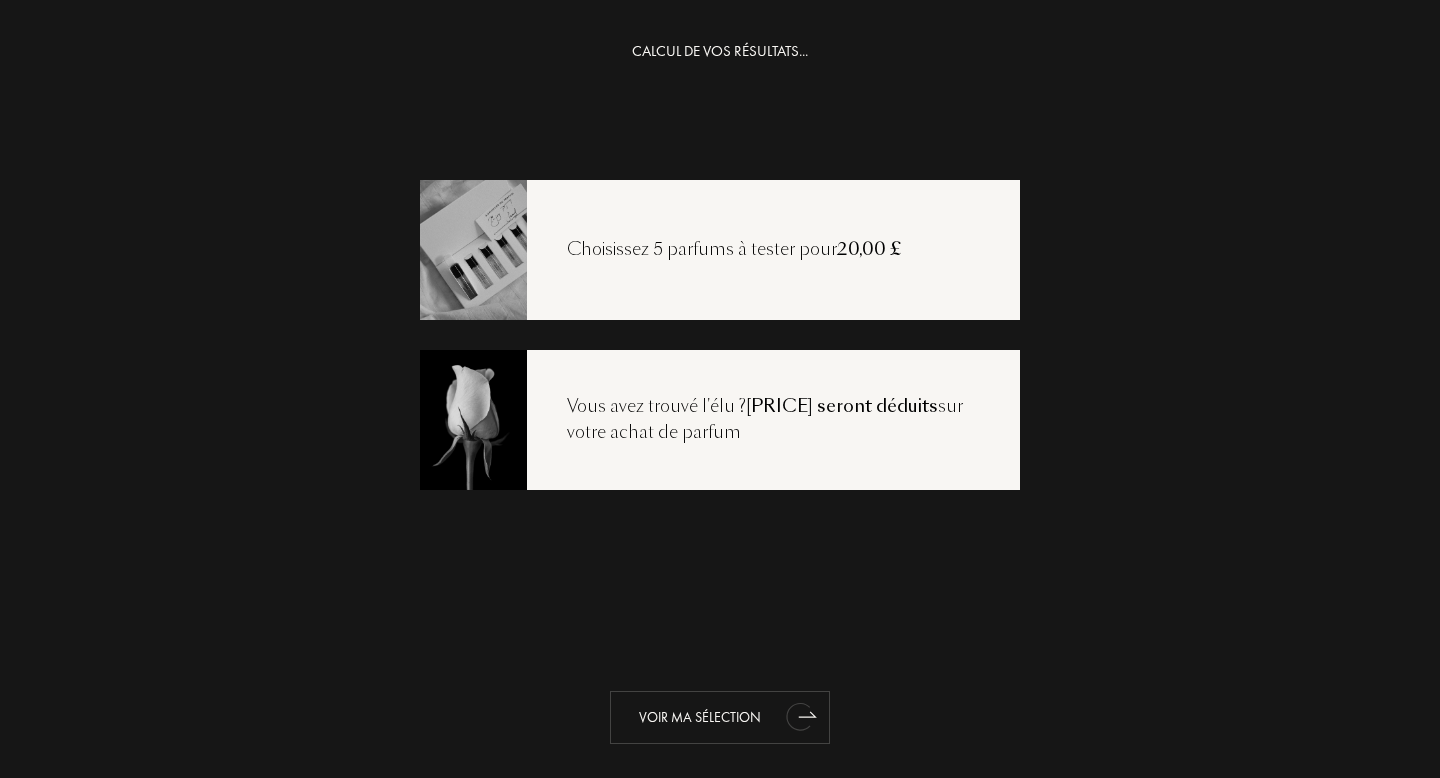 click on "Voir ma sélection" at bounding box center (720, 717) 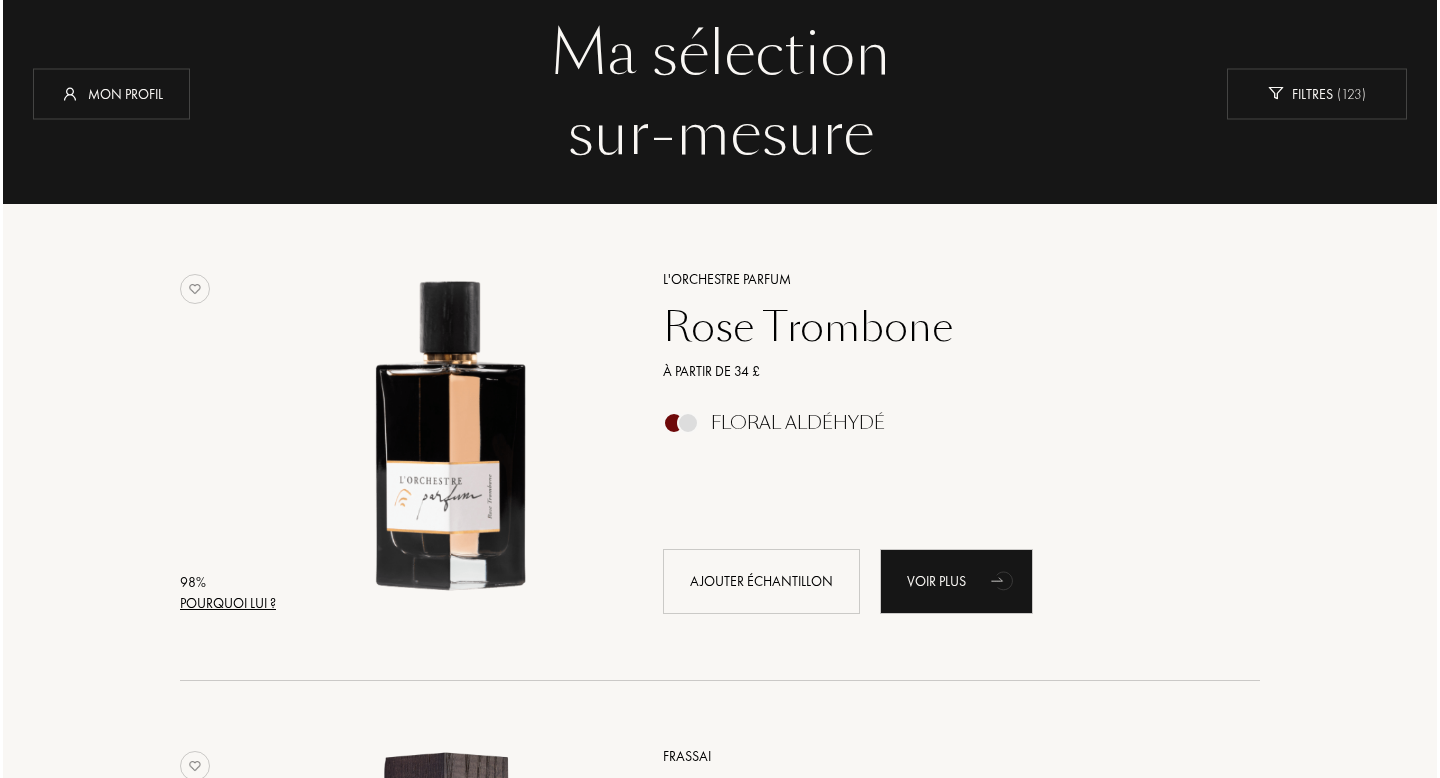 scroll, scrollTop: 158, scrollLeft: 0, axis: vertical 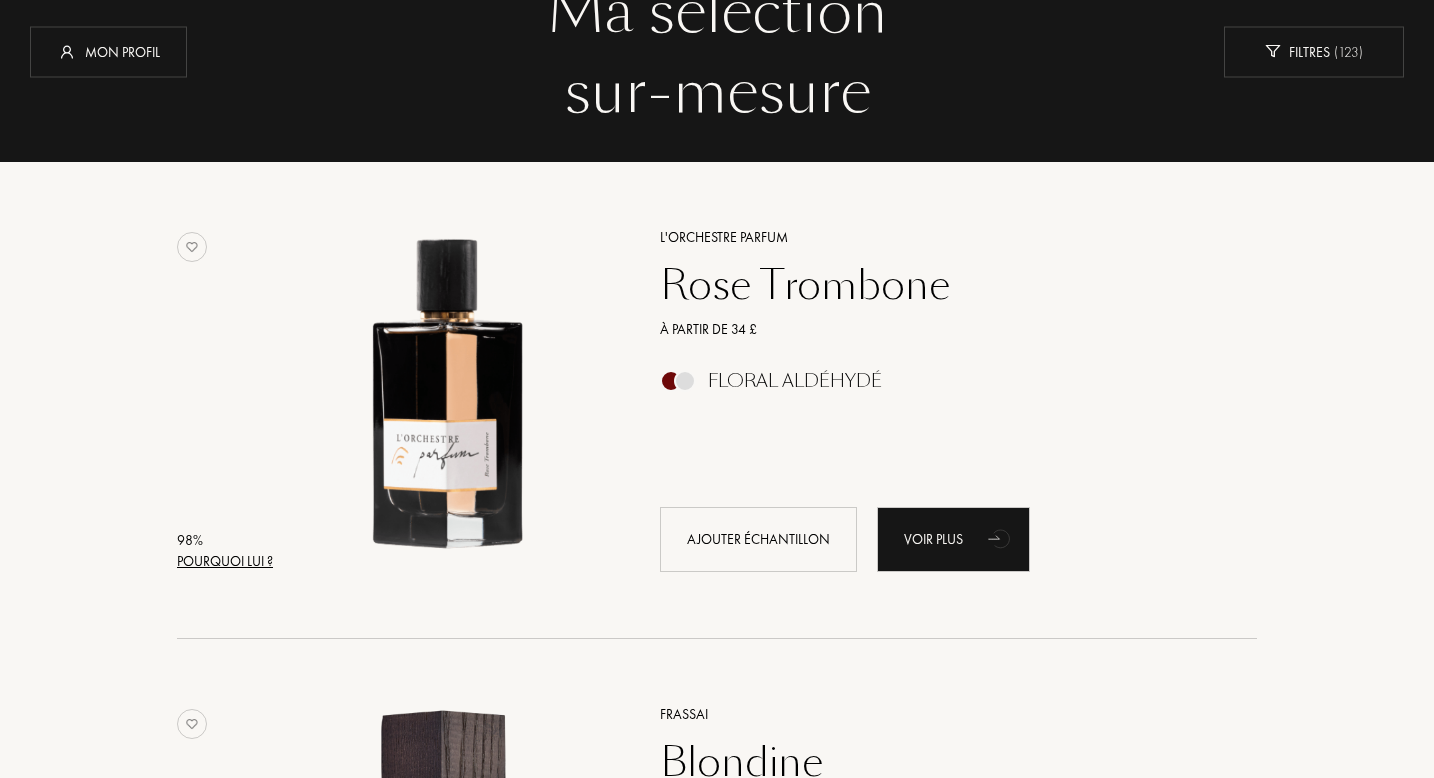click on "Pourquoi lui ?" at bounding box center (225, 561) 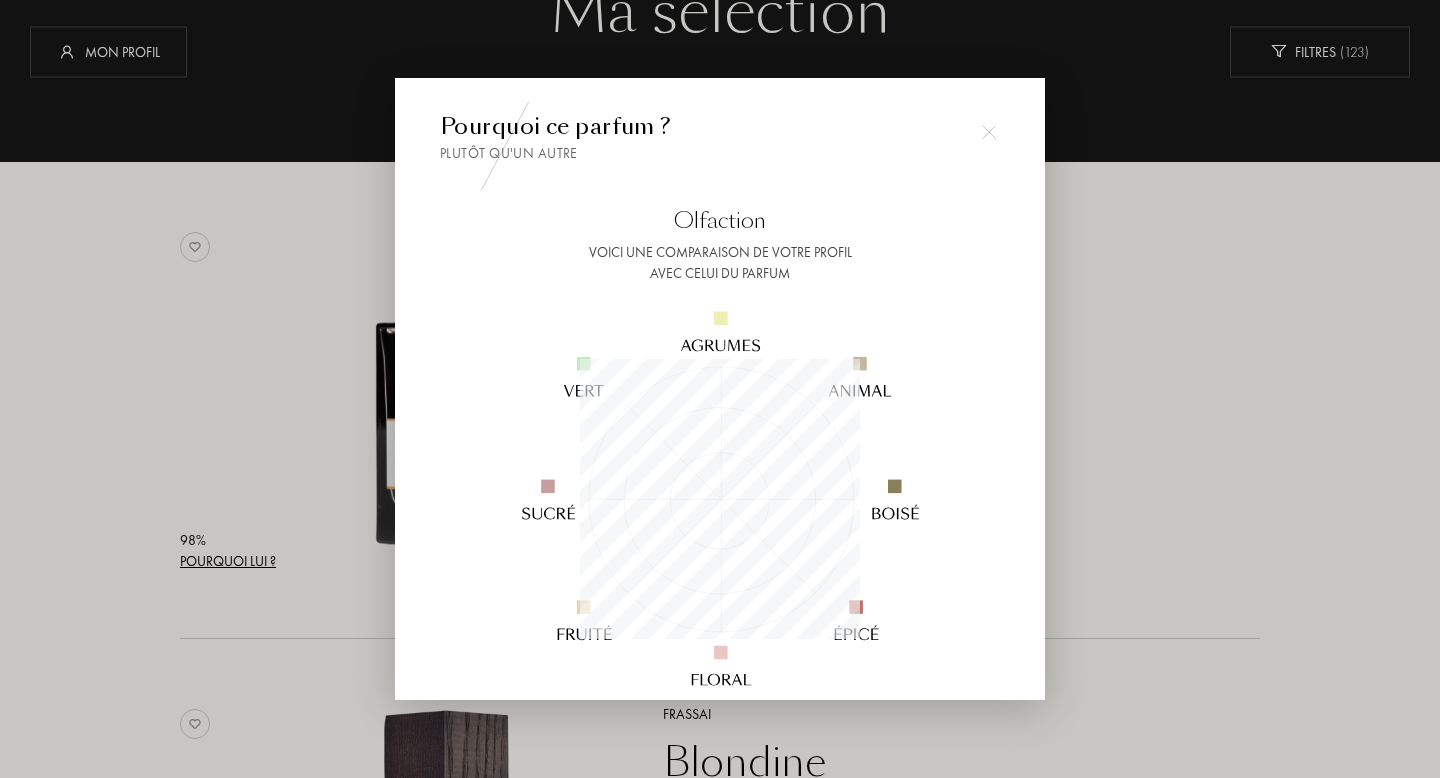 scroll, scrollTop: 999720, scrollLeft: 999720, axis: both 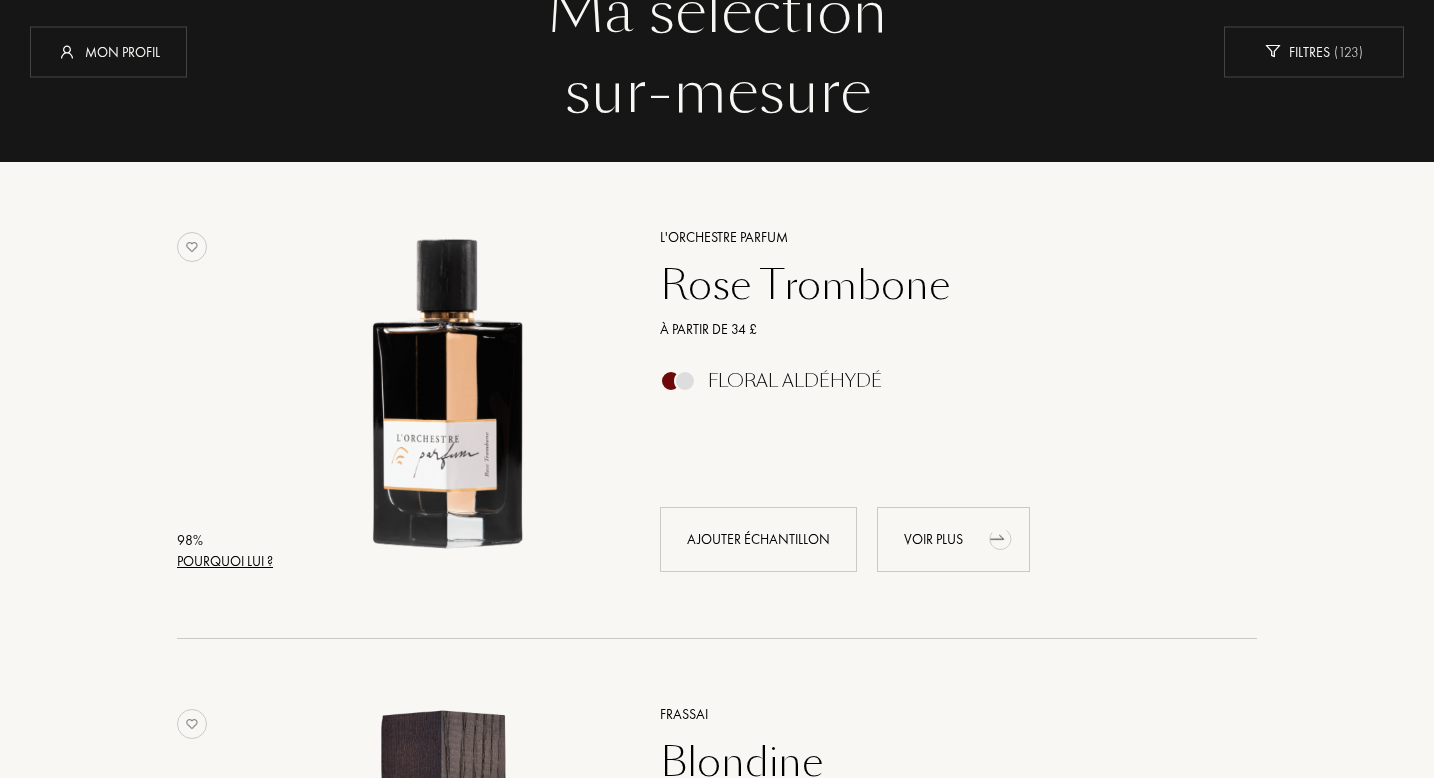 click on "Voir plus" at bounding box center (953, 539) 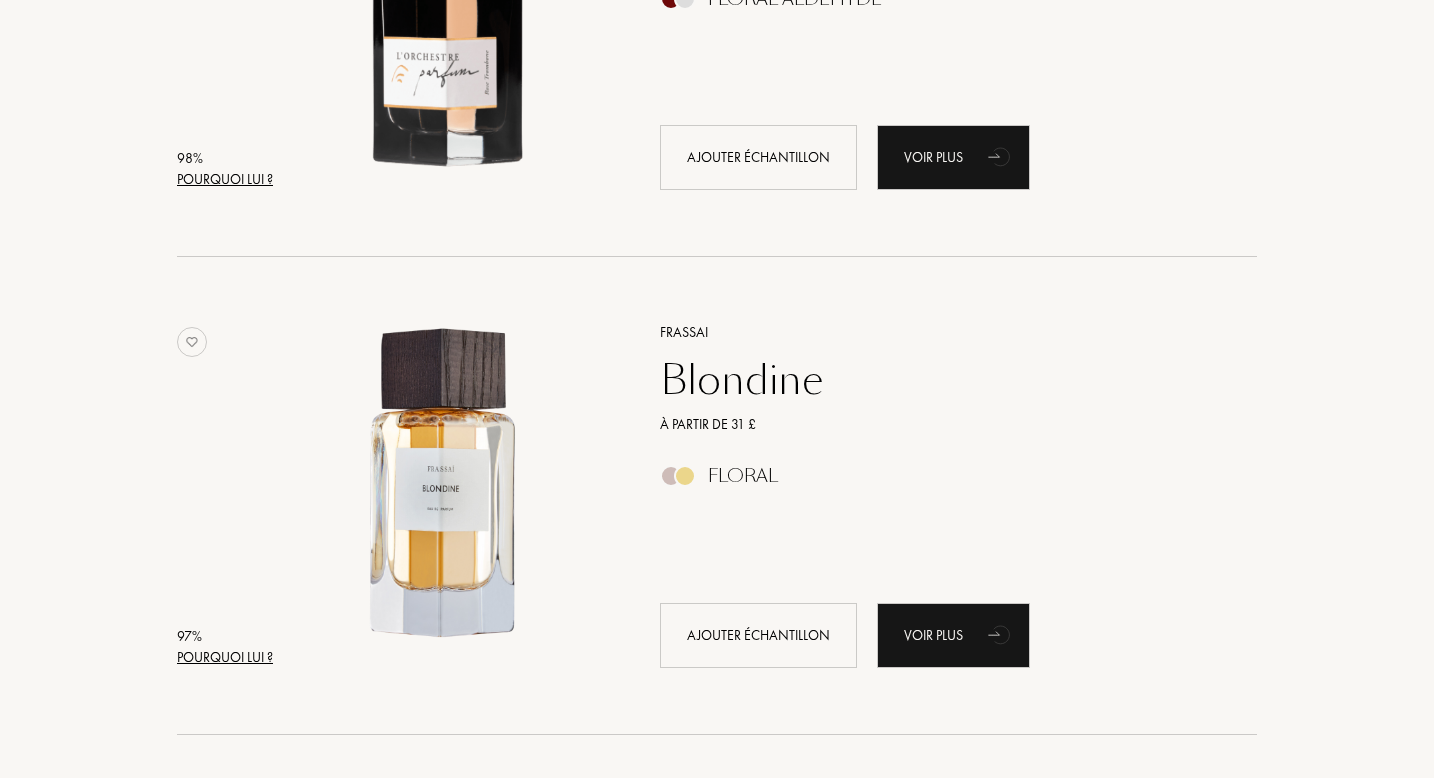 scroll, scrollTop: 587, scrollLeft: 0, axis: vertical 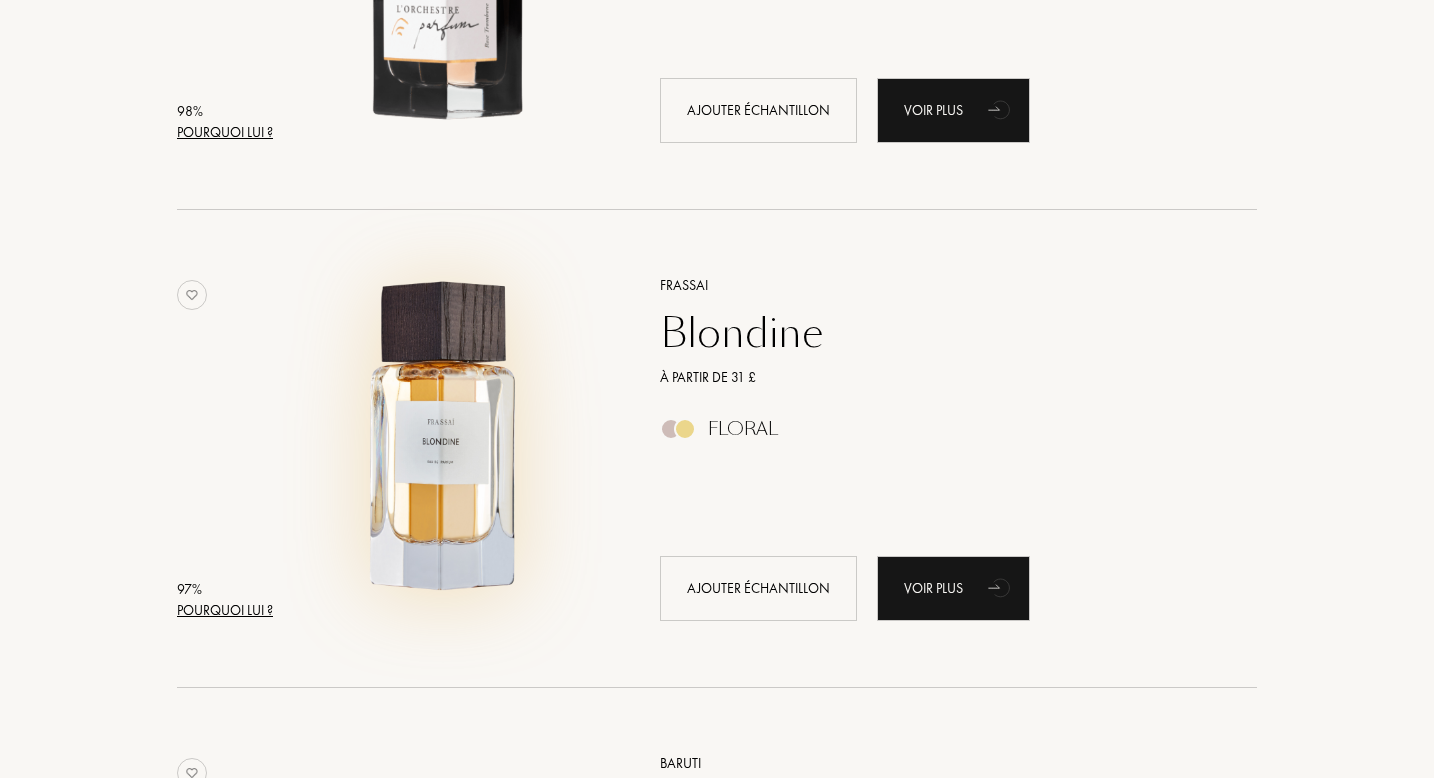 click at bounding box center (446, 438) 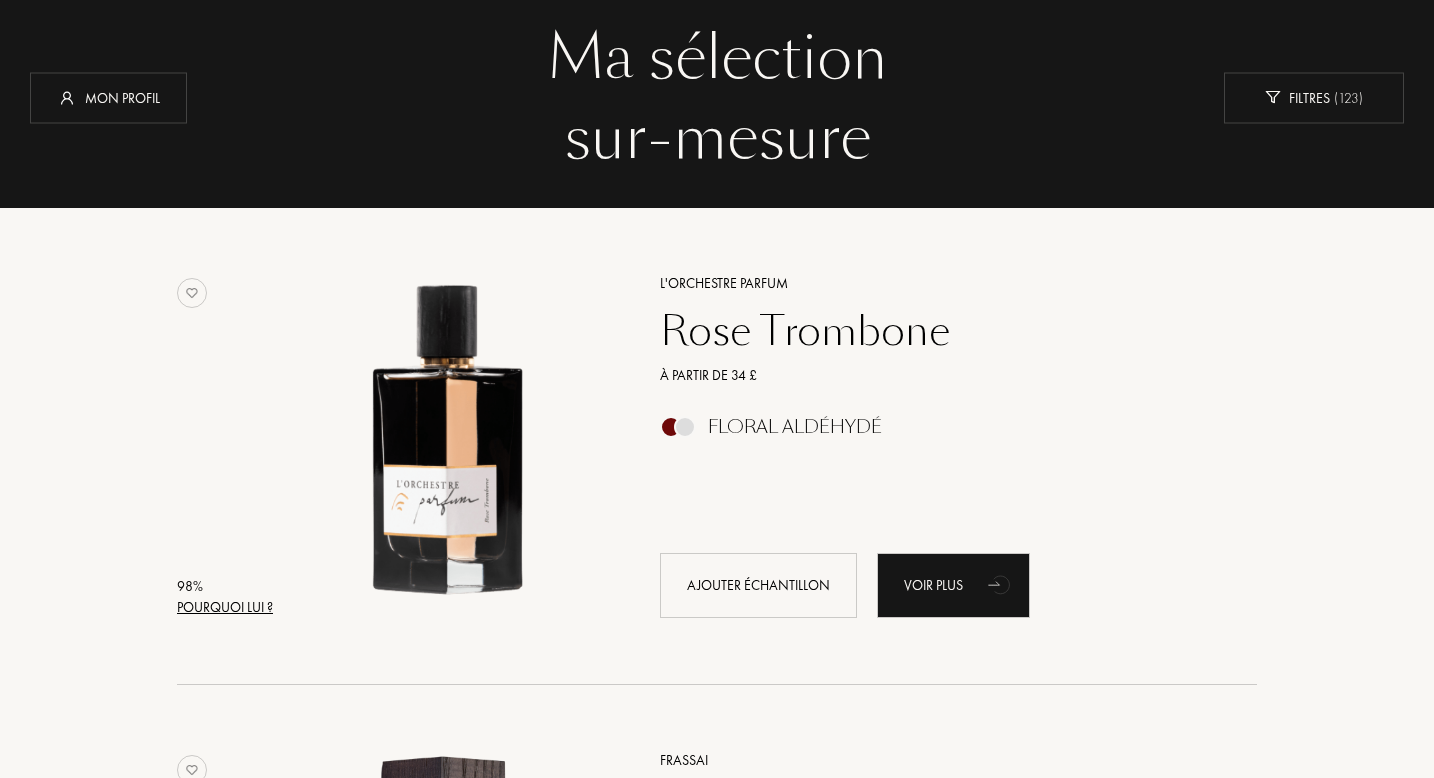 scroll, scrollTop: 127, scrollLeft: 0, axis: vertical 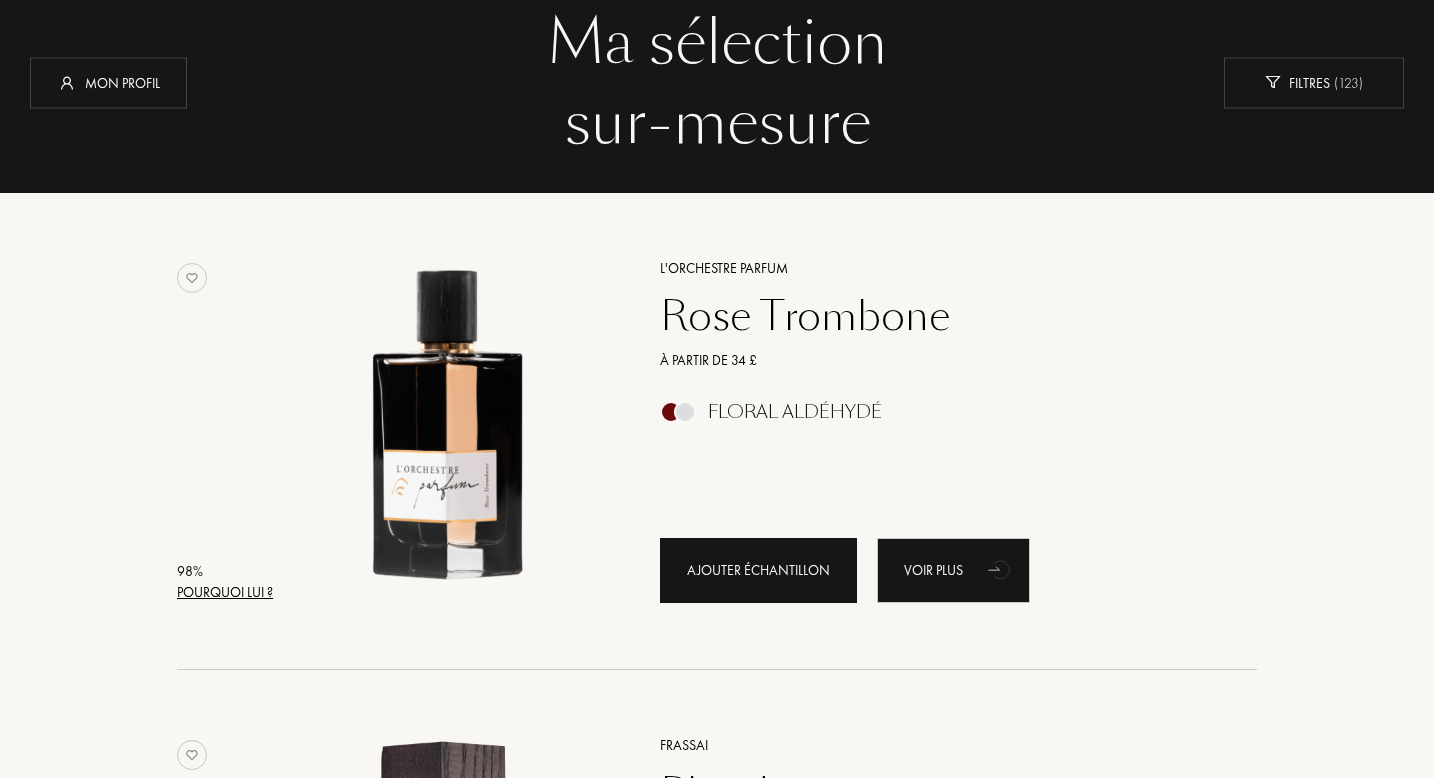 click on "Ajouter échantillon" at bounding box center (758, 570) 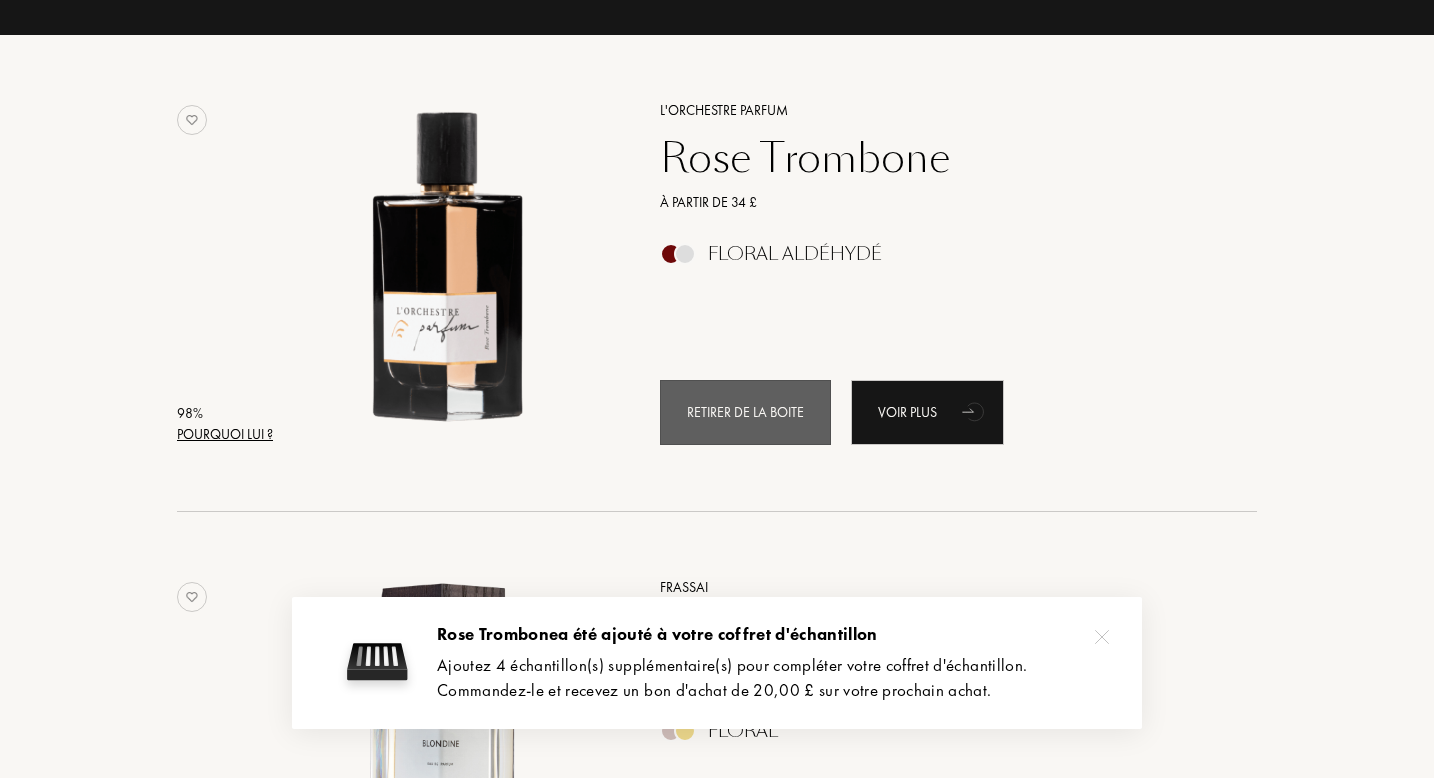 scroll, scrollTop: 454, scrollLeft: 0, axis: vertical 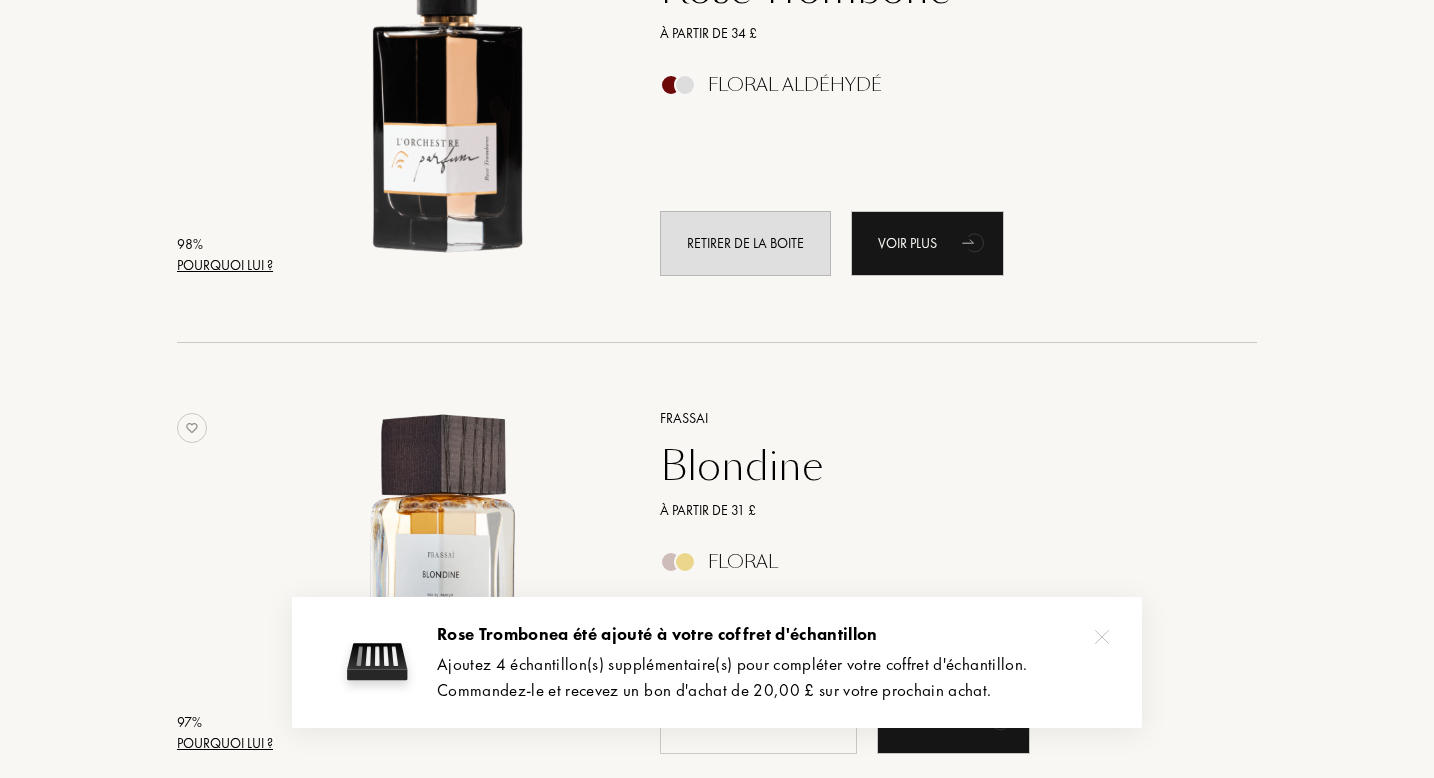 click at bounding box center (1102, 637) 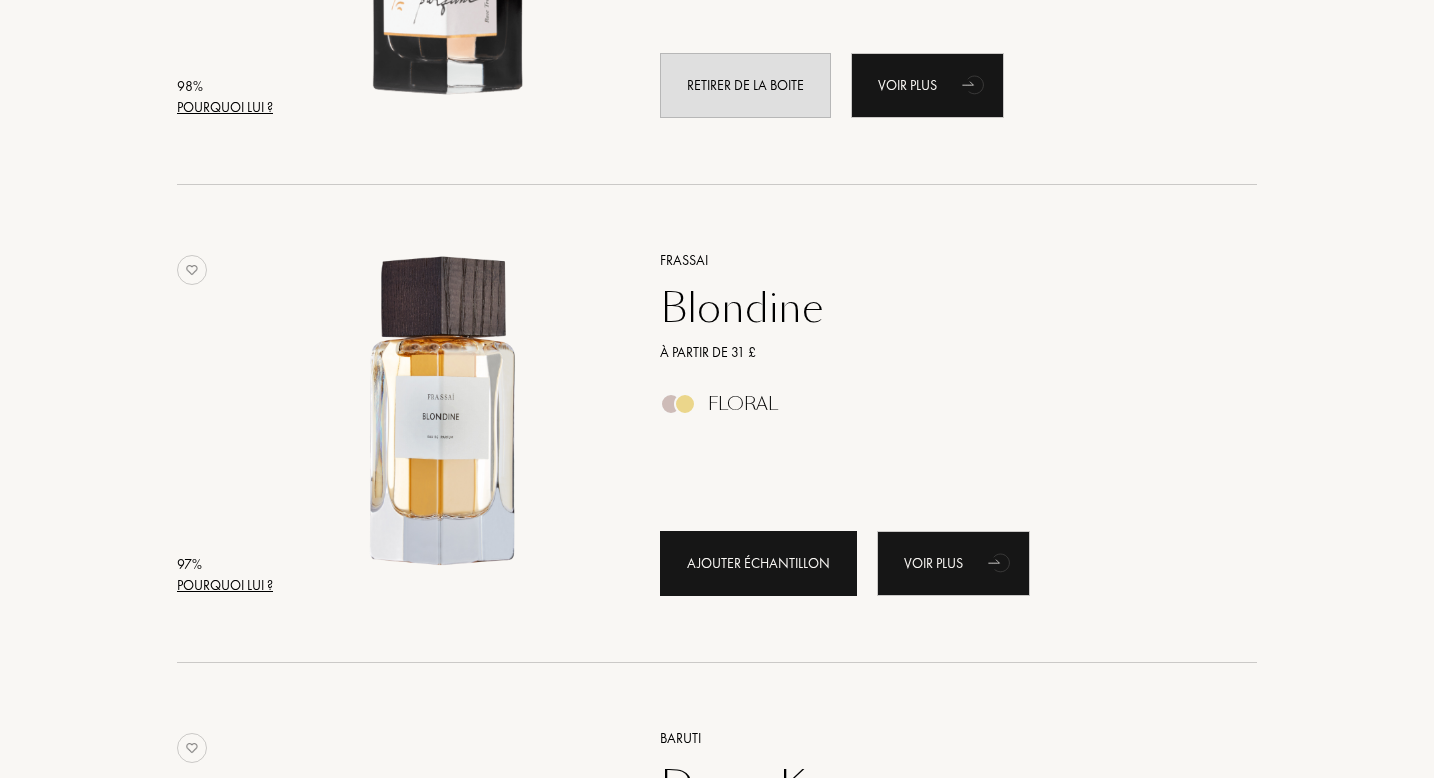 click on "Ajouter échantillon" at bounding box center [758, 563] 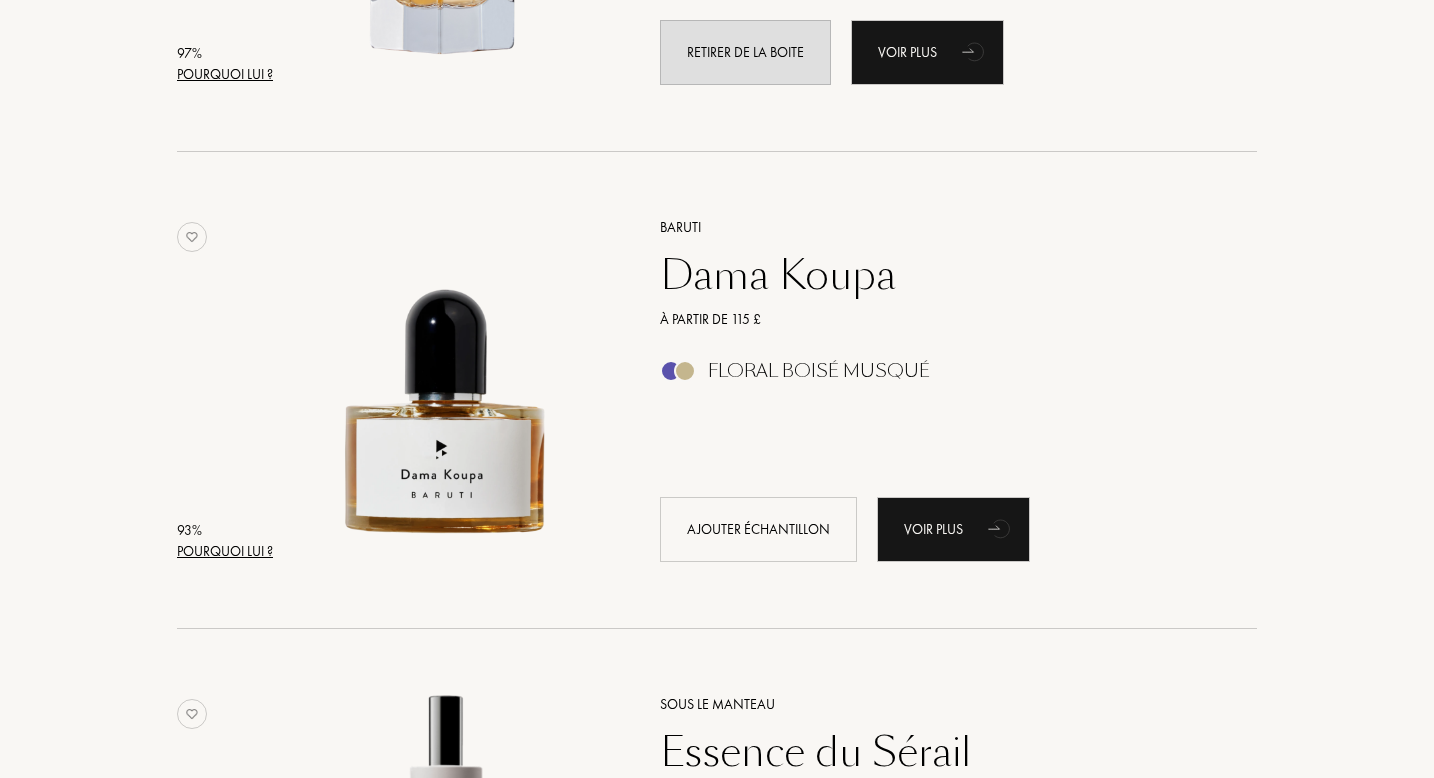 scroll, scrollTop: 1141, scrollLeft: 0, axis: vertical 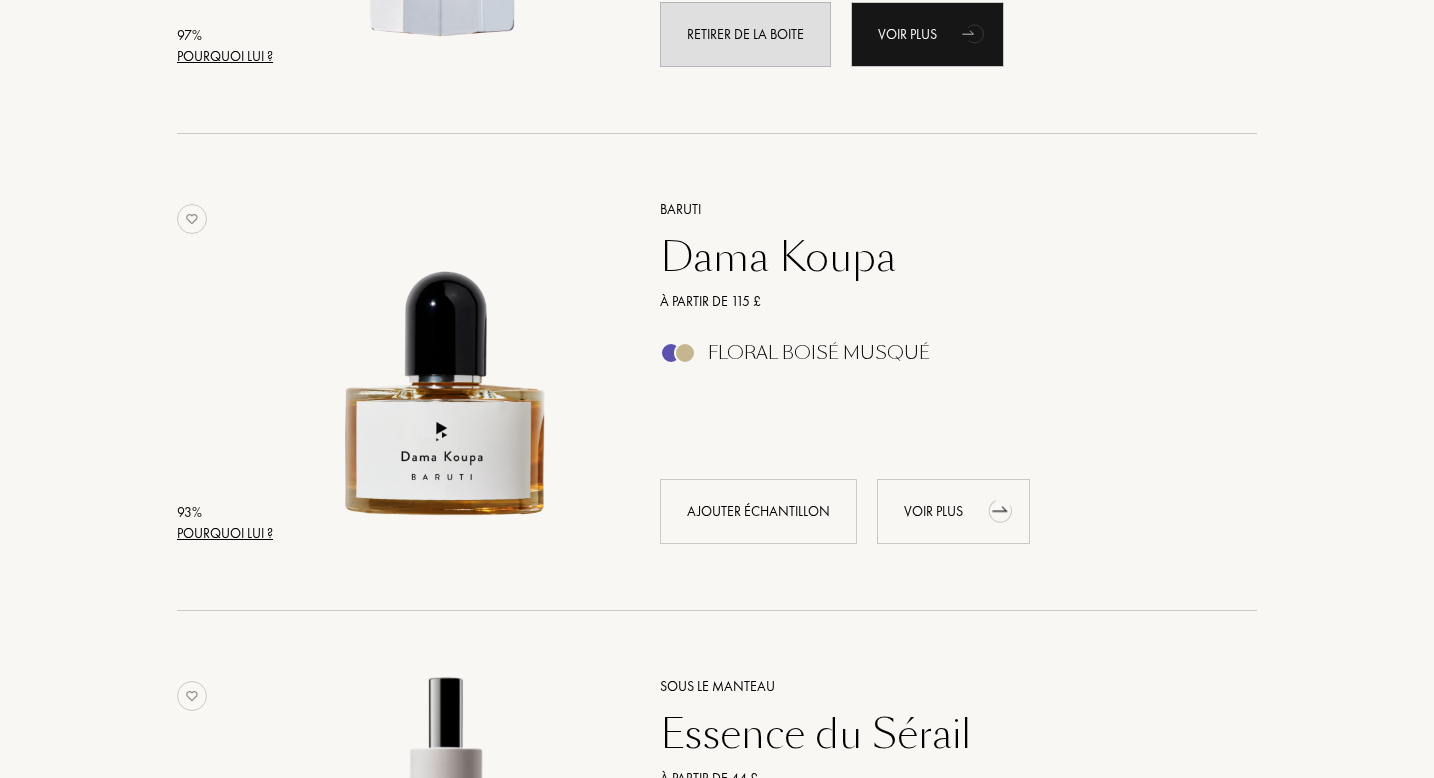click on "Voir plus" at bounding box center [953, 511] 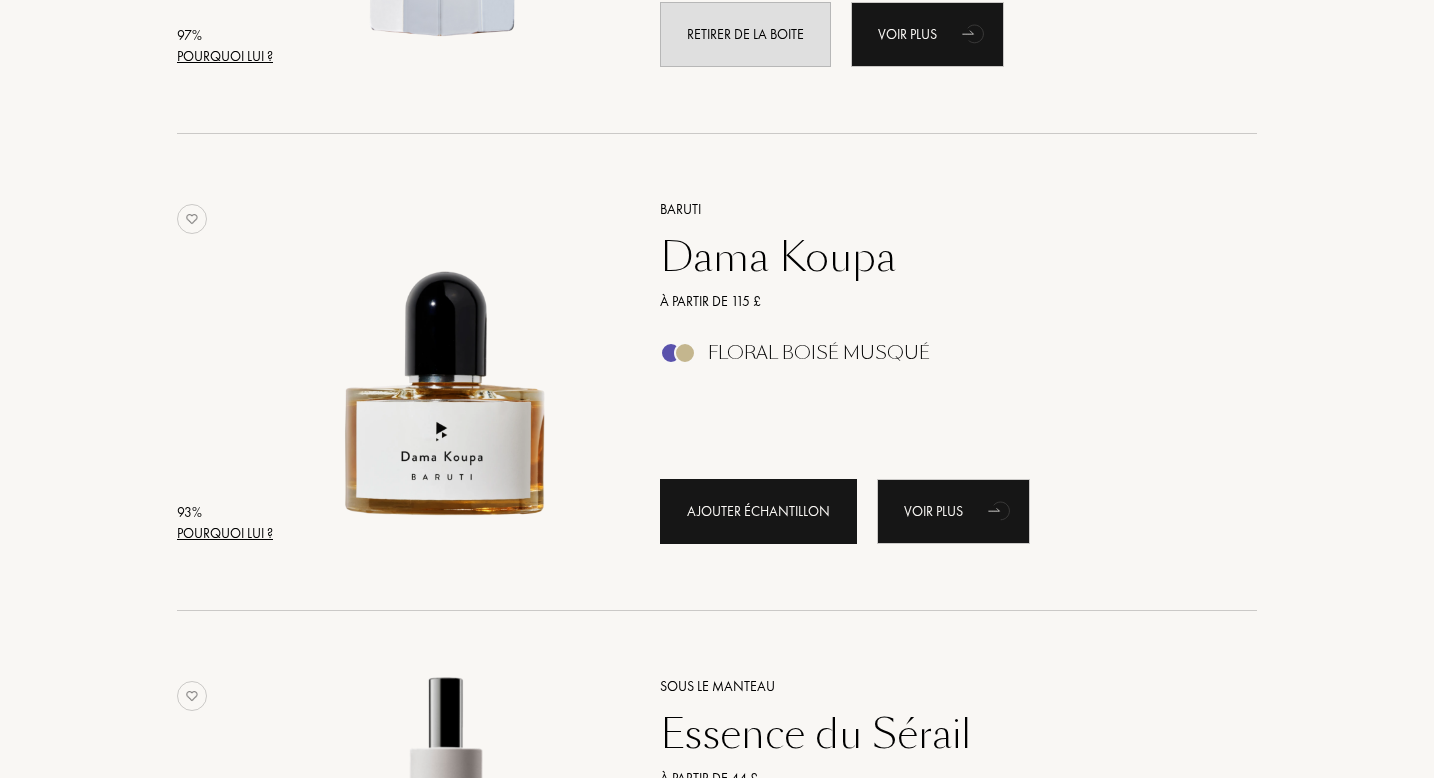 click on "Ajouter échantillon" at bounding box center [758, 511] 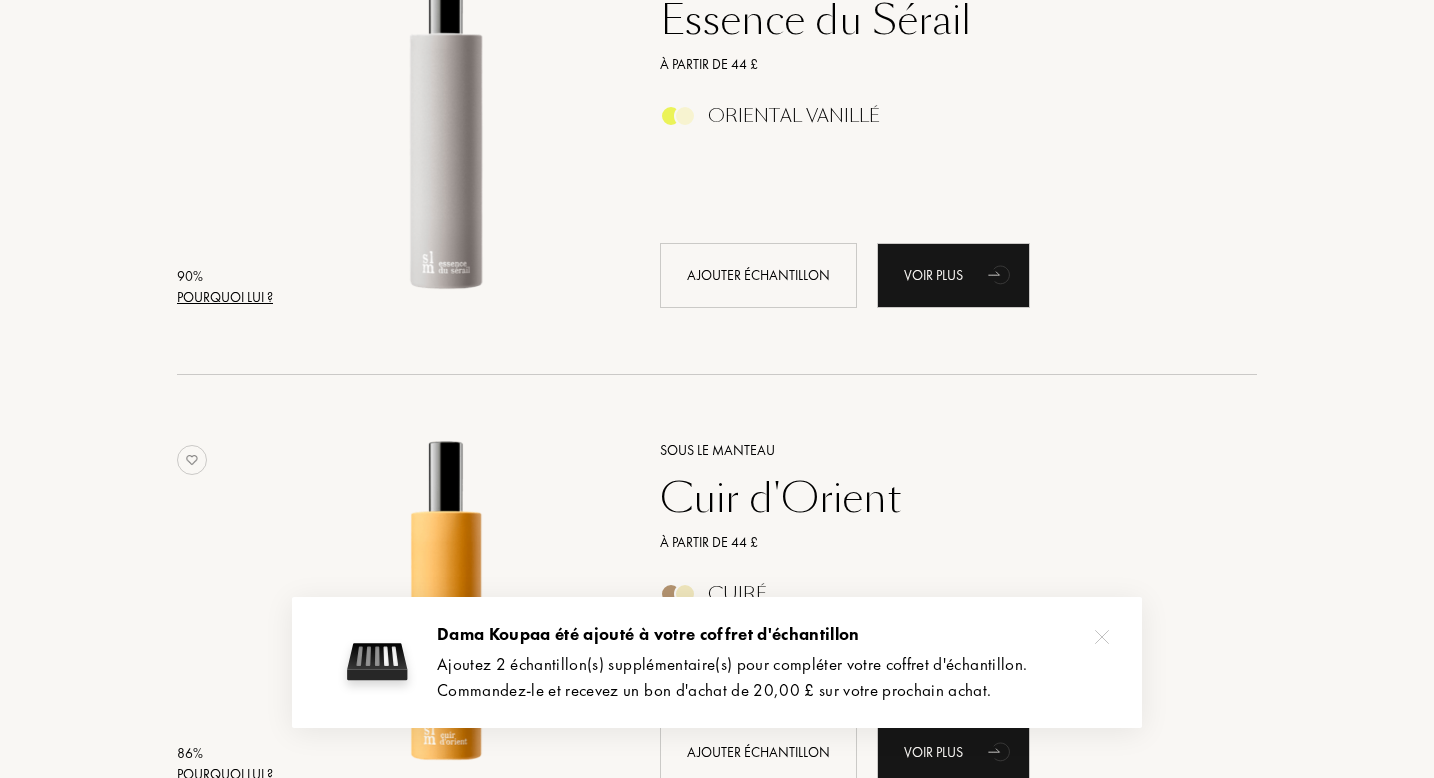 scroll, scrollTop: 1874, scrollLeft: 0, axis: vertical 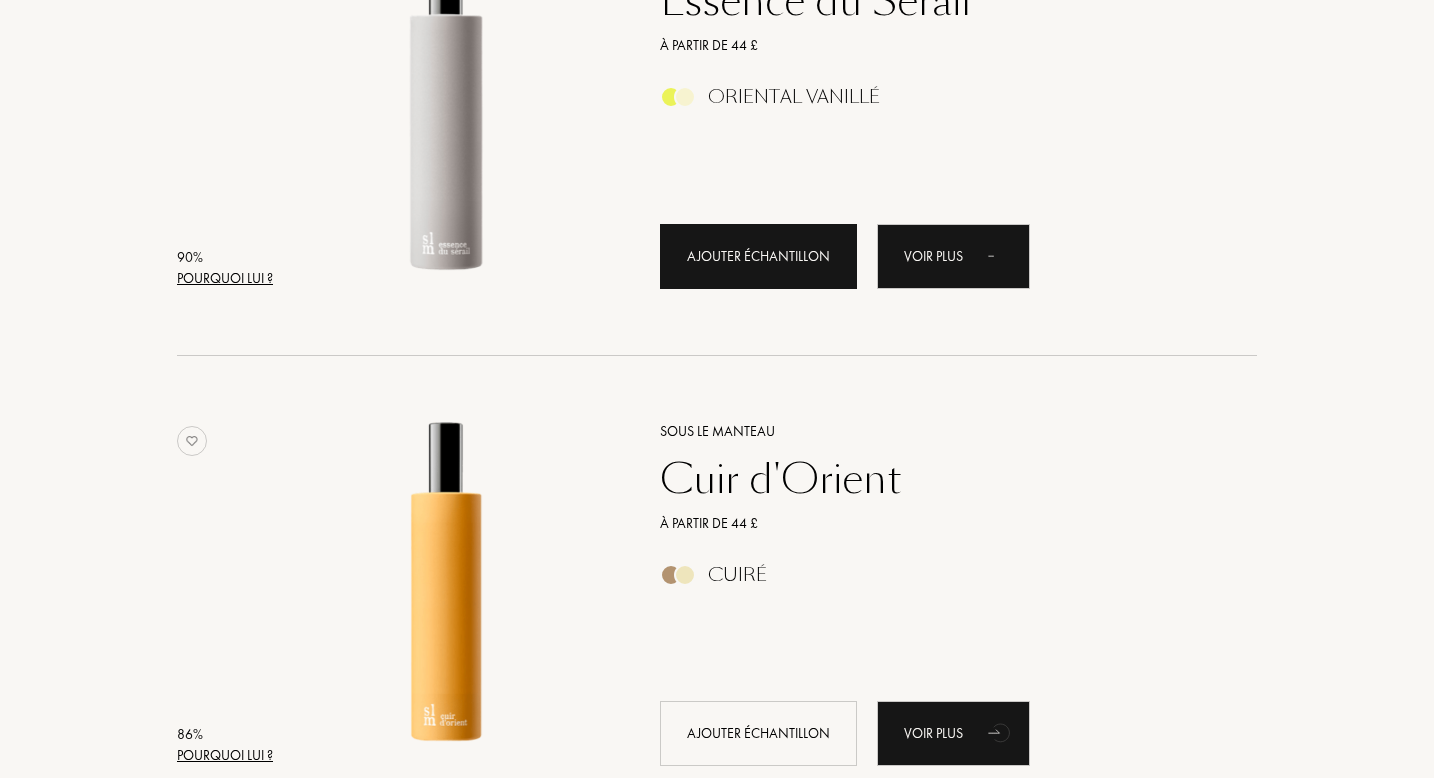click on "Ajouter échantillon" at bounding box center (758, 256) 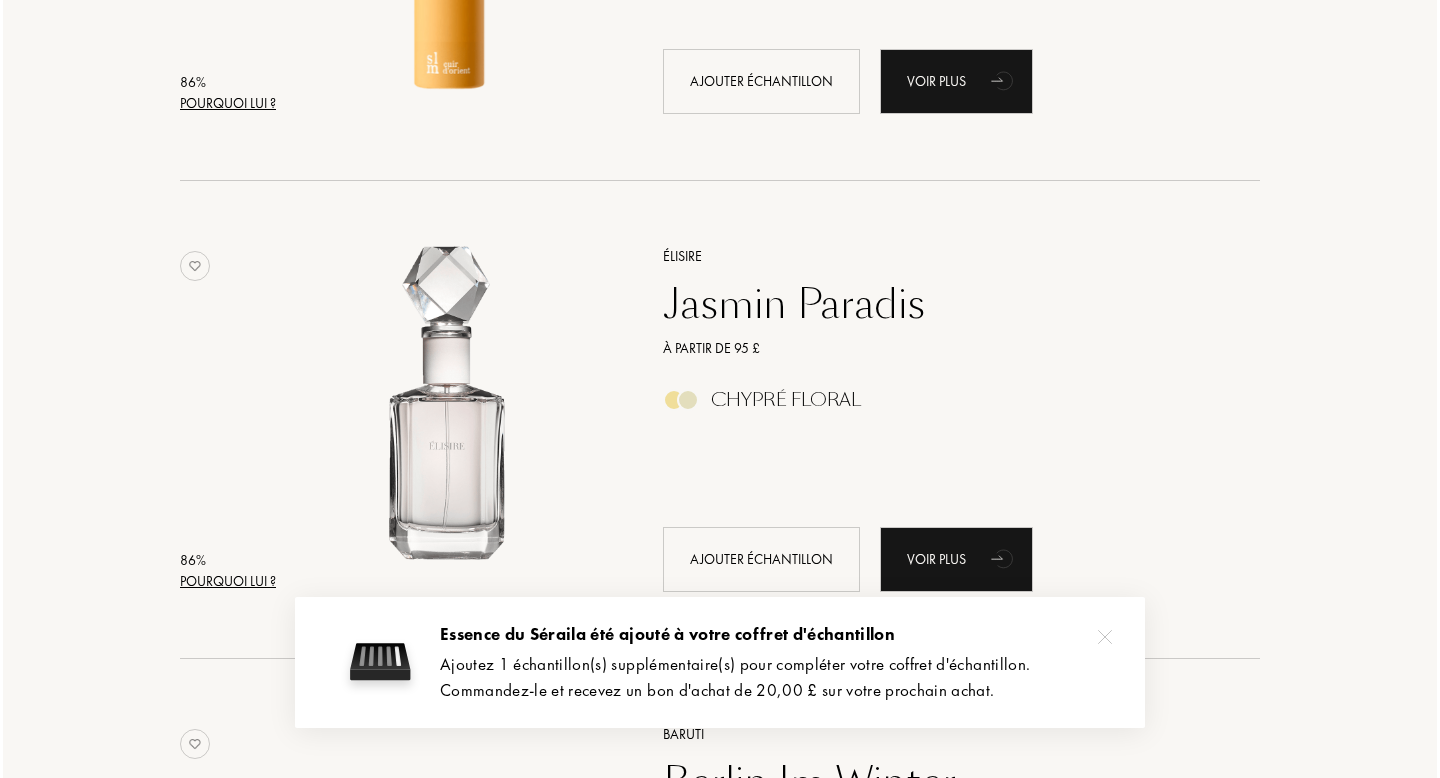 scroll, scrollTop: 2557, scrollLeft: 0, axis: vertical 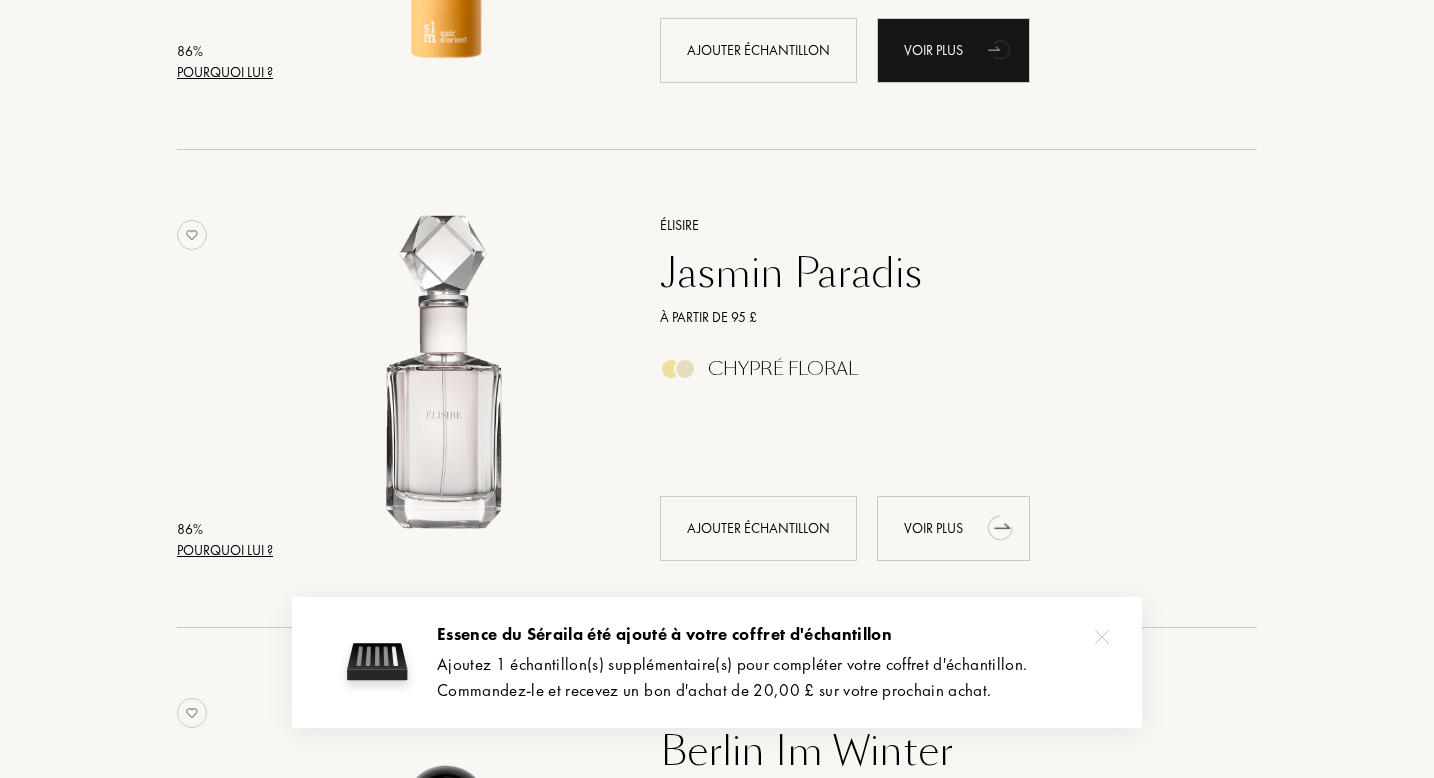 click on "Voir plus" at bounding box center (953, 528) 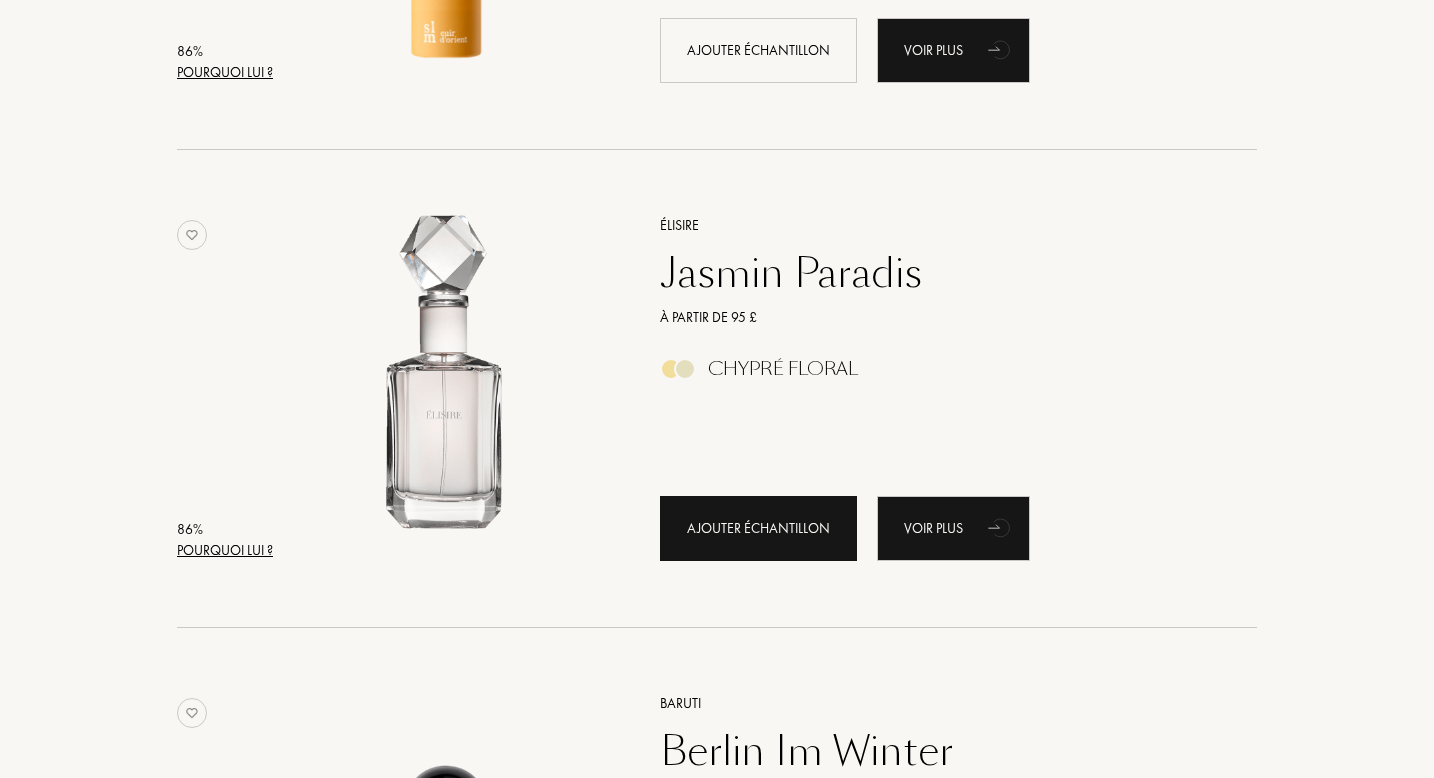 click on "Ajouter échantillon" at bounding box center [758, 528] 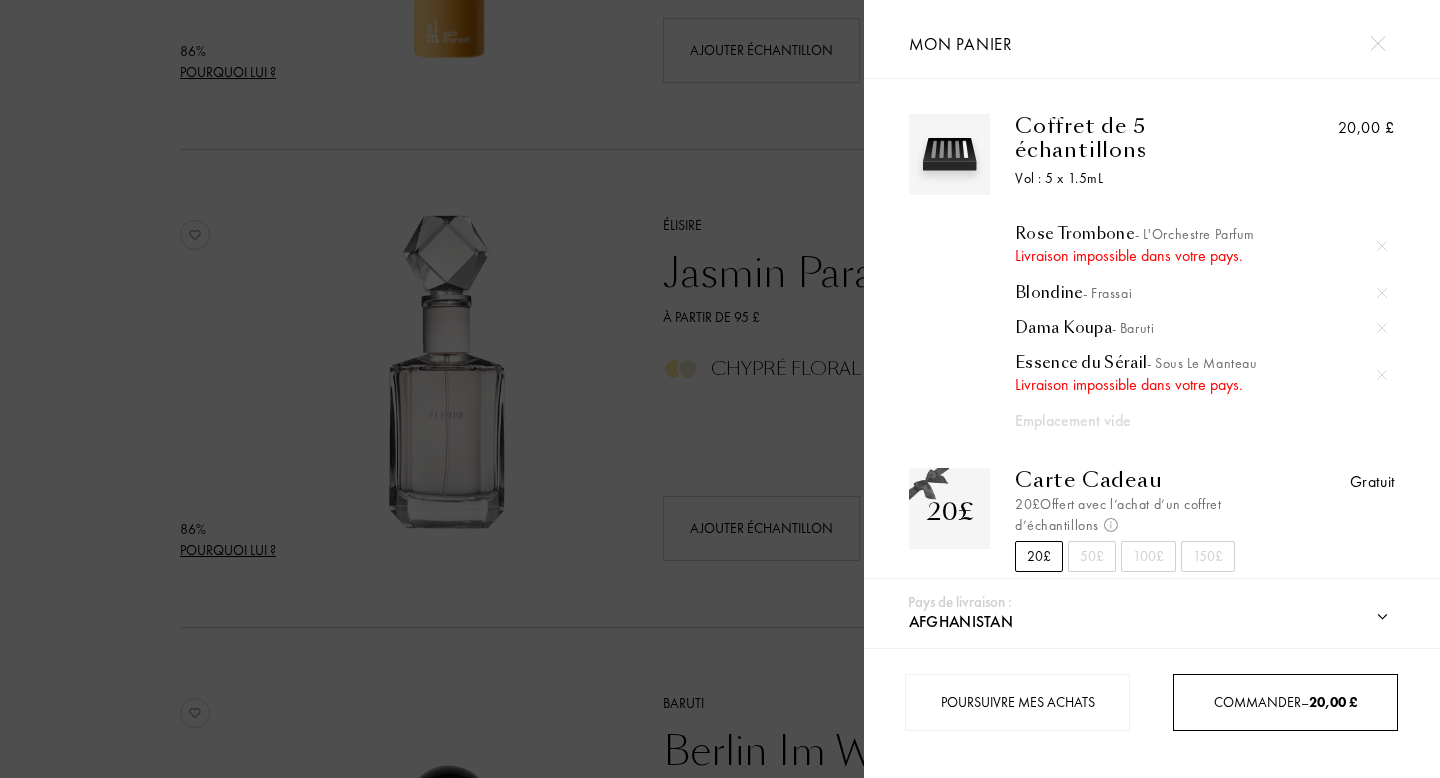click on "Commander  –  20,00 £" at bounding box center (1285, 702) 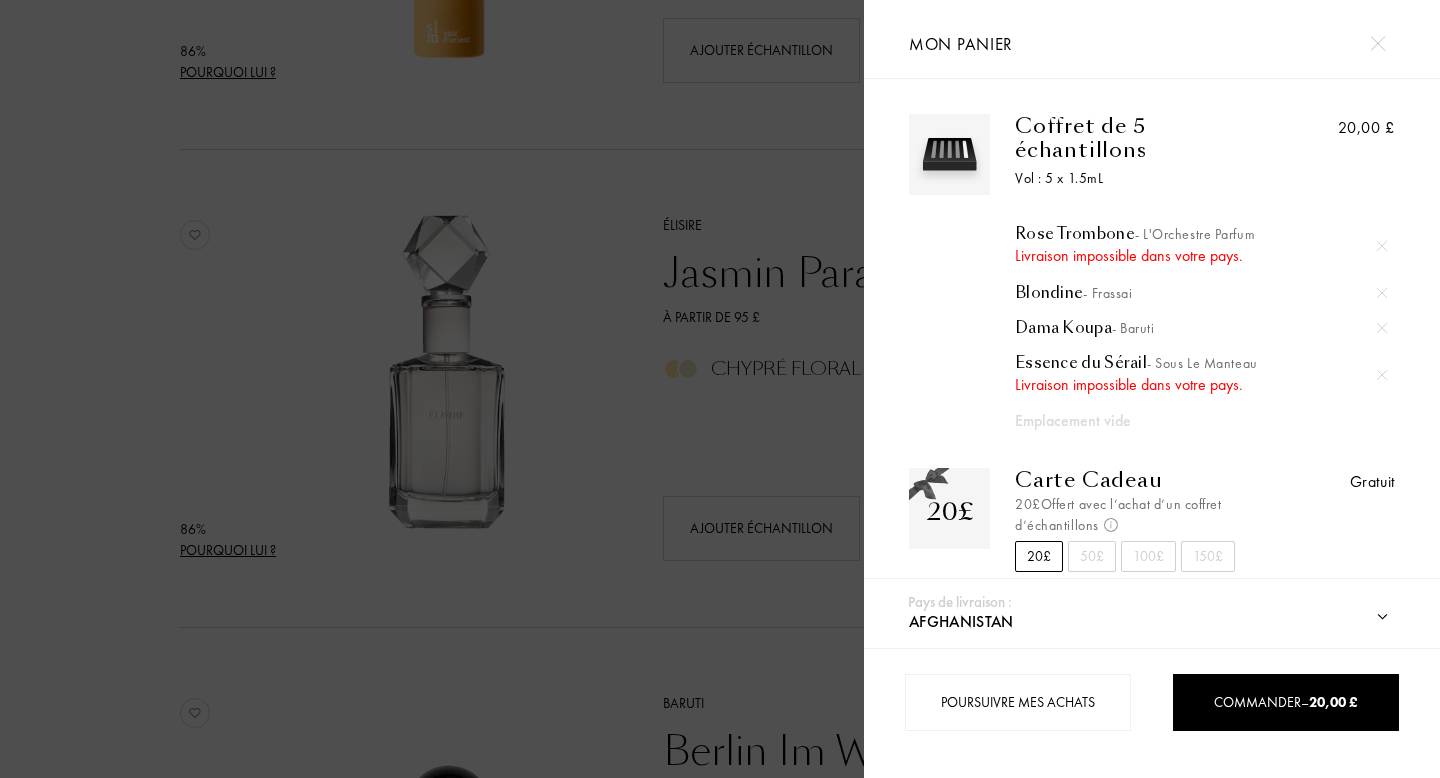 click on "Pays de livraison : Afghanistan Afrique du Sud Albanie Algérie Allemagne Andorre Angola Anguilla Antarctique Antigua-et-Barbuda Arabie saoudite Argentine Arménie Aruba Australie Autriche Azerbaïdjan Bahreïn Bangladesh Barbade Belgique Belize Benin Bermudes Bhoutan Biélorussie Bolivie Bonaire Bosnie-Herzégovine Botswana Brésil Brunei Bulgarie Burkina Faso Burundi Cambodge Cameroun Canada Cap-Vert Chili Chine Chypre Colombie Comores Corée du Nord Corée du Sud Costa Rica Côte d'Ivoire Croatie Cuba Curaçao Danemark Djibouti Dominique Égypte Émirats arabes unis Équateur Érythrée Espagne Estonie États fédérés de Micronésie États-Unis Éthiopie Fidji Finlande France Gabon Gambie Géorgie Géorgie du Sud et îles Sandwich du Sud Ghana Grande Bretagne Grèce Grenade Groenland Guadeloupe Guatemala Guinée Guinée équatoriale Guinée française Guinée-Bissau Guyane Haïti Honduras Hong Kong Hongrie Île Clipperton Île de Navassa Île Maurice Îles Caïmans Îles Salomon Inde Indonésie Irak Iran" at bounding box center (1152, 613) 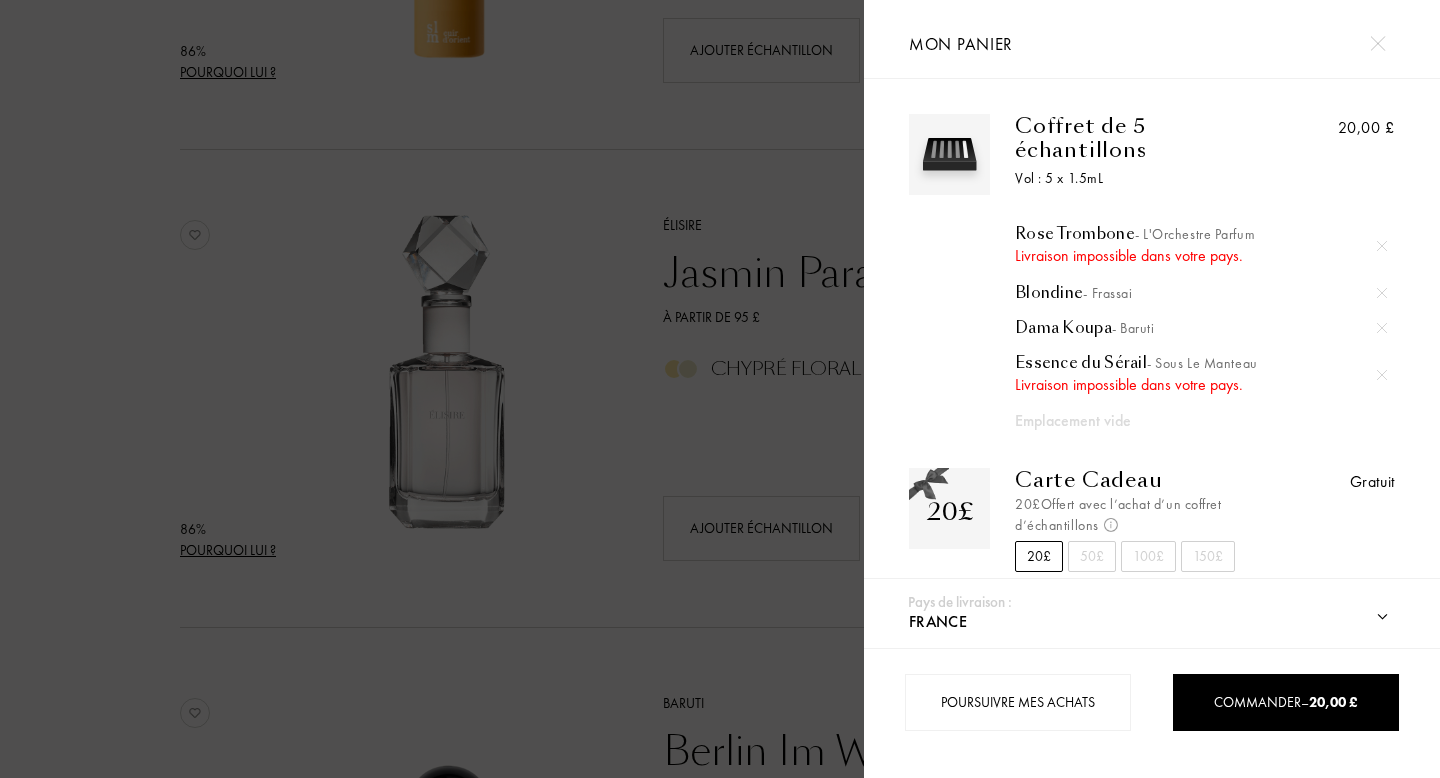 select on "FR" 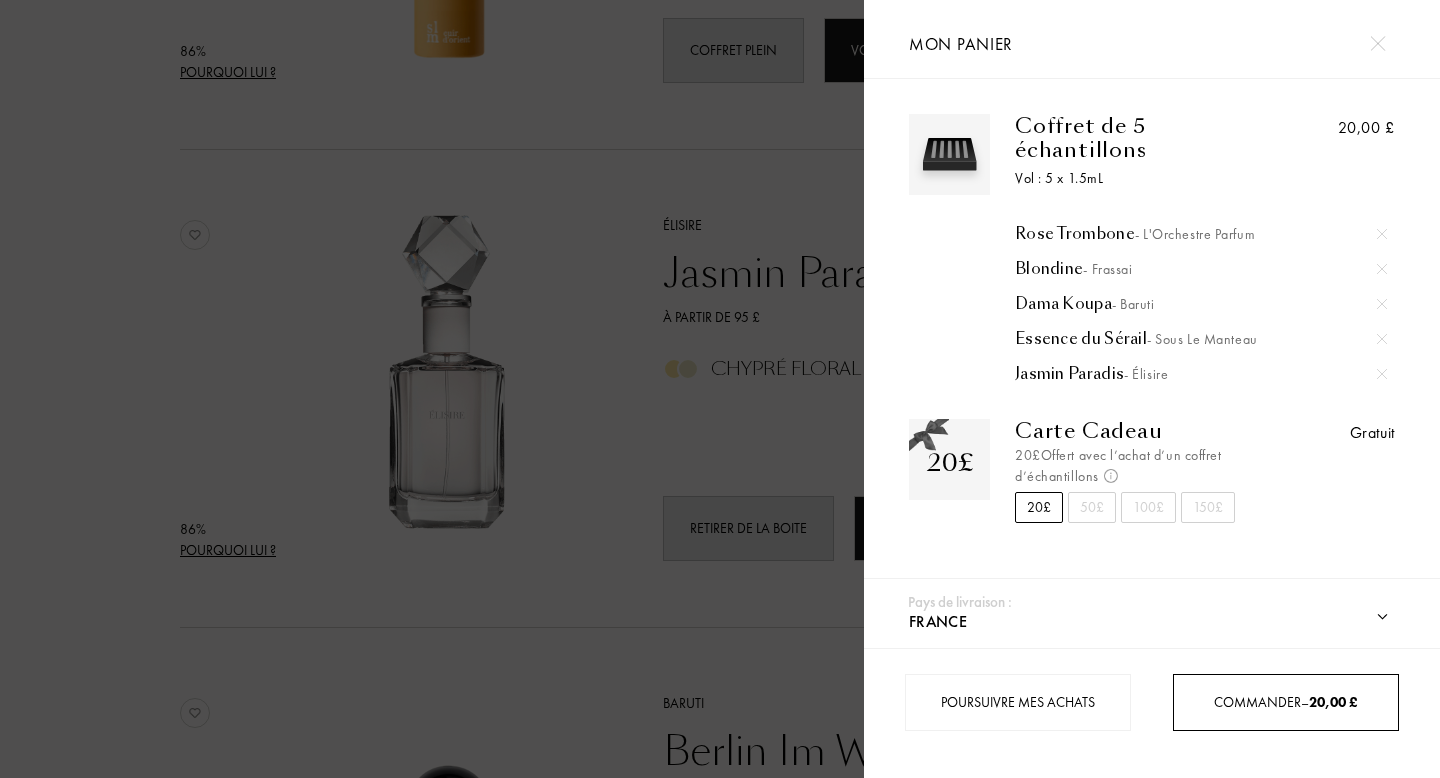 click on "Commander  –  20,00 £" at bounding box center [1285, 702] 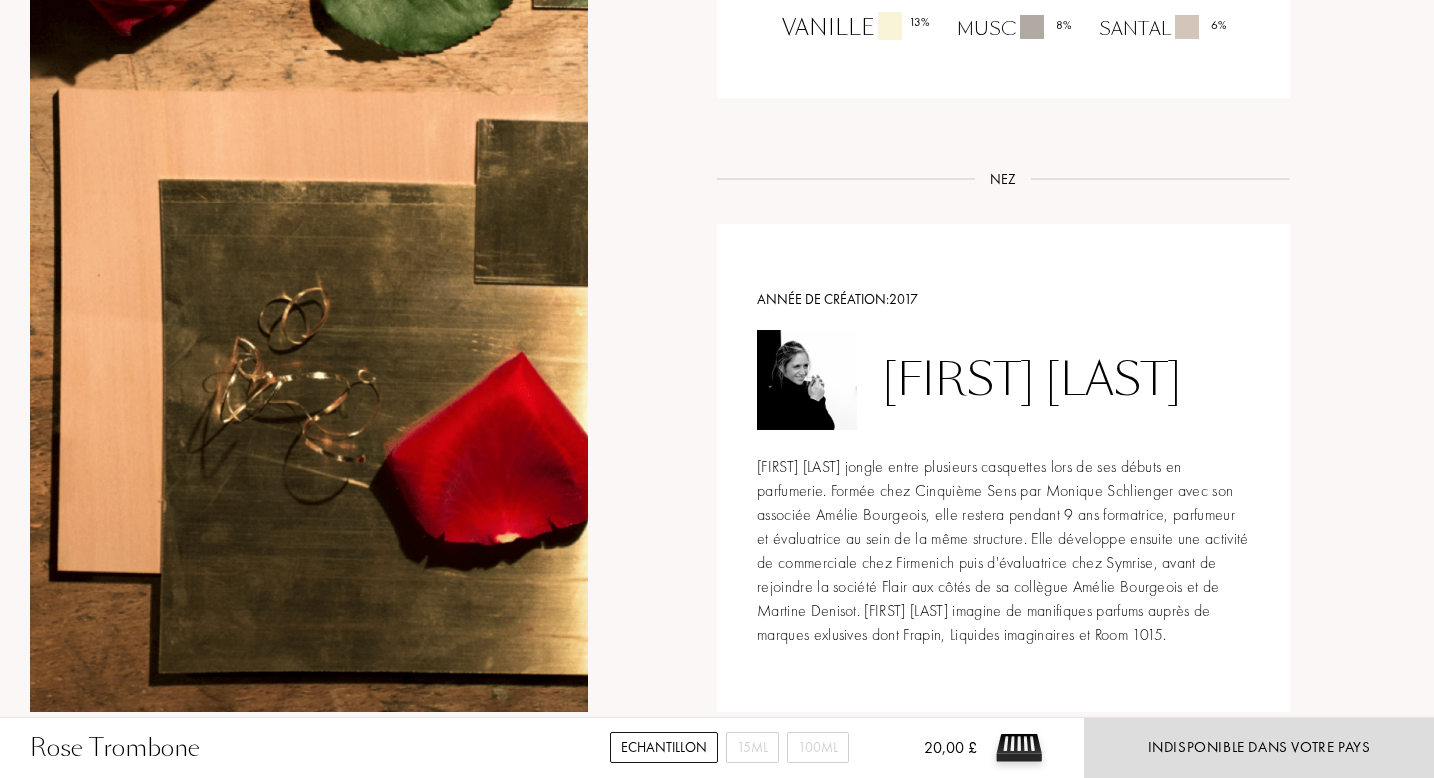 scroll, scrollTop: 2072, scrollLeft: 0, axis: vertical 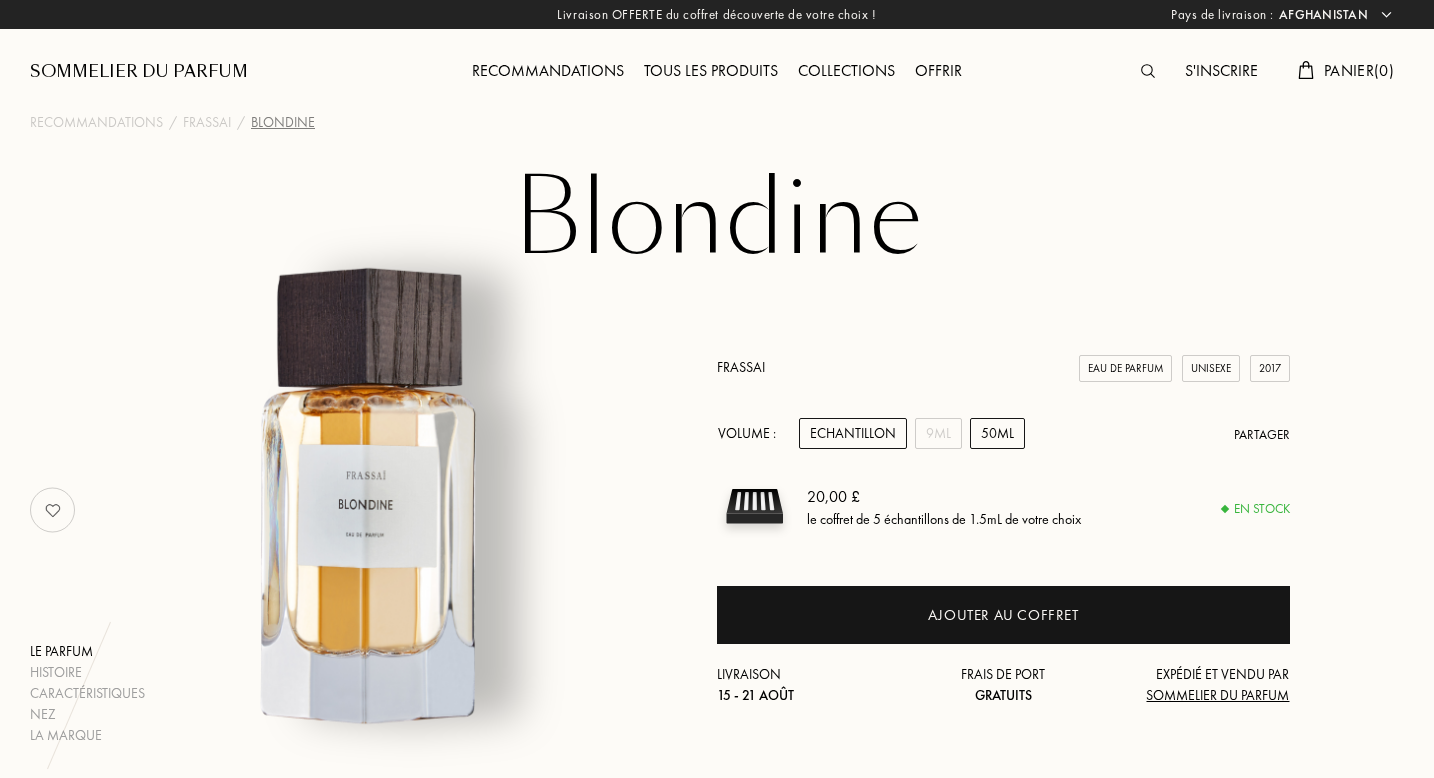 click on "50mL" at bounding box center (997, 433) 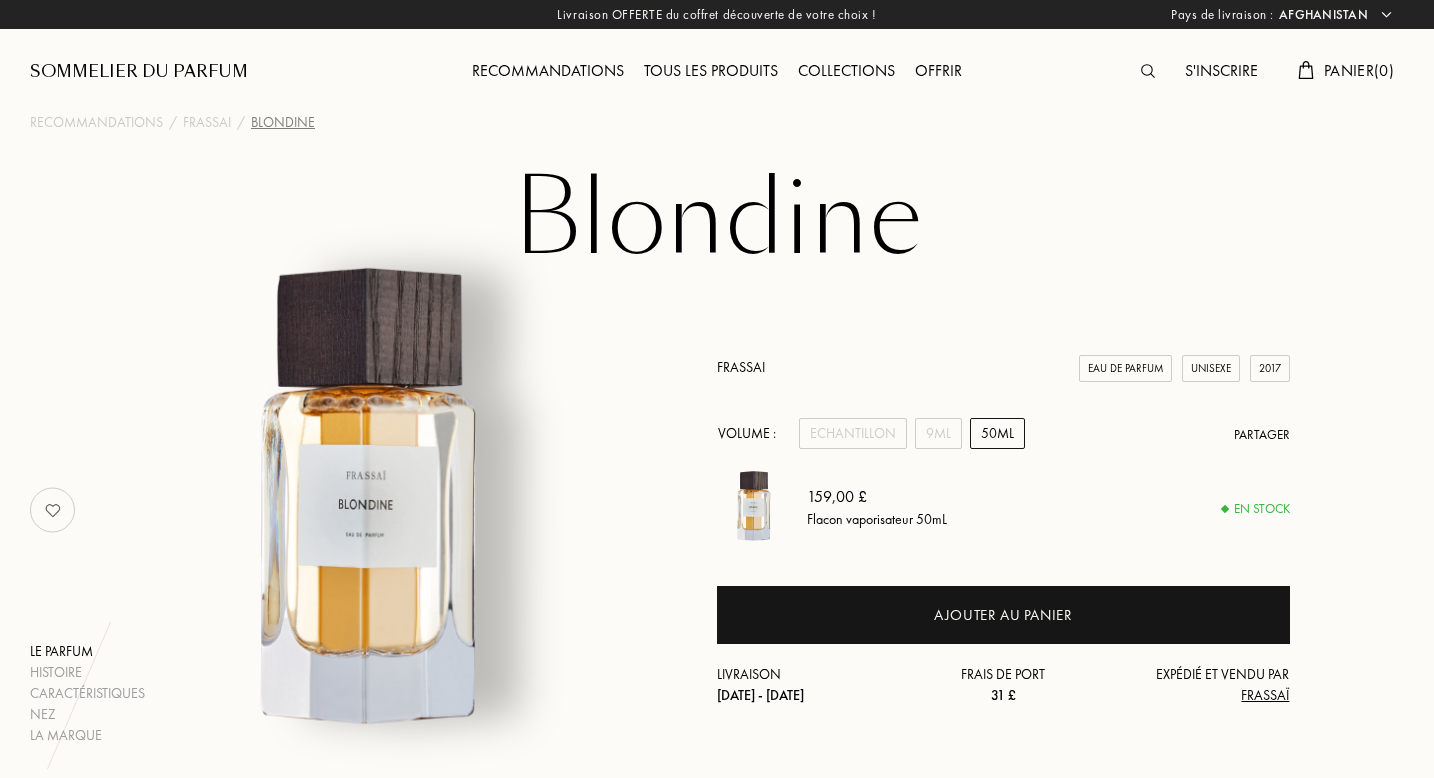 click on "Frassai Eau de Parfum Unisexe 2017 Volume : Echantillon 9mL 50mL Partager 159,00 £ Flacon vaporisateur 50mL En stock Ajouter au panier Livraison 12 - 20 août Frais de port 31 £ Expédié et vendu par Frassaï" at bounding box center (1003, 531) 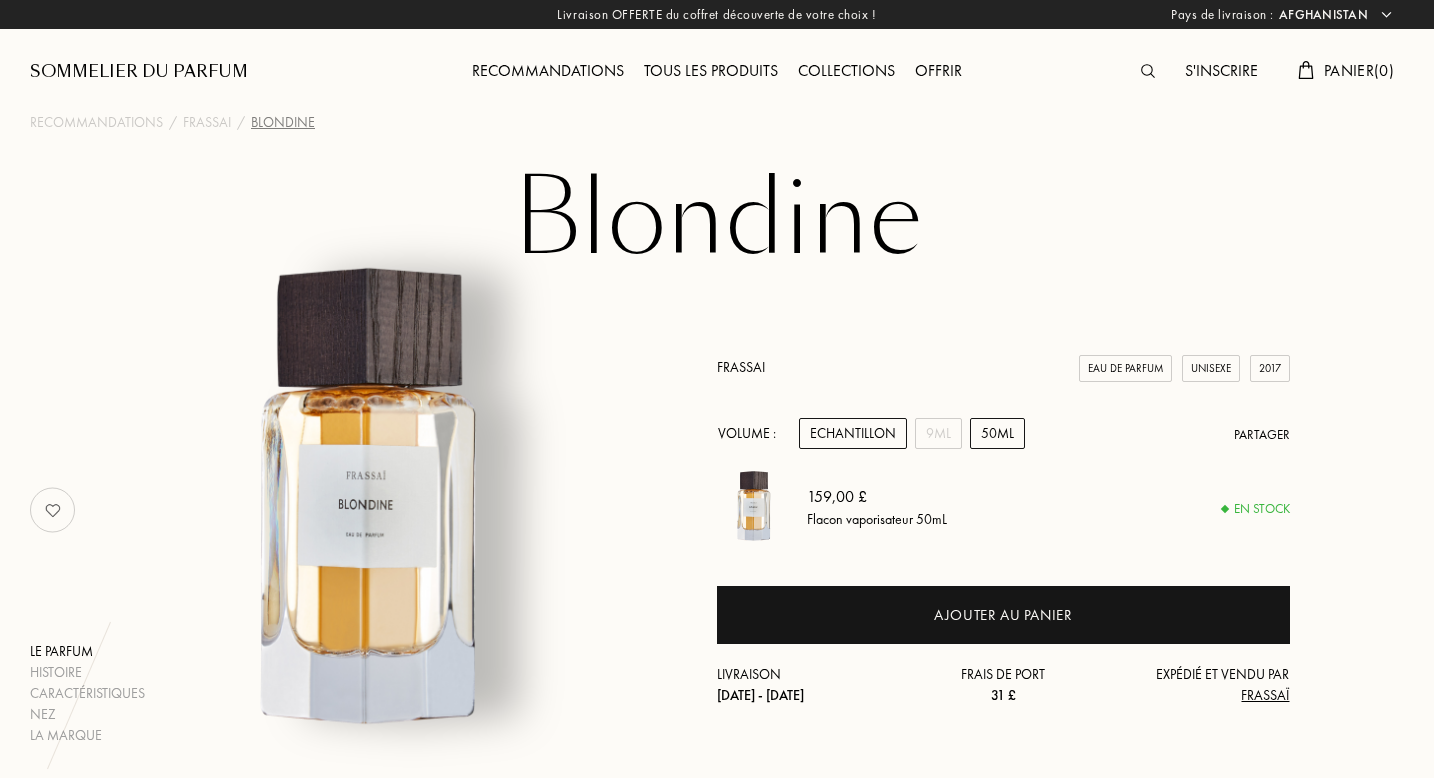 click on "Echantillon" at bounding box center (853, 433) 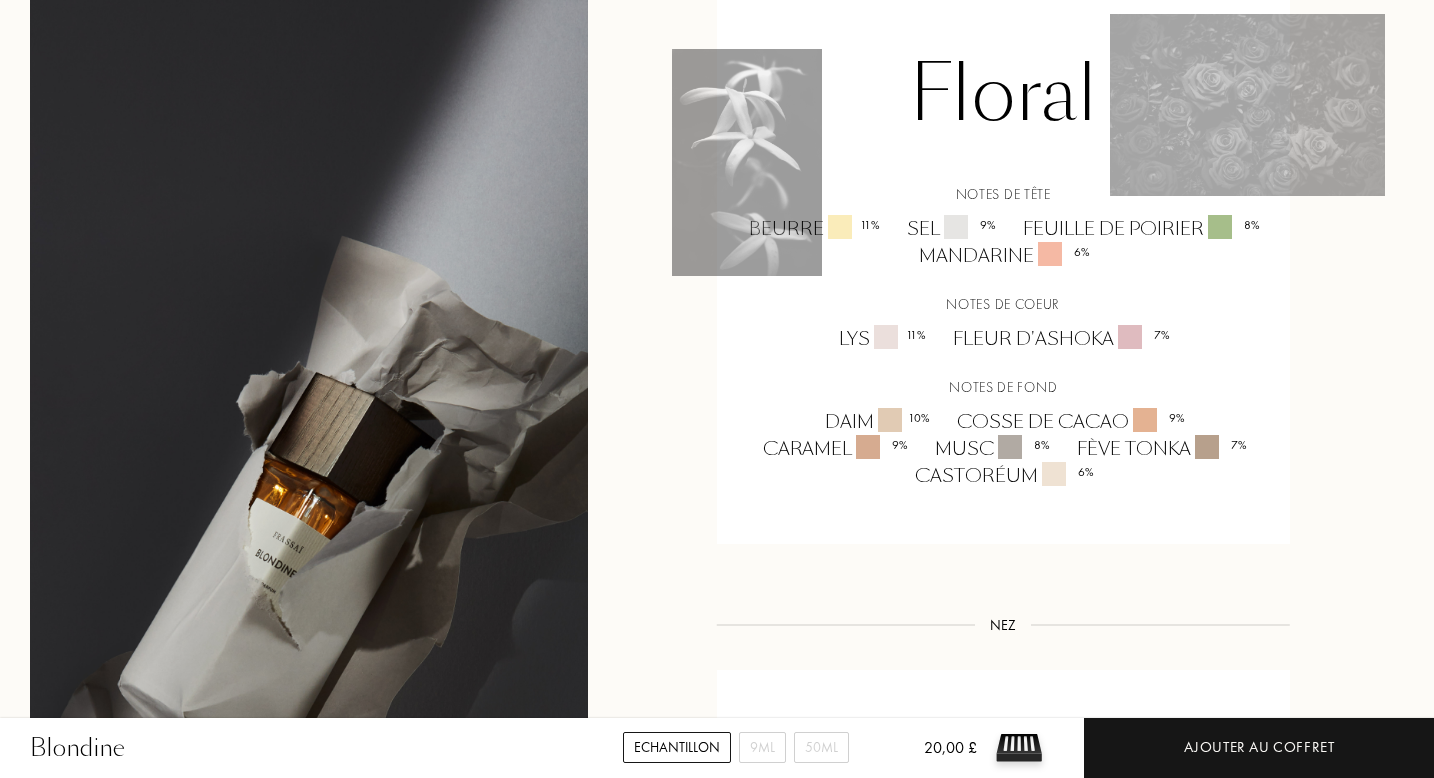 scroll, scrollTop: 1456, scrollLeft: 0, axis: vertical 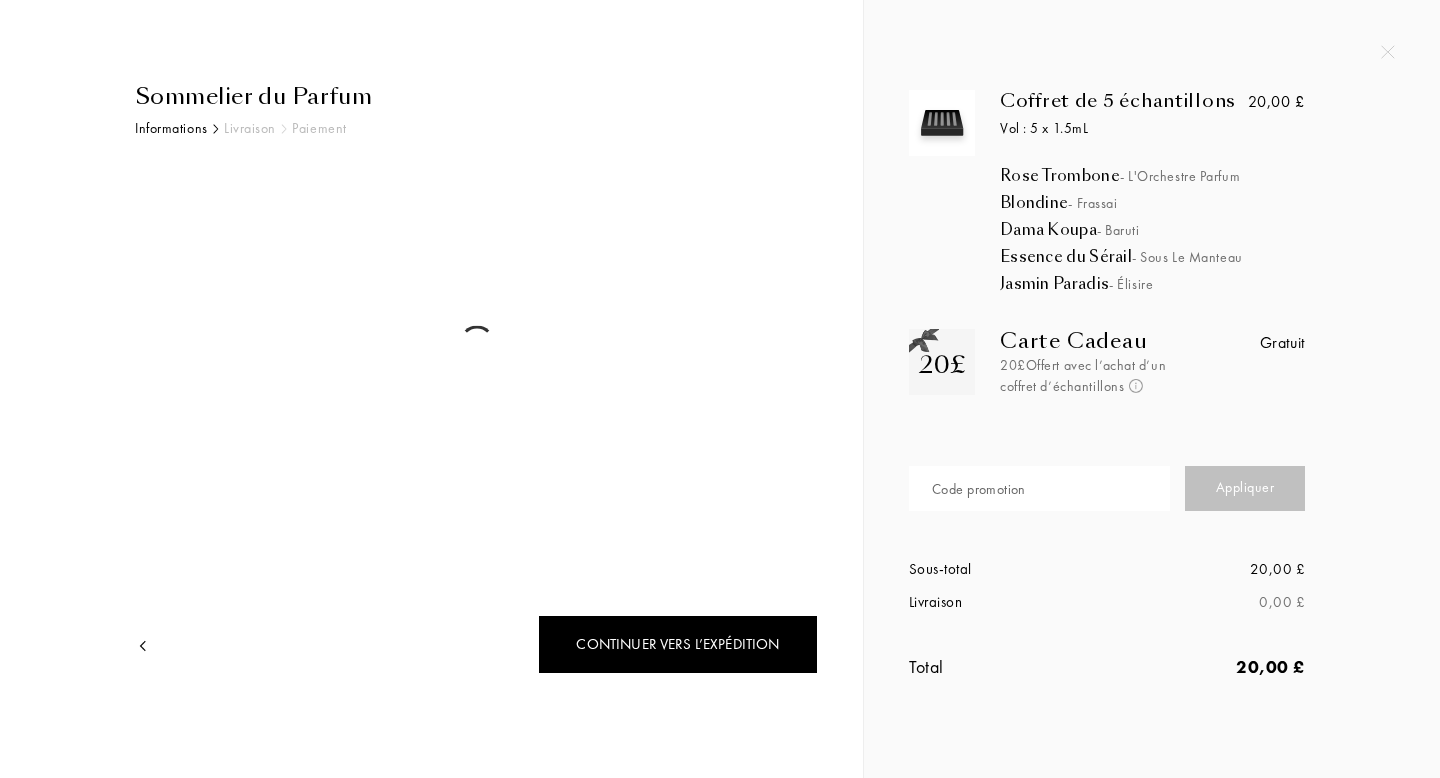 select on "FR" 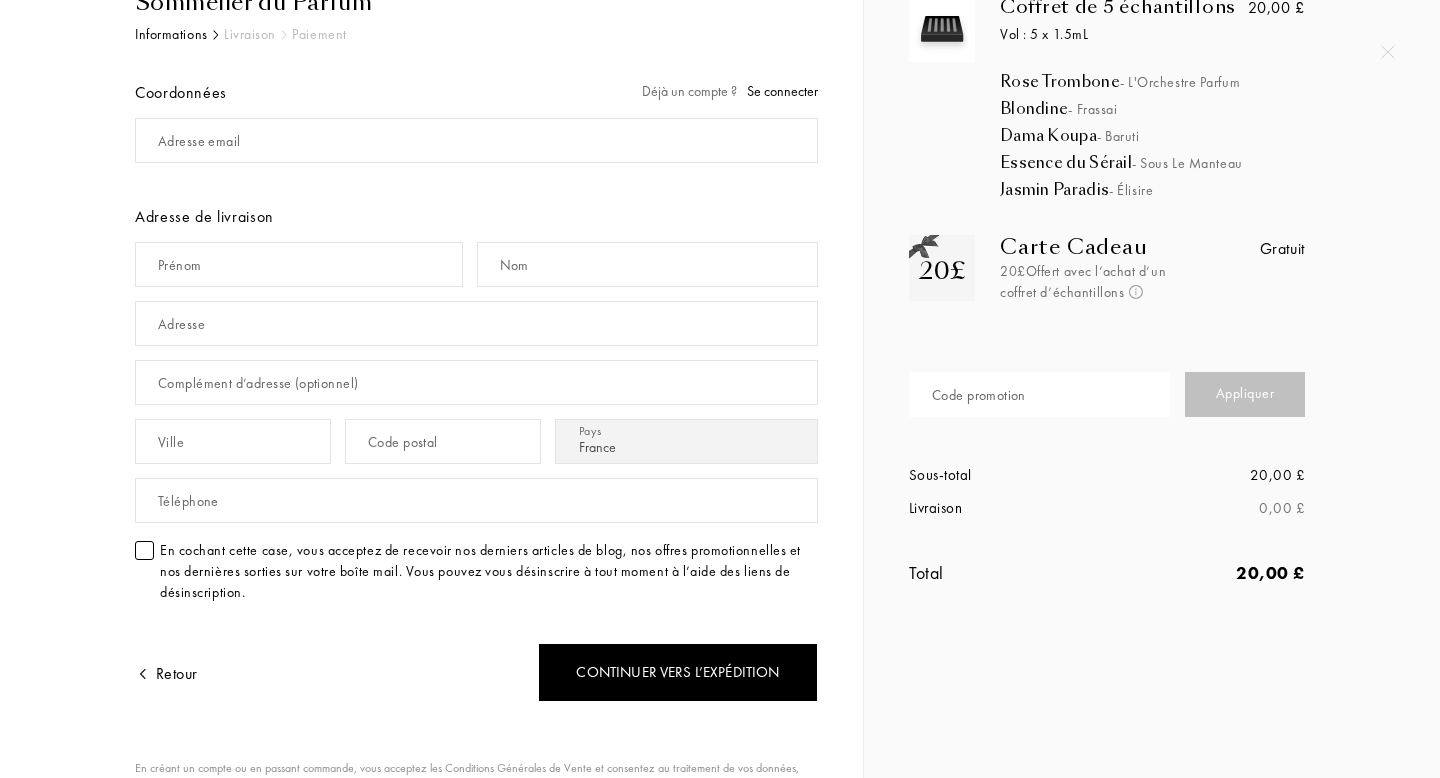 scroll, scrollTop: 0, scrollLeft: 0, axis: both 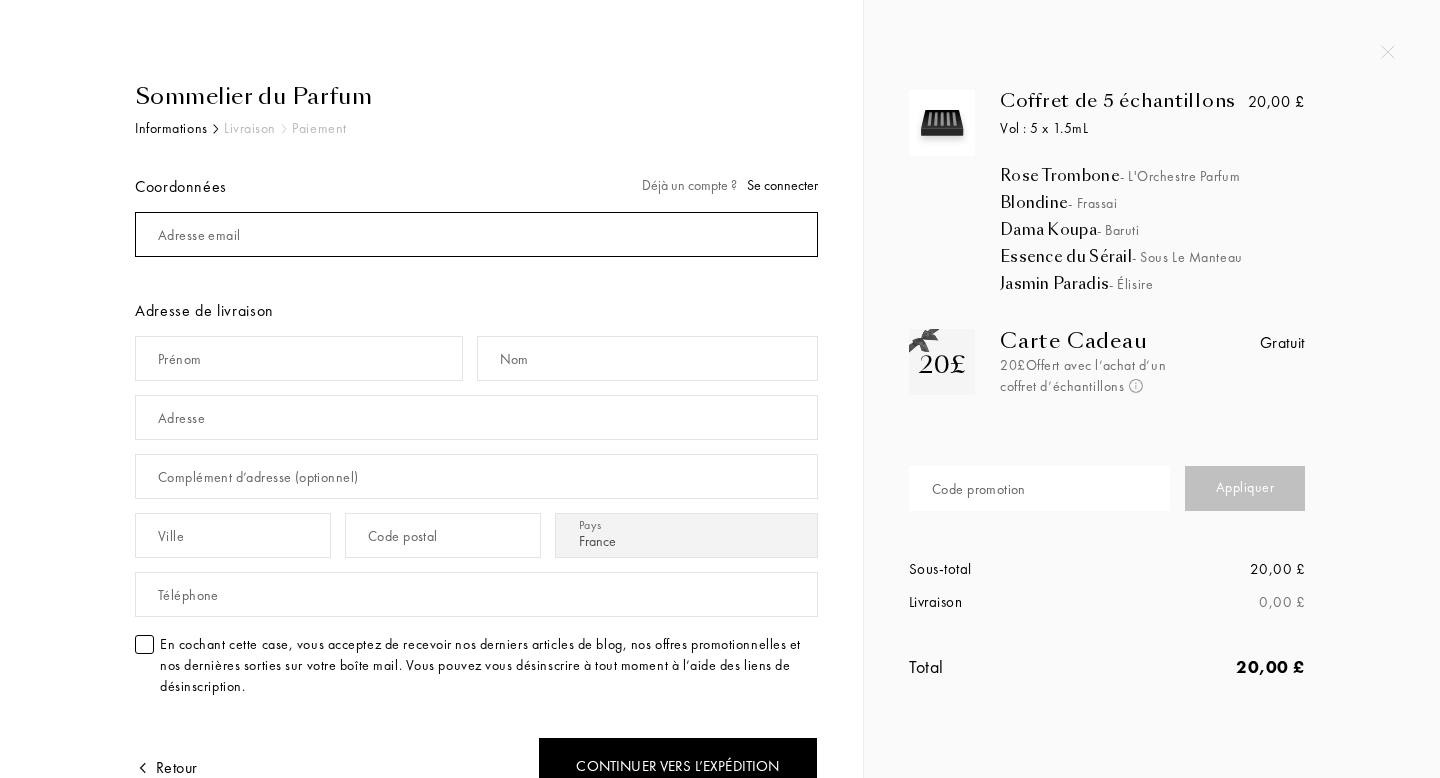 click at bounding box center (476, 234) 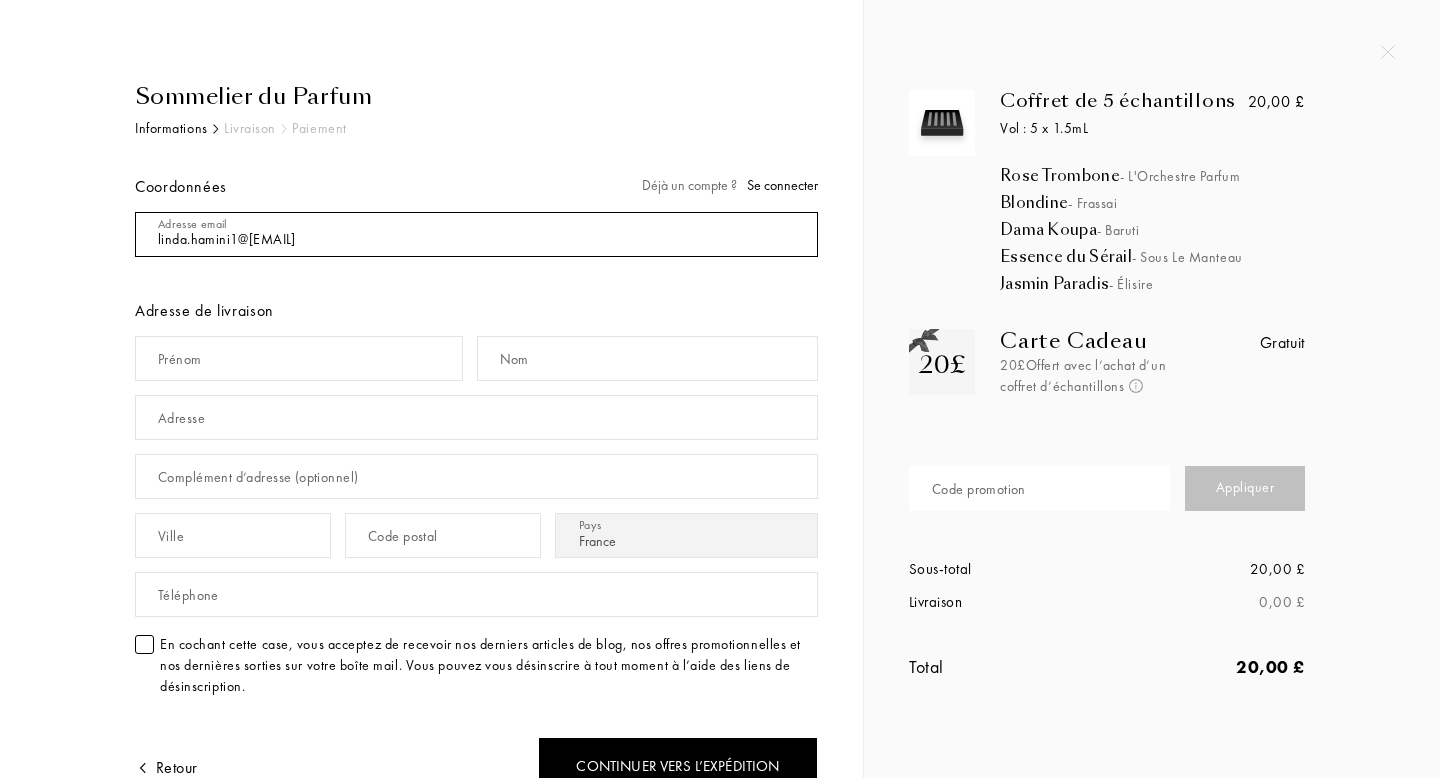type on "linda.hamini1@gmail.com" 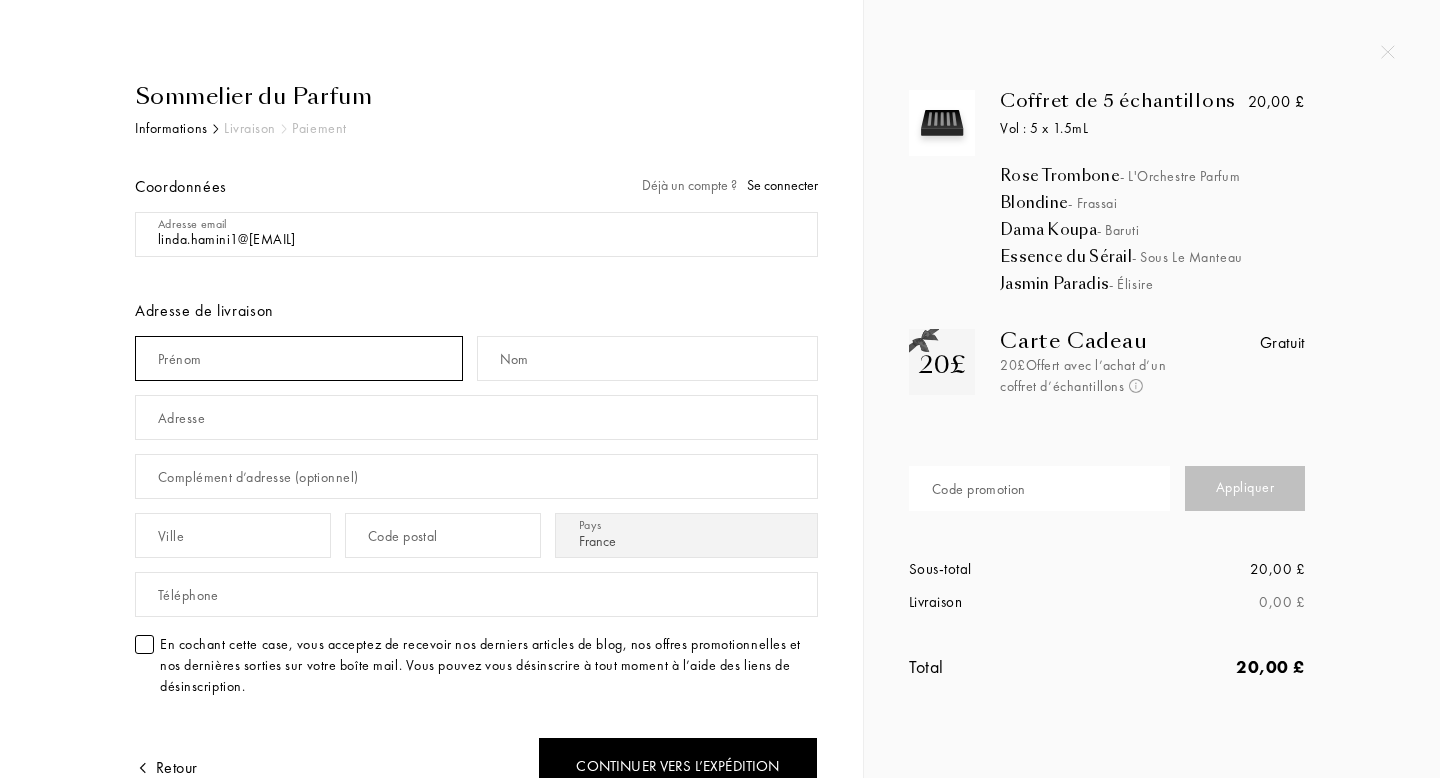 click at bounding box center (299, 358) 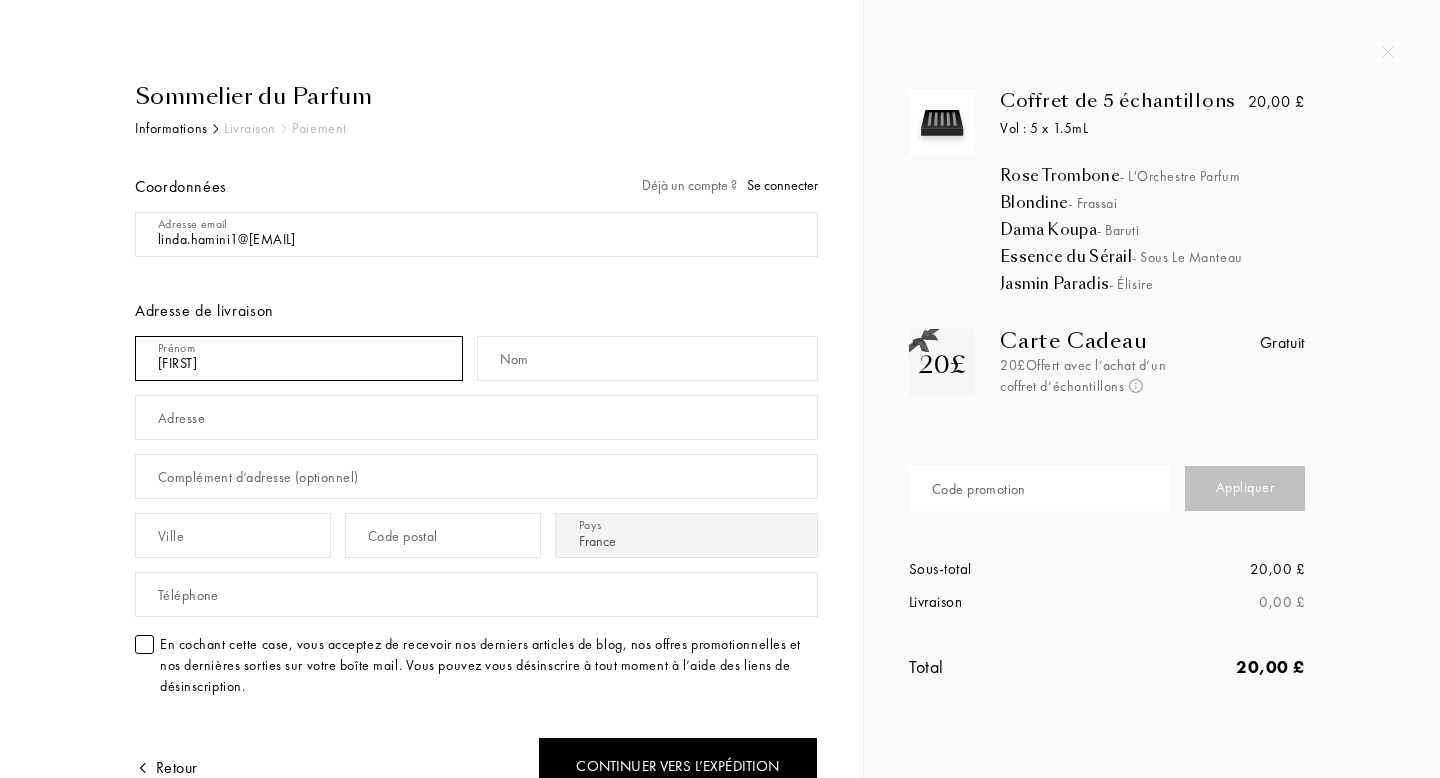 type on "Linda" 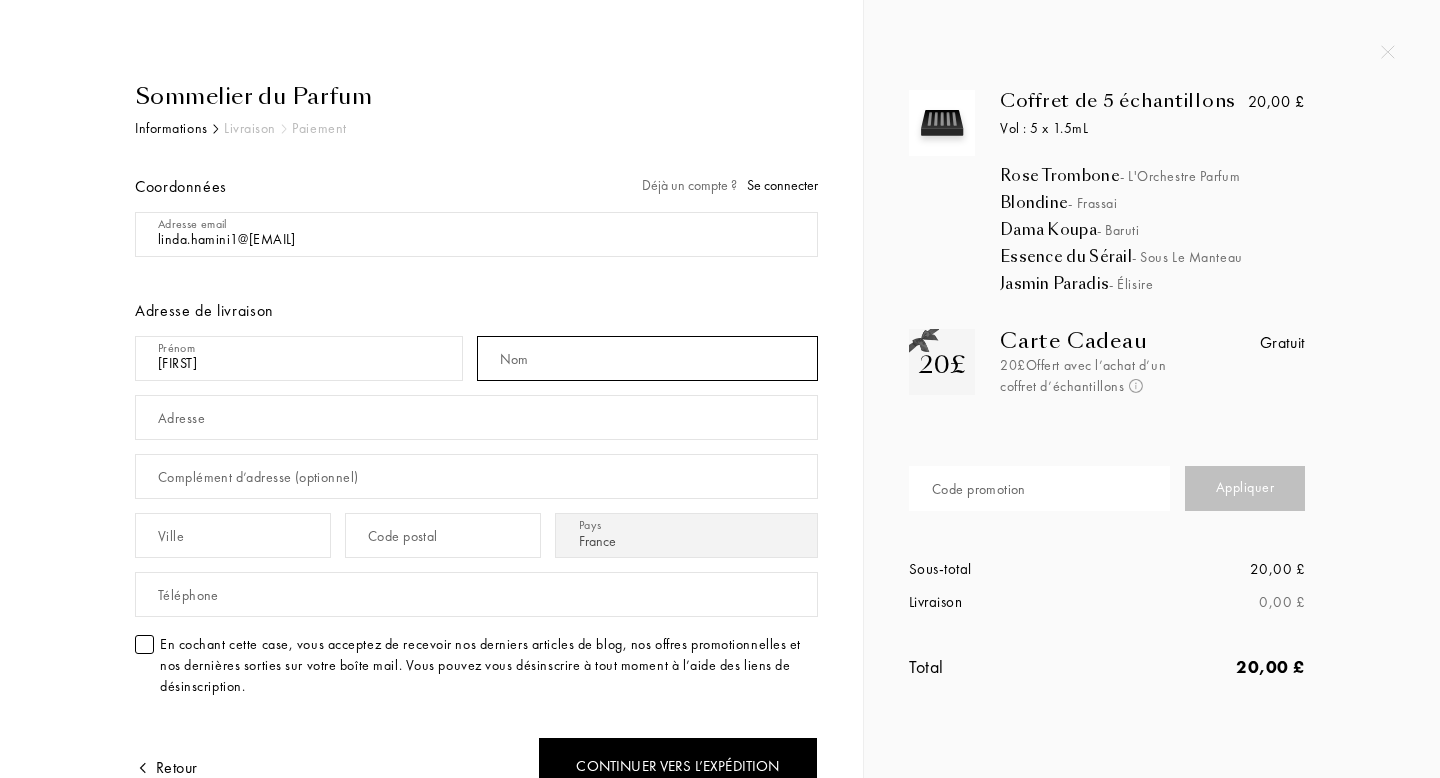 click at bounding box center [648, 358] 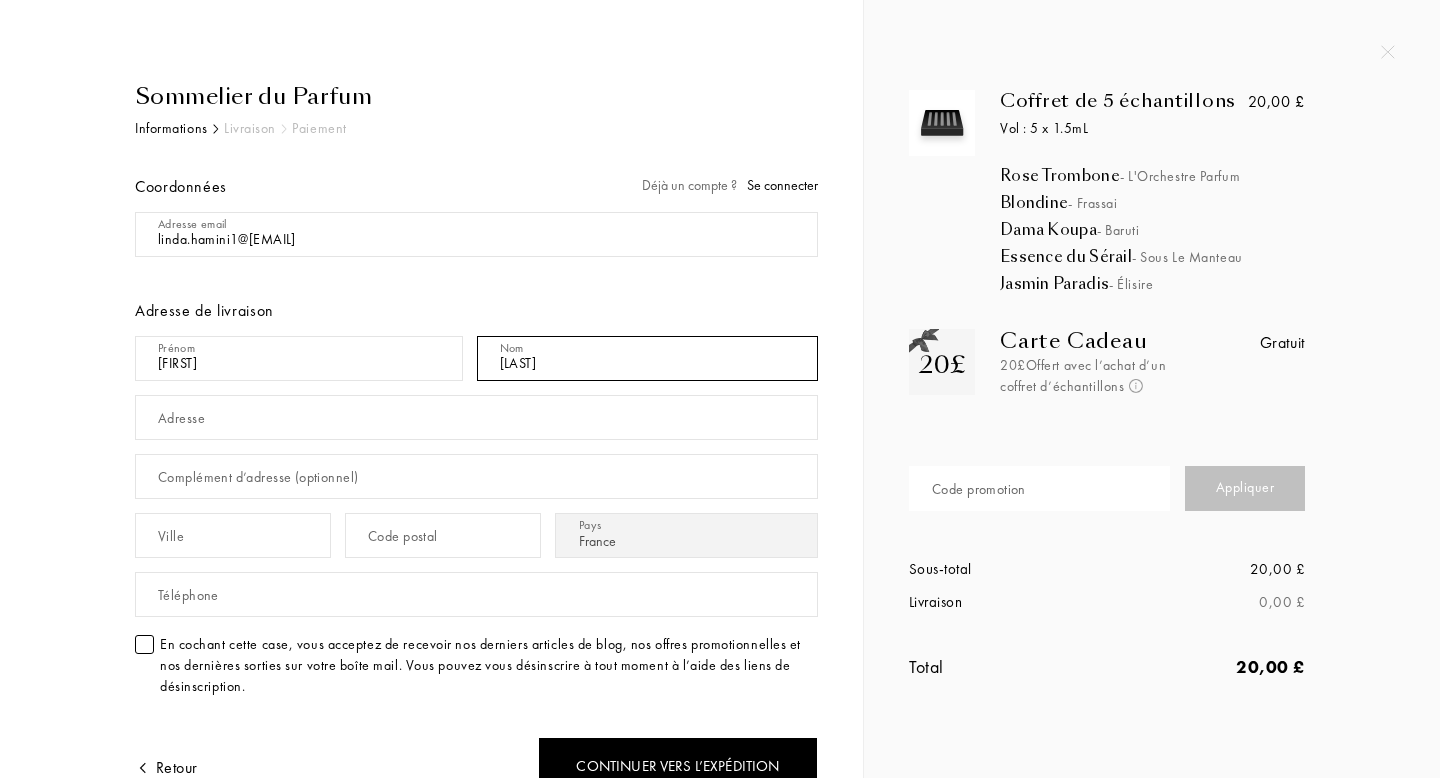 type on "Hamini" 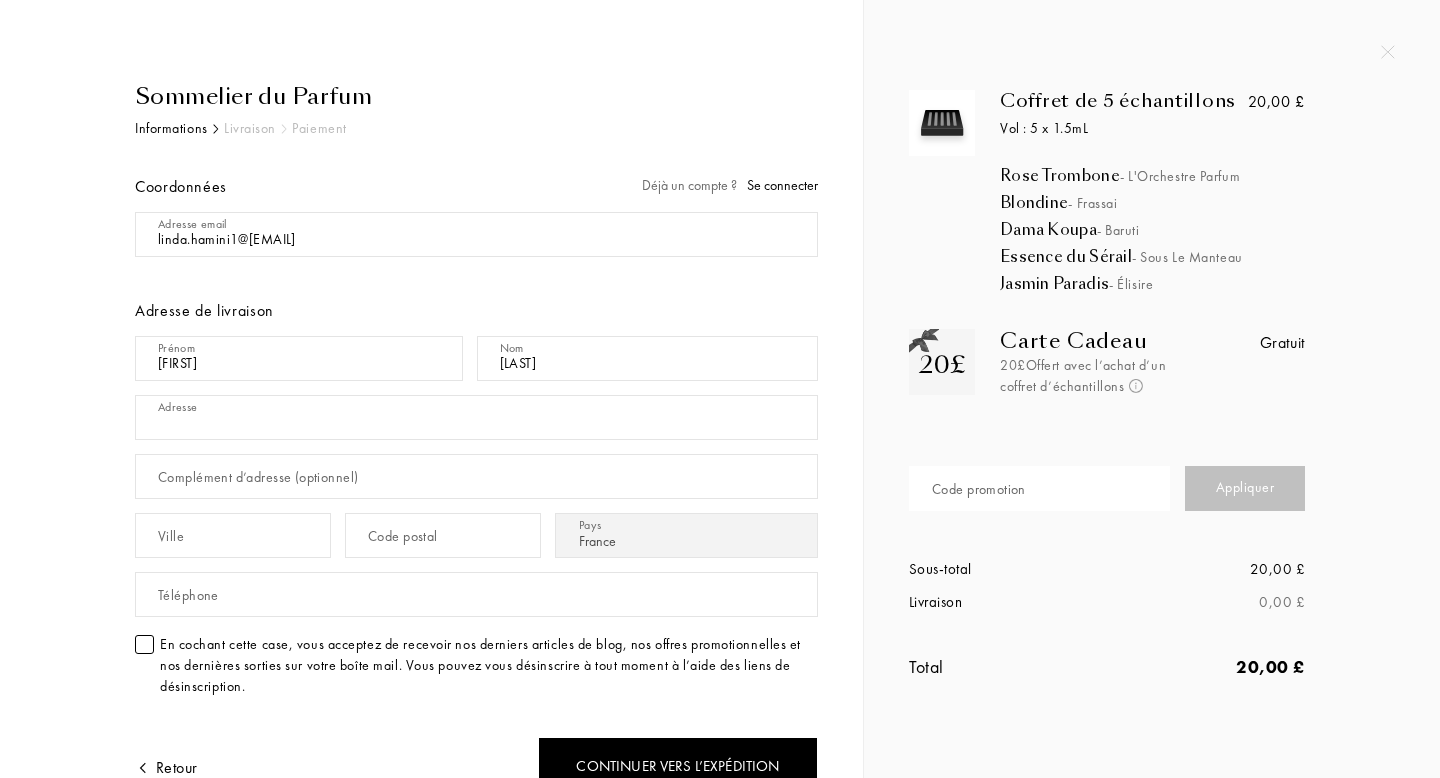 click at bounding box center (476, 417) 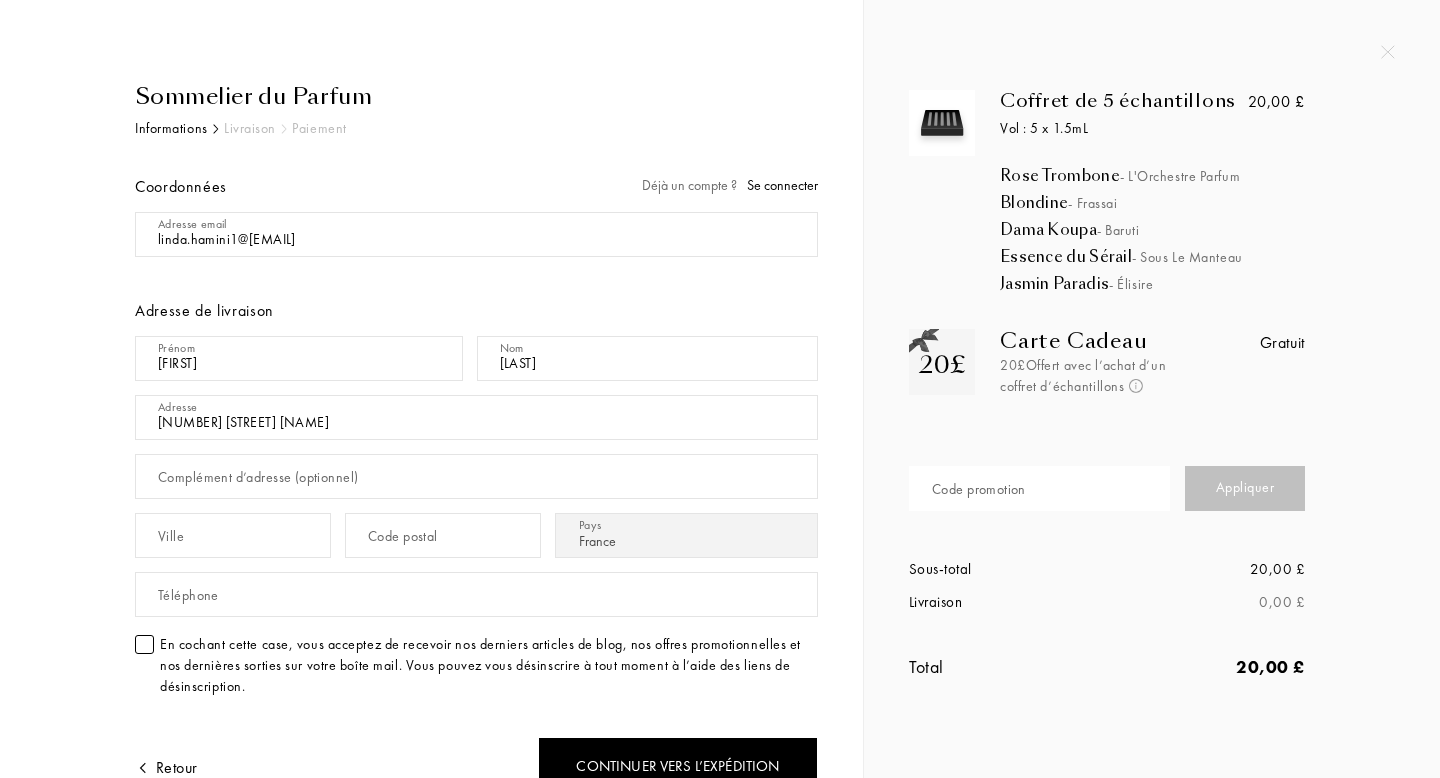 type on "6 rue arthur rimbaud" 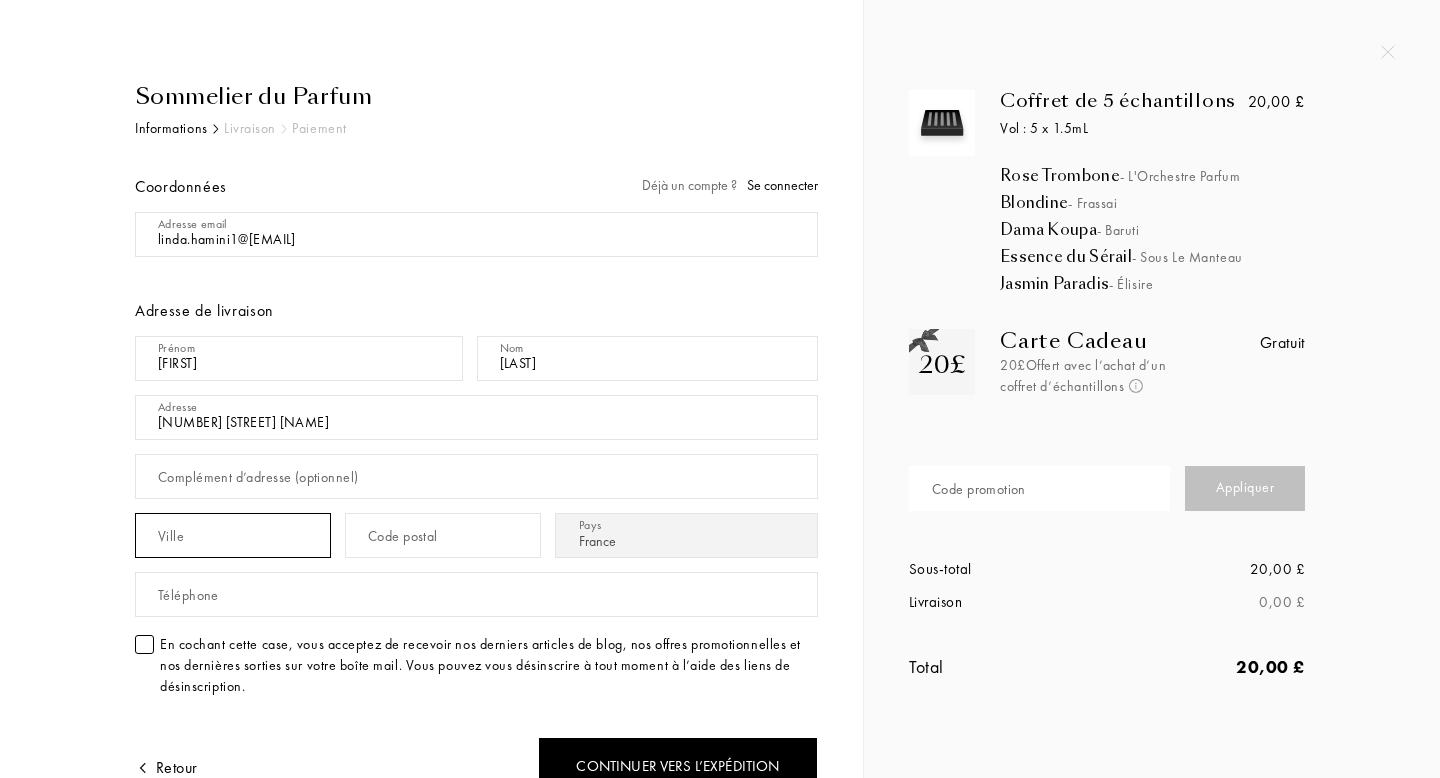 click at bounding box center [233, 535] 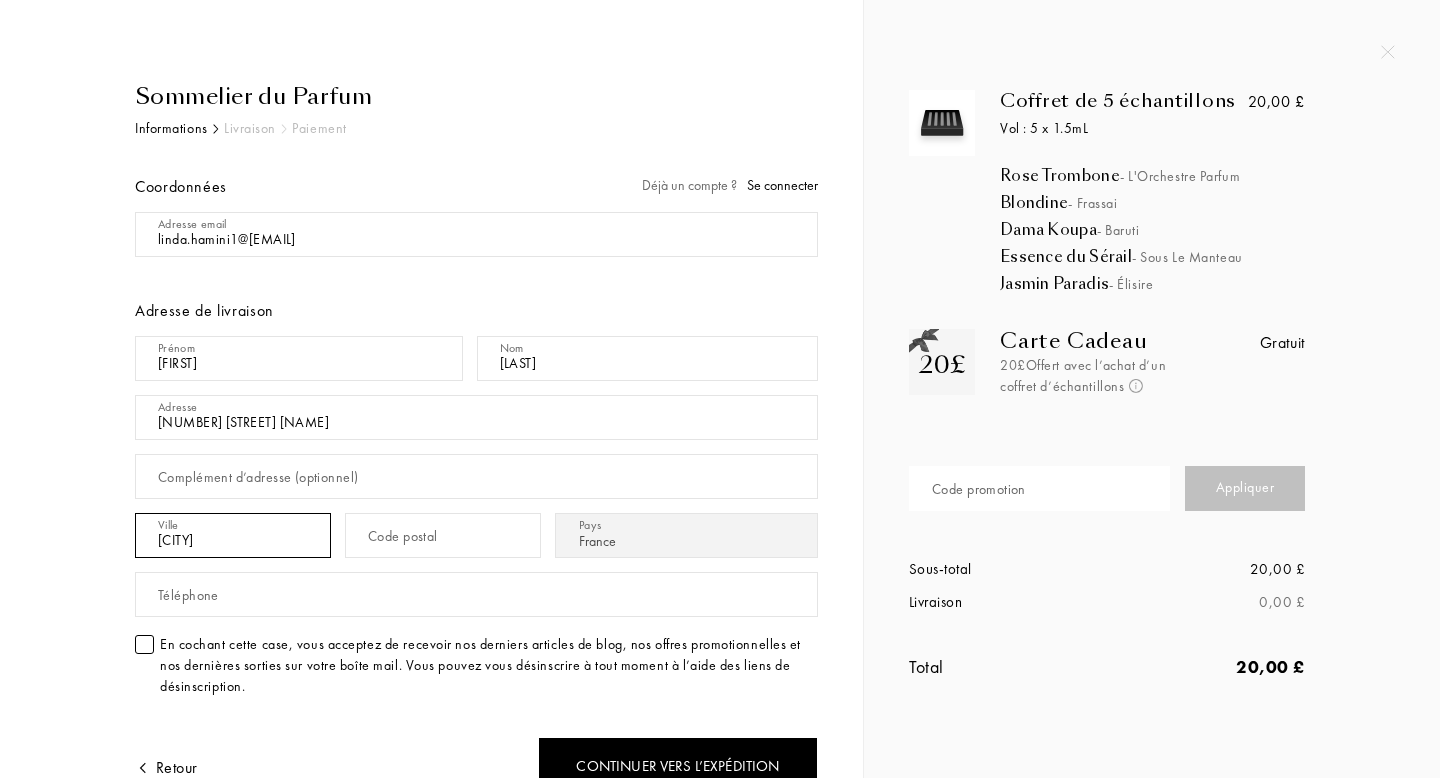 type on "Noisy-le-Grand" 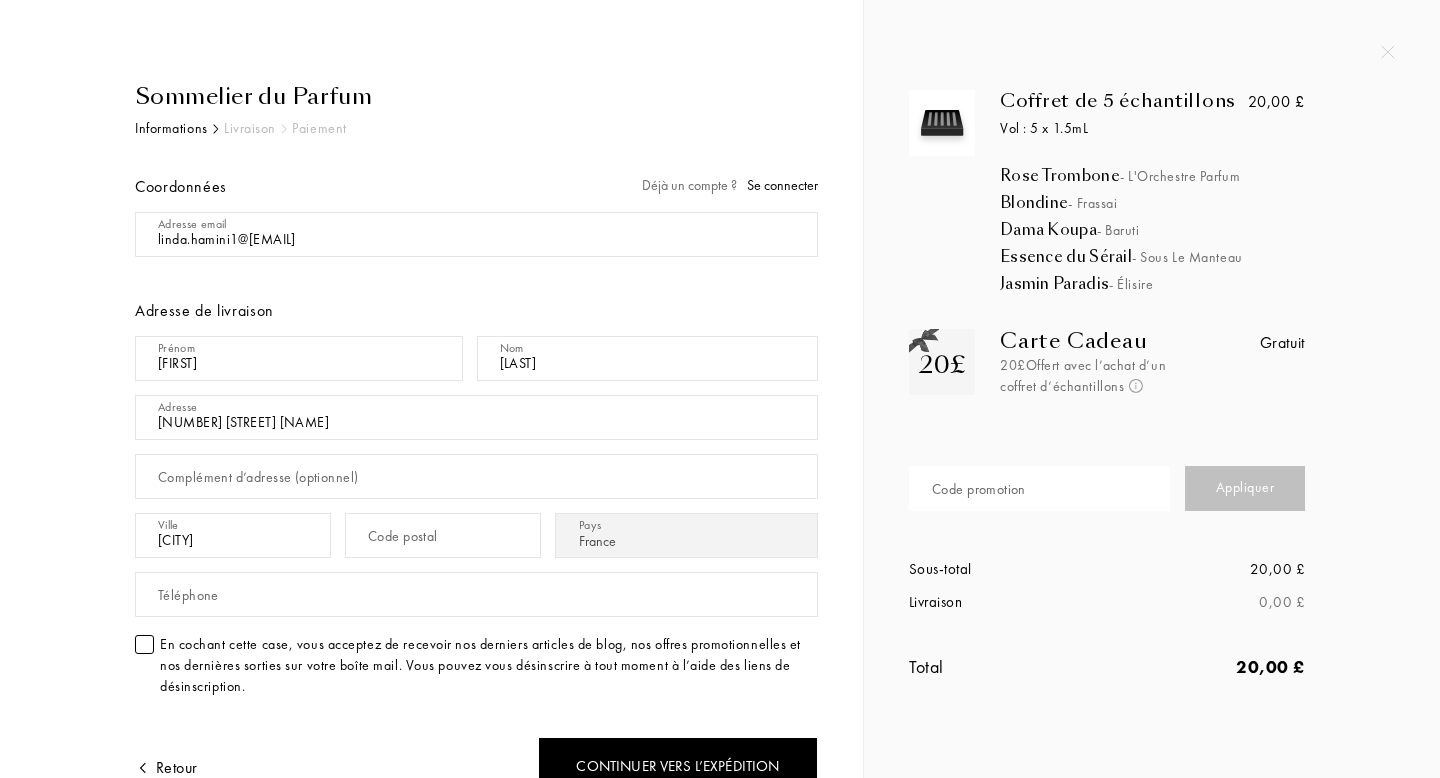 click on "Code postal" at bounding box center (403, 536) 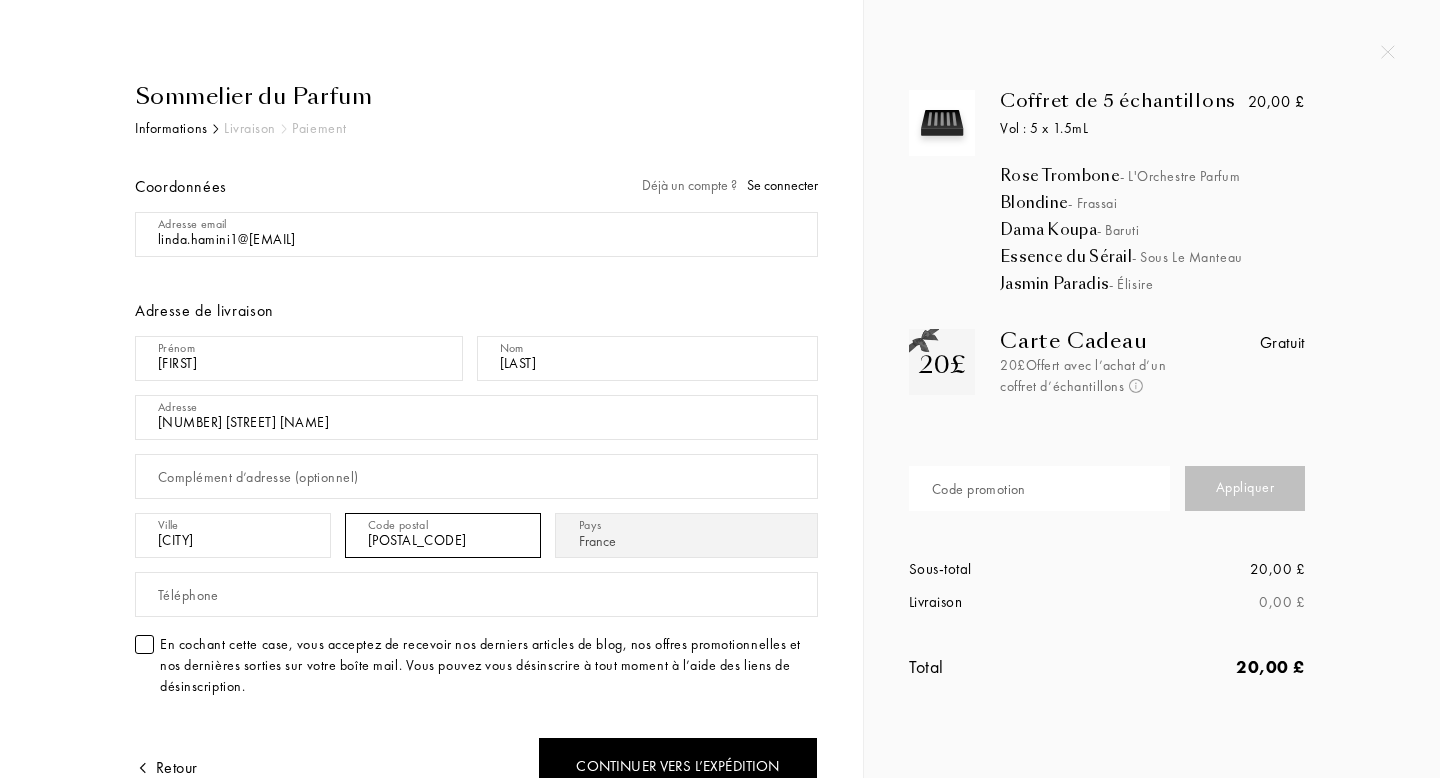 type on "93160" 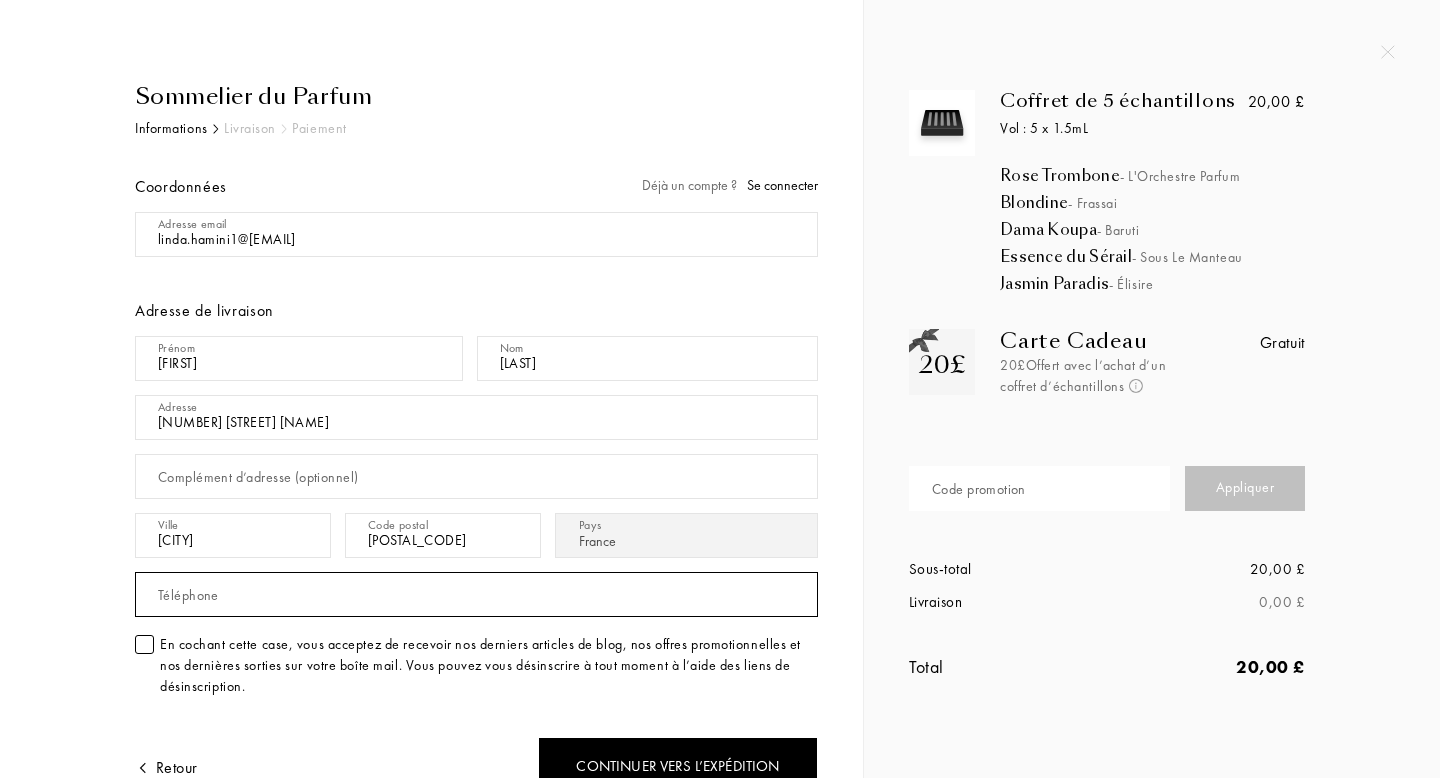 click at bounding box center [476, 594] 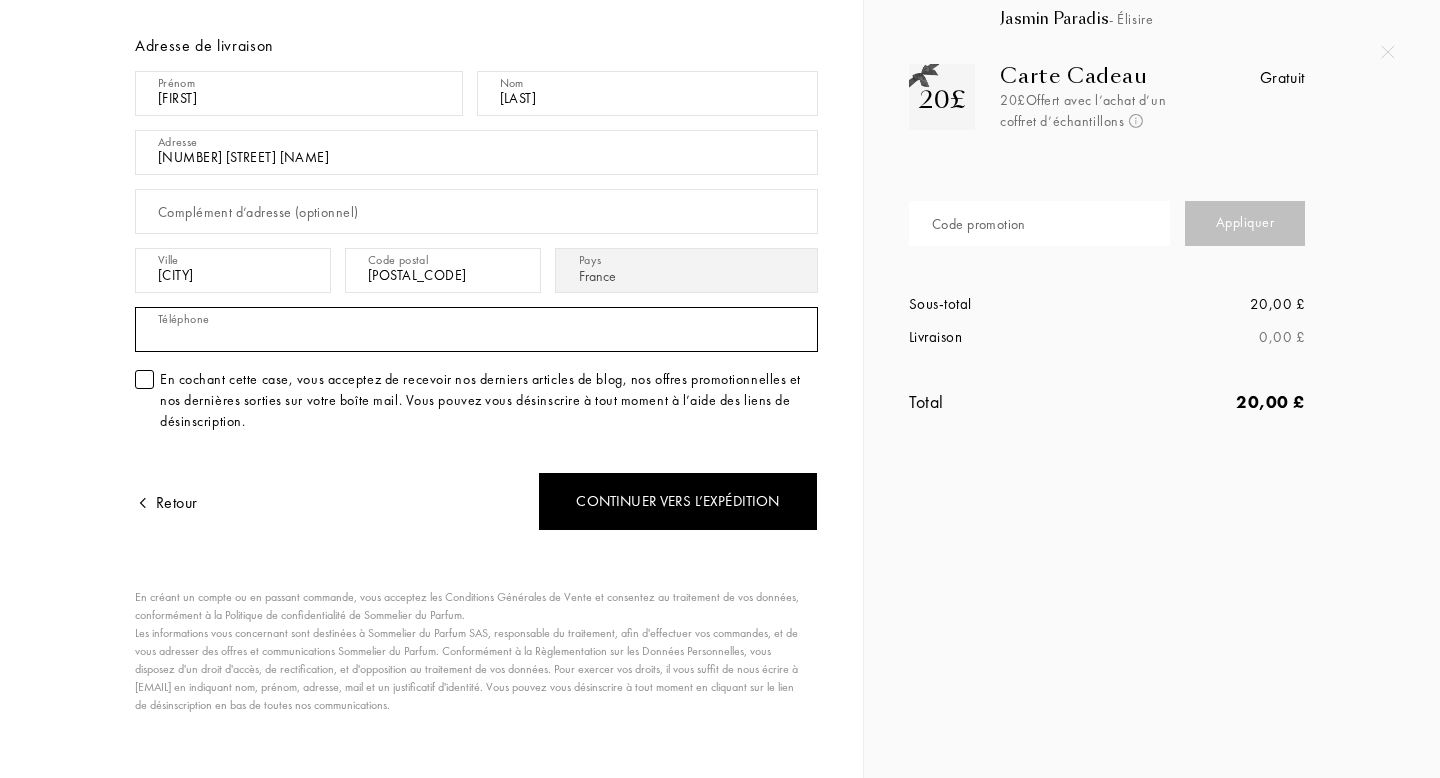 scroll, scrollTop: 280, scrollLeft: 0, axis: vertical 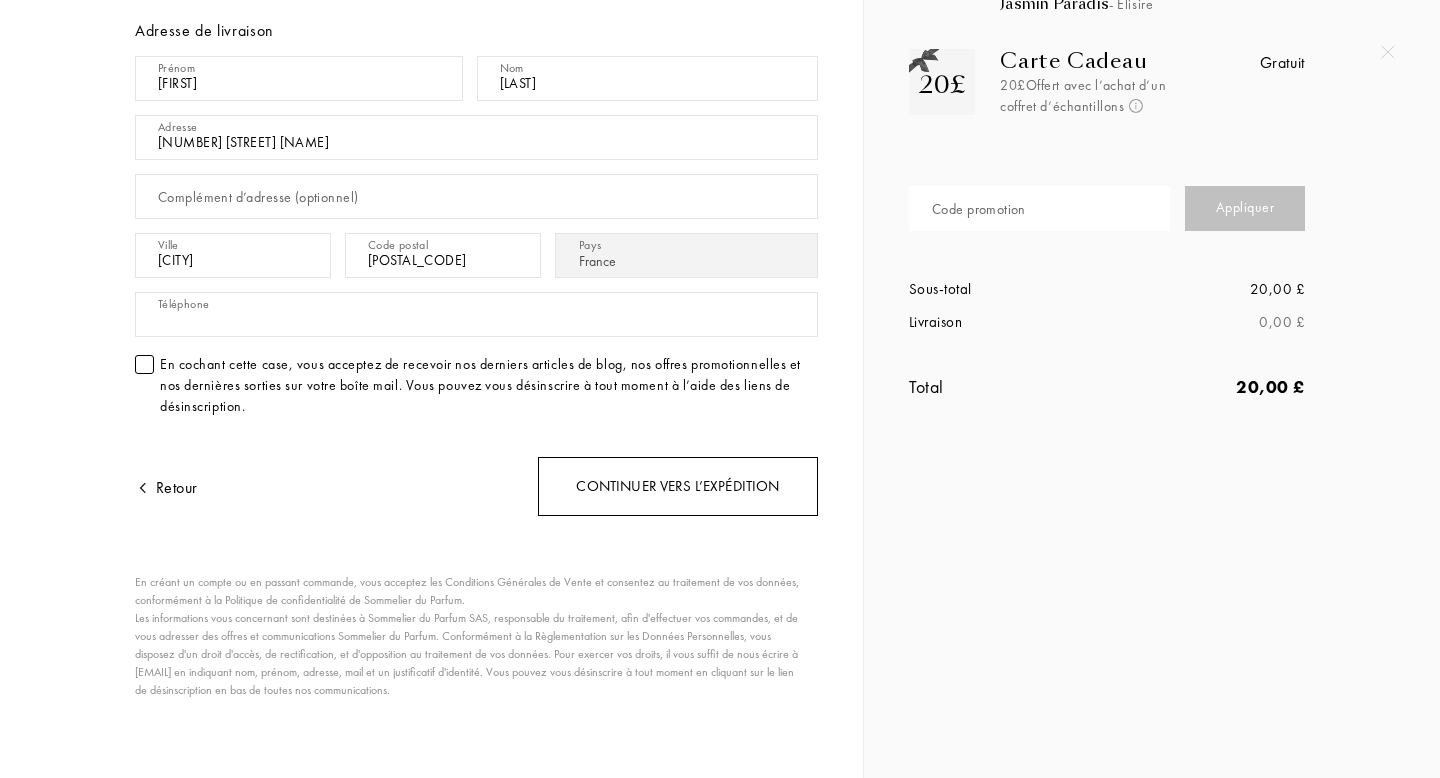 click on "Continuer vers l’expédition" at bounding box center [678, 486] 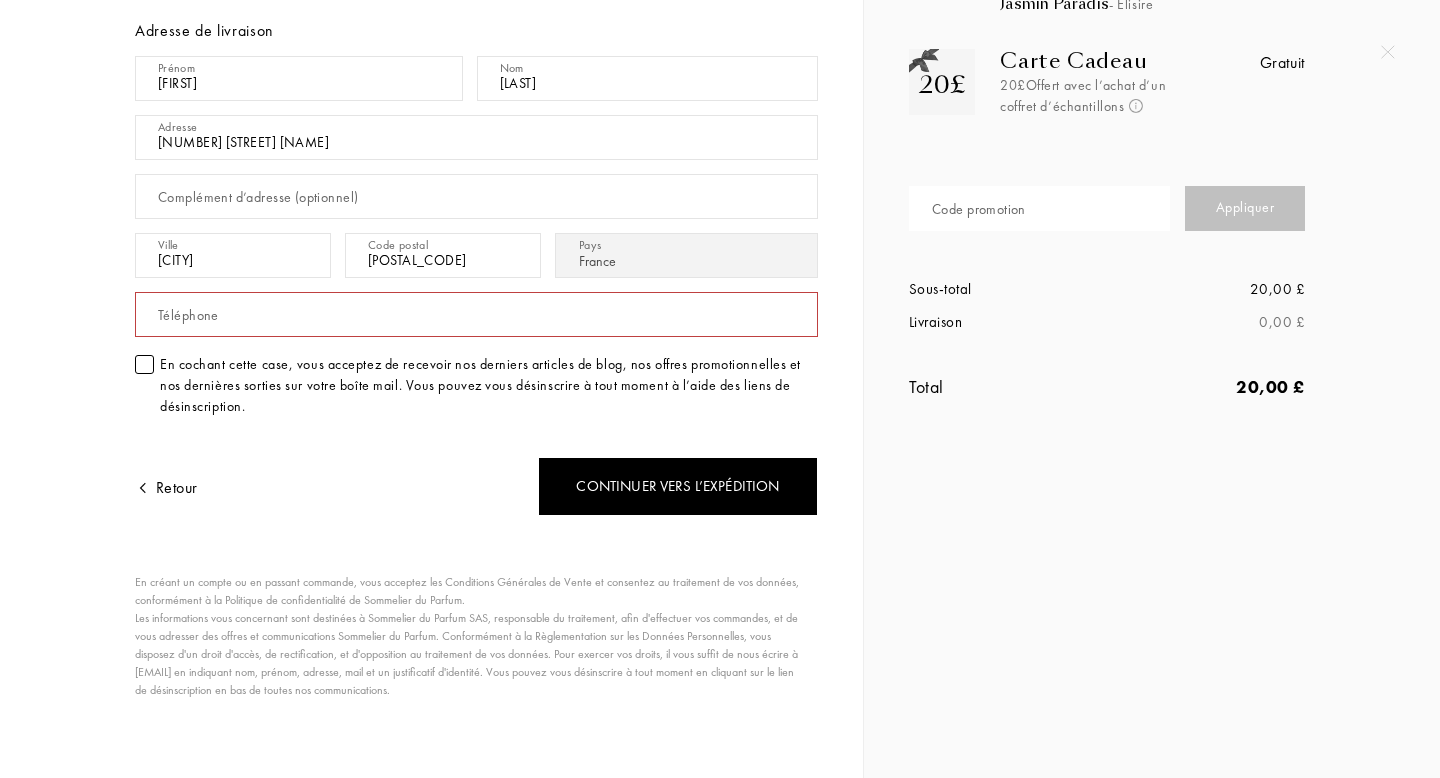 click on "Téléphone" at bounding box center [188, 315] 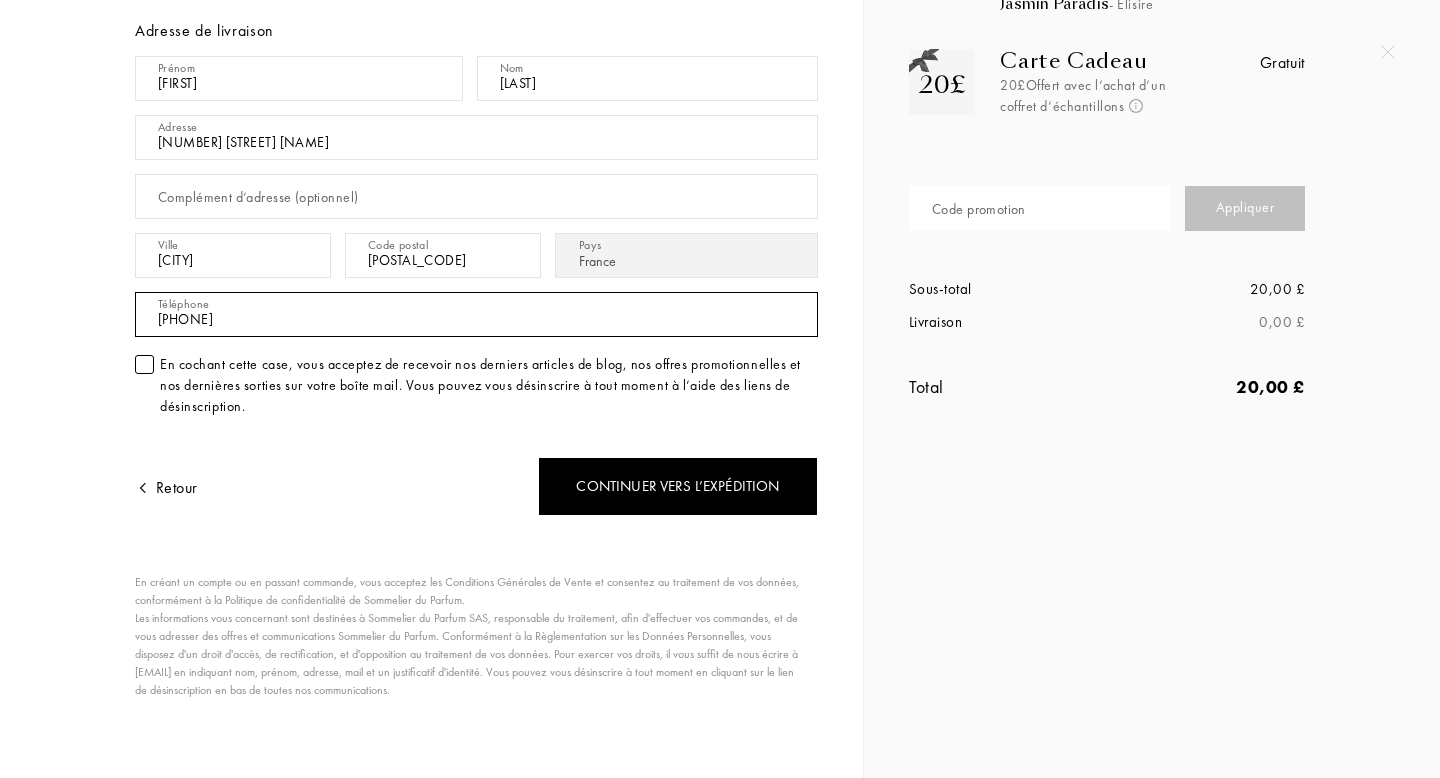 type on "0650551615" 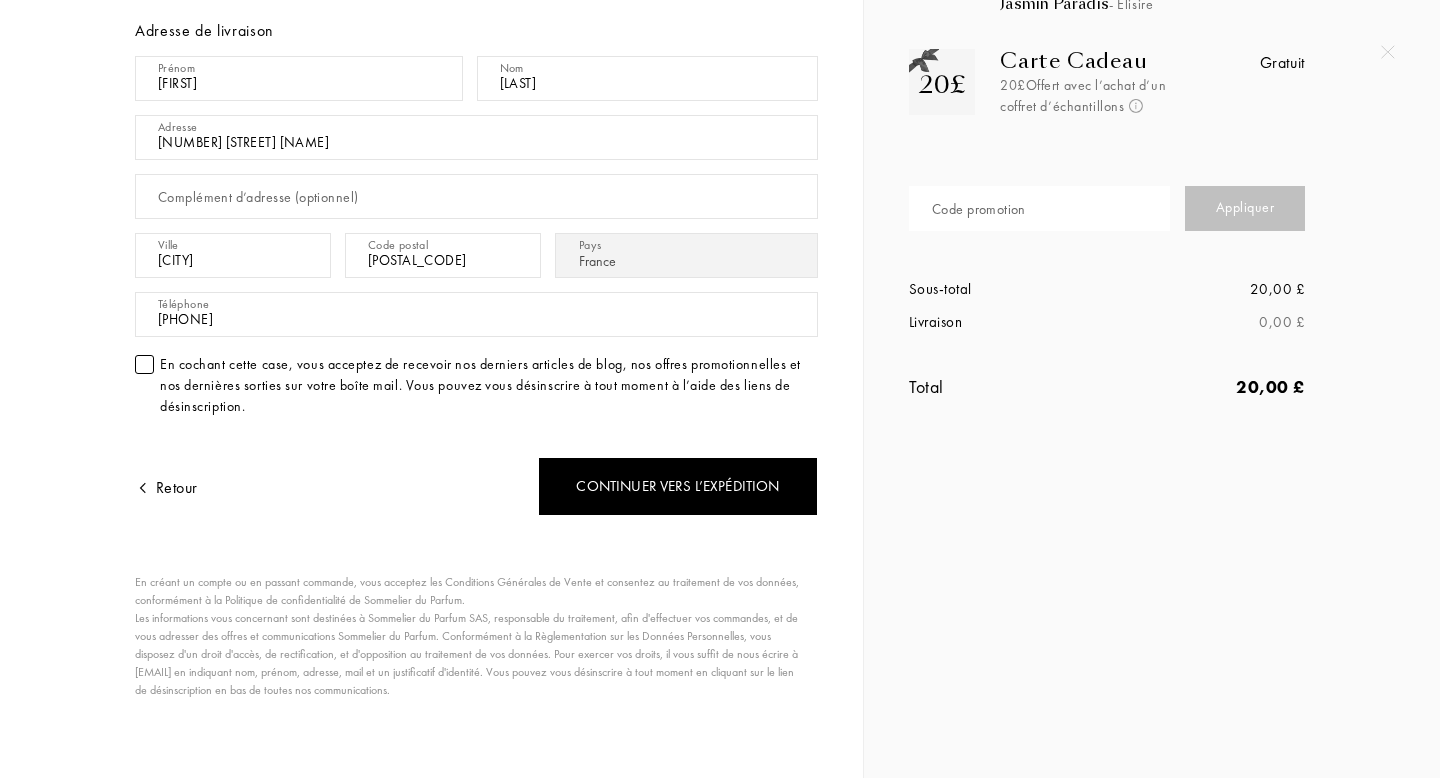 click at bounding box center (144, 364) 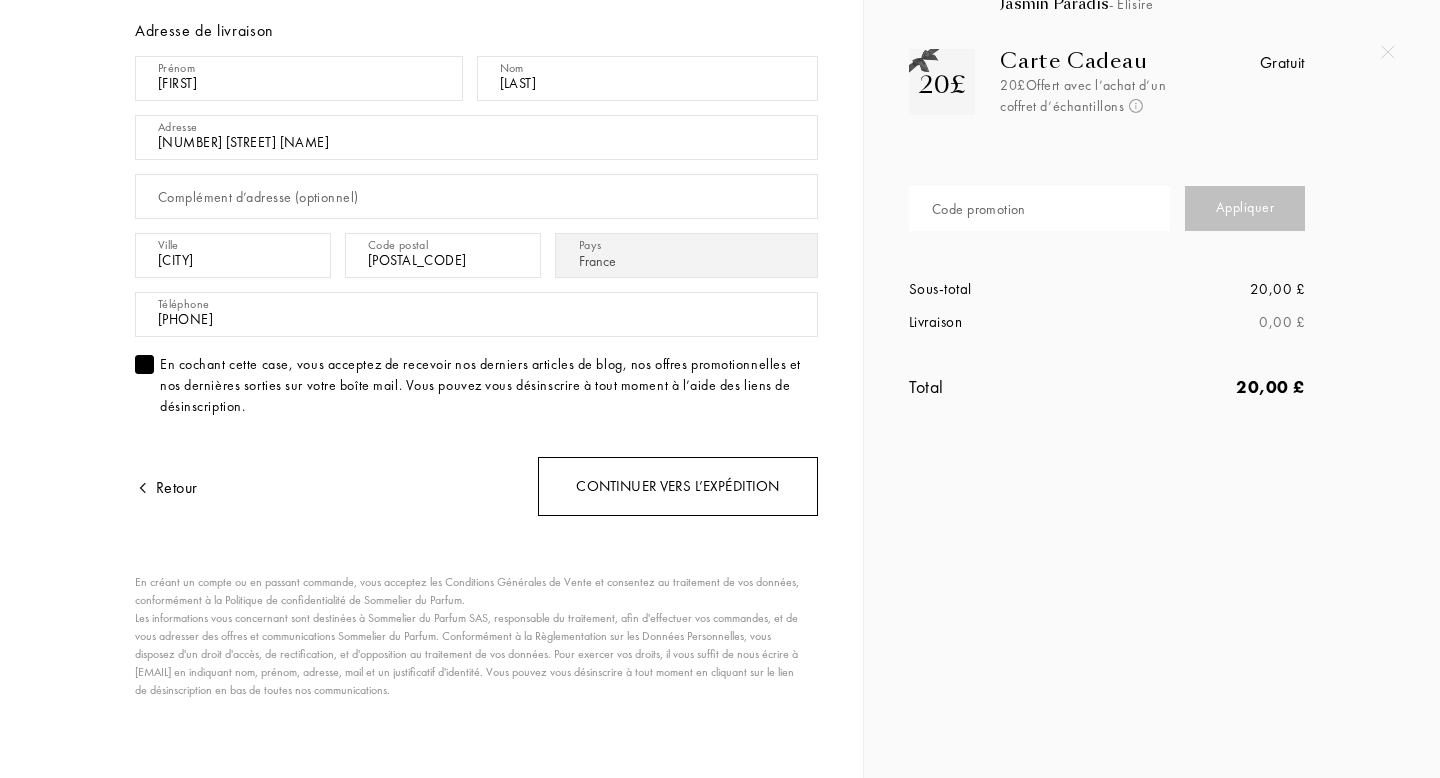 click on "Continuer vers l’expédition" at bounding box center (678, 486) 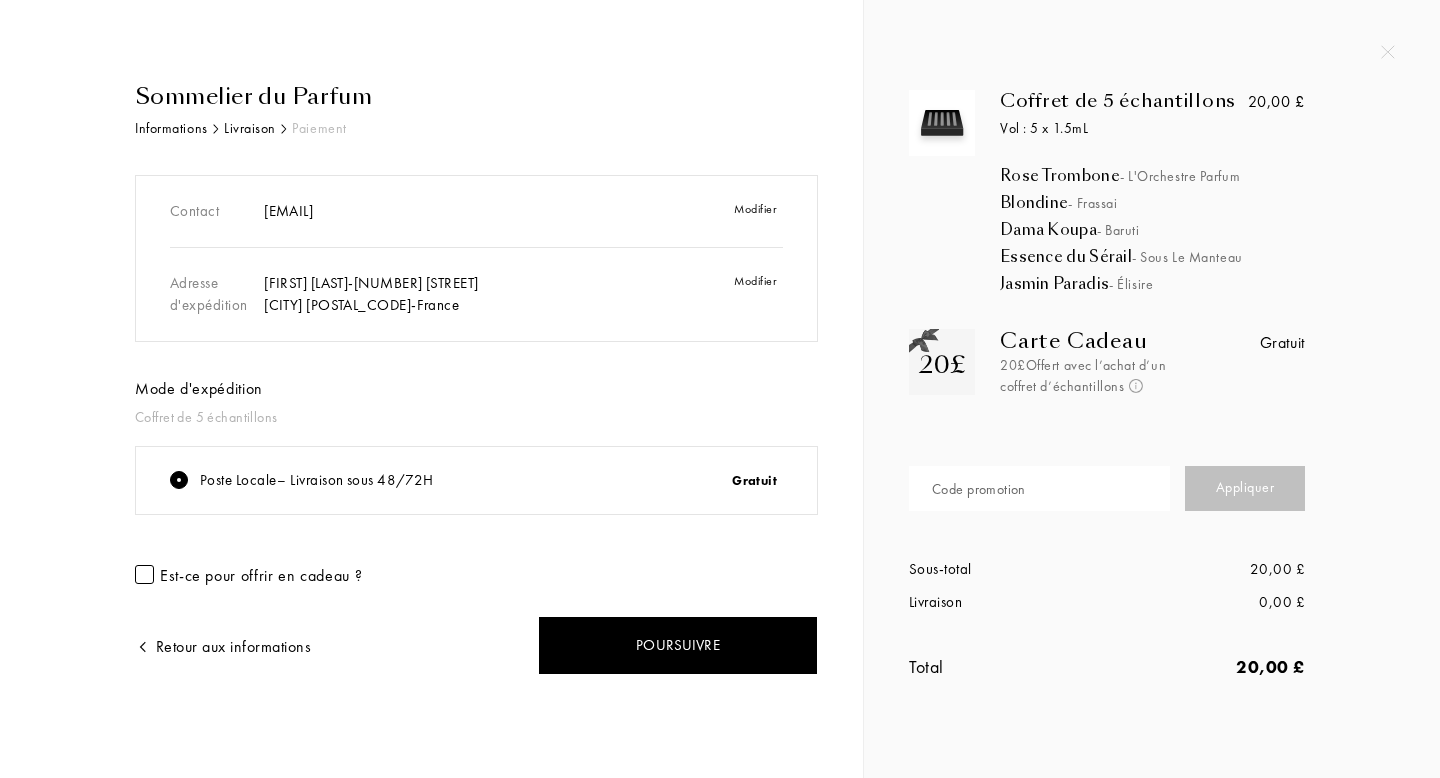 scroll, scrollTop: 0, scrollLeft: 0, axis: both 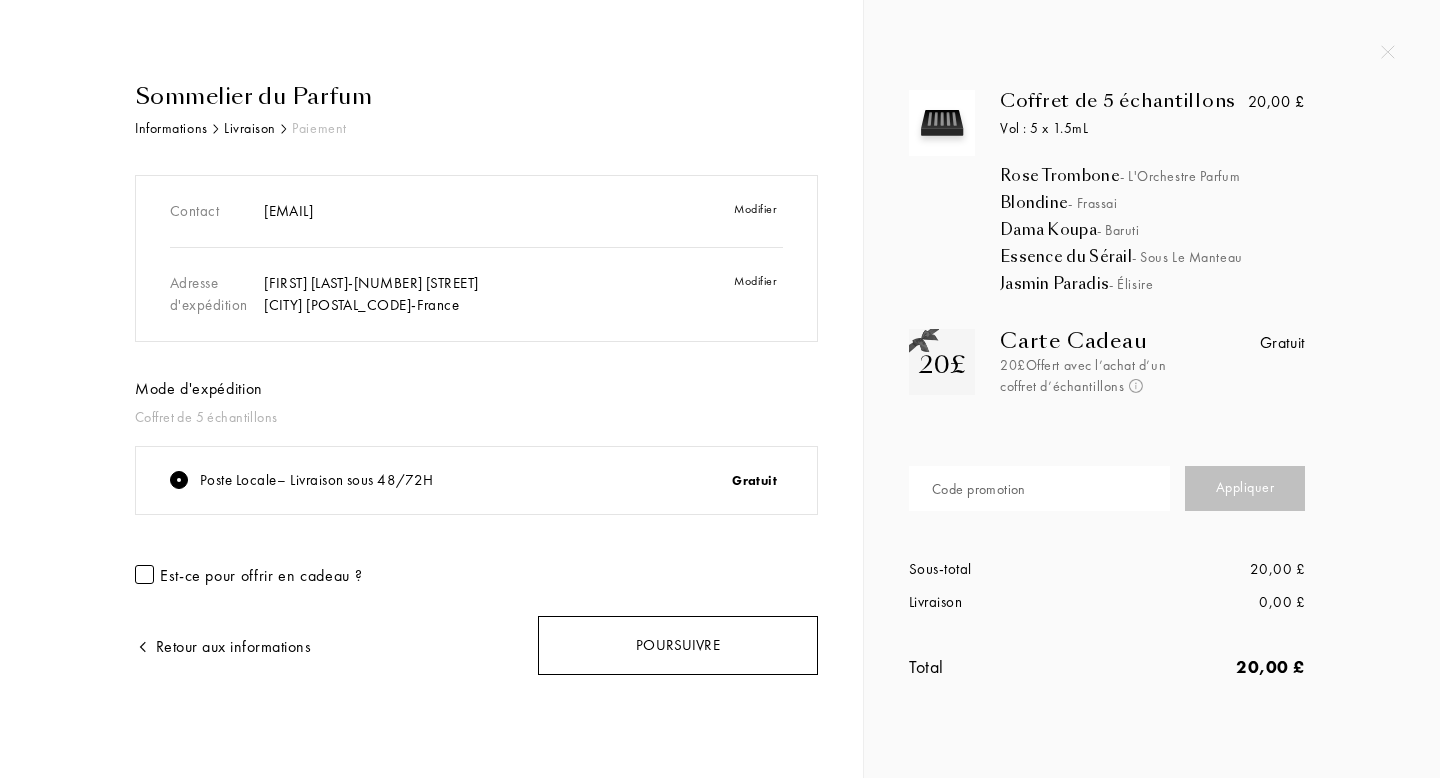 click on "Poursuivre" at bounding box center (678, 645) 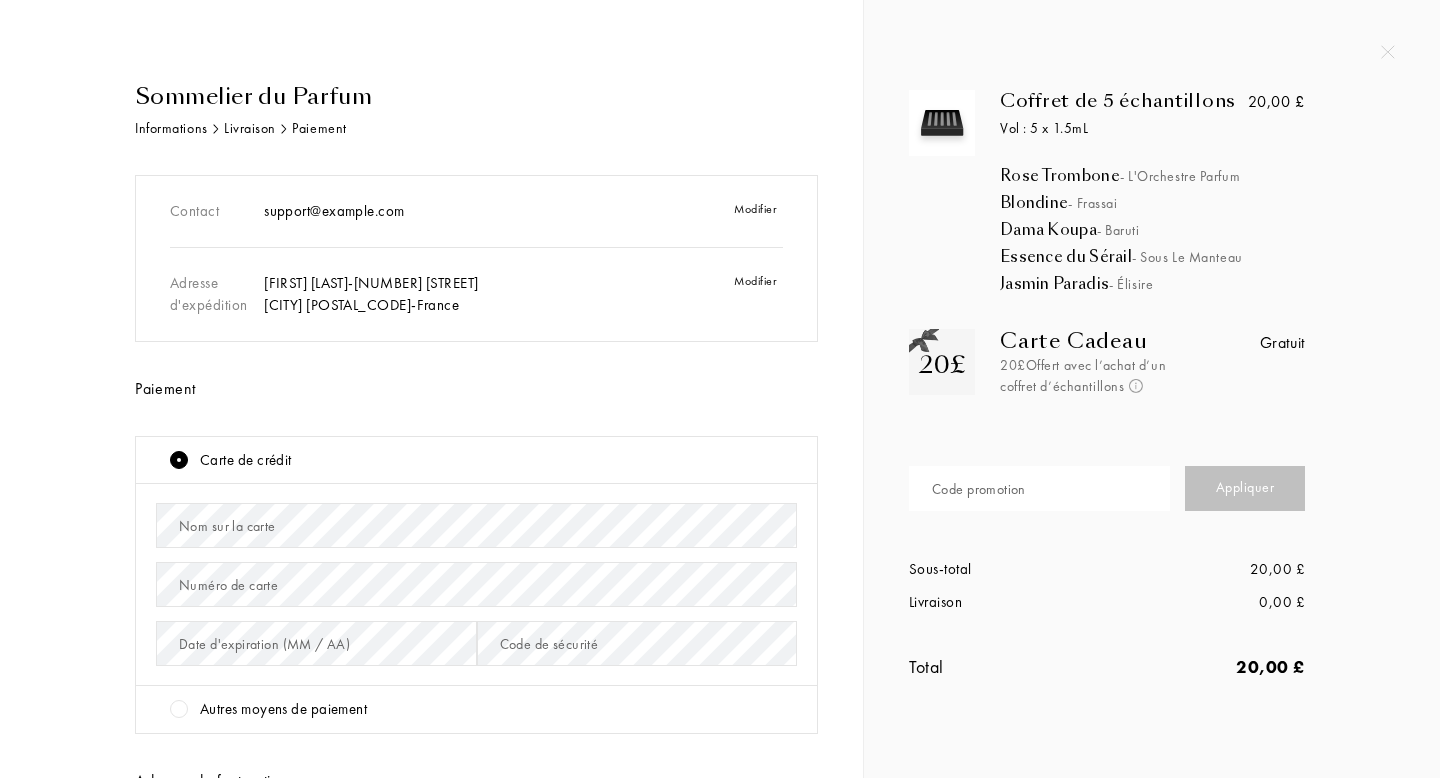 scroll, scrollTop: 0, scrollLeft: 0, axis: both 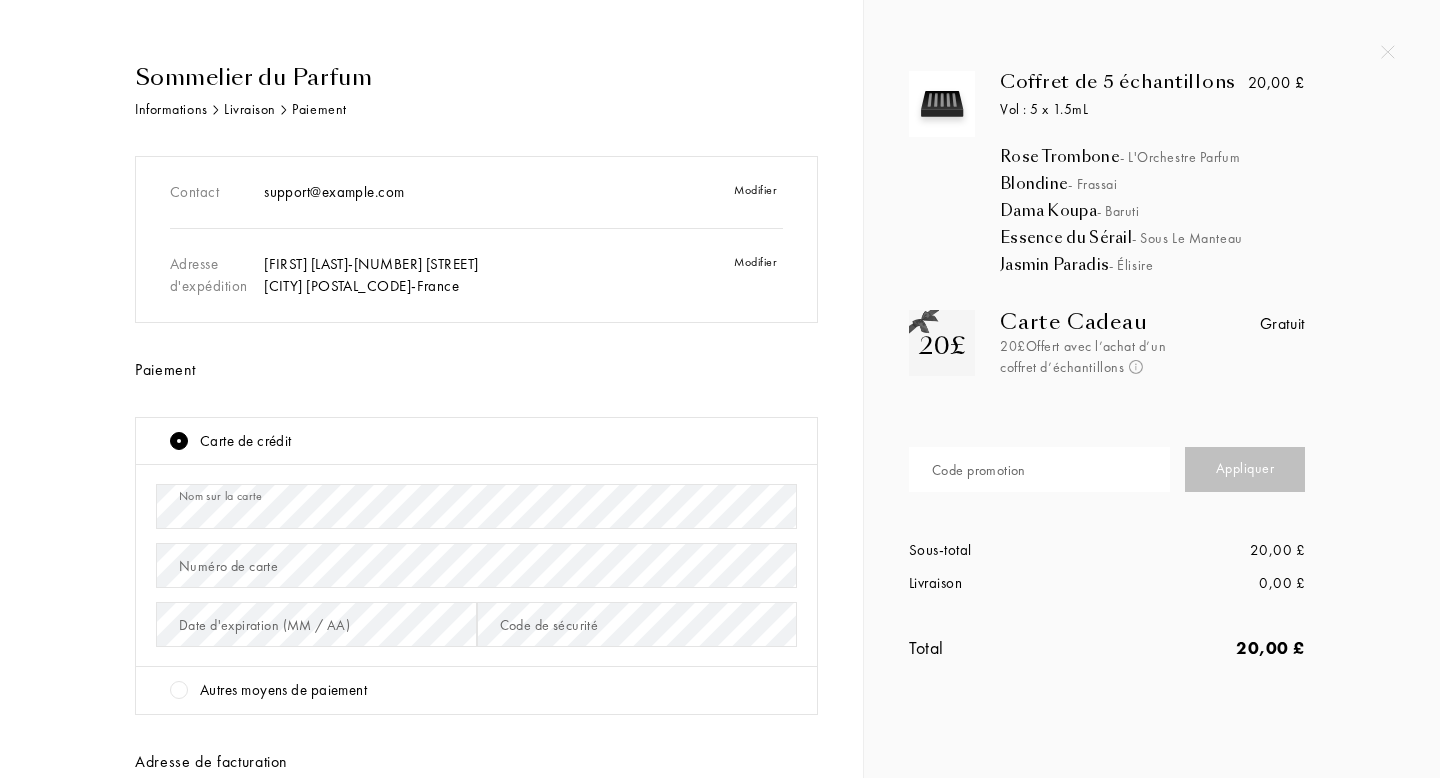 click on "Numéro de carte" at bounding box center [476, 565] 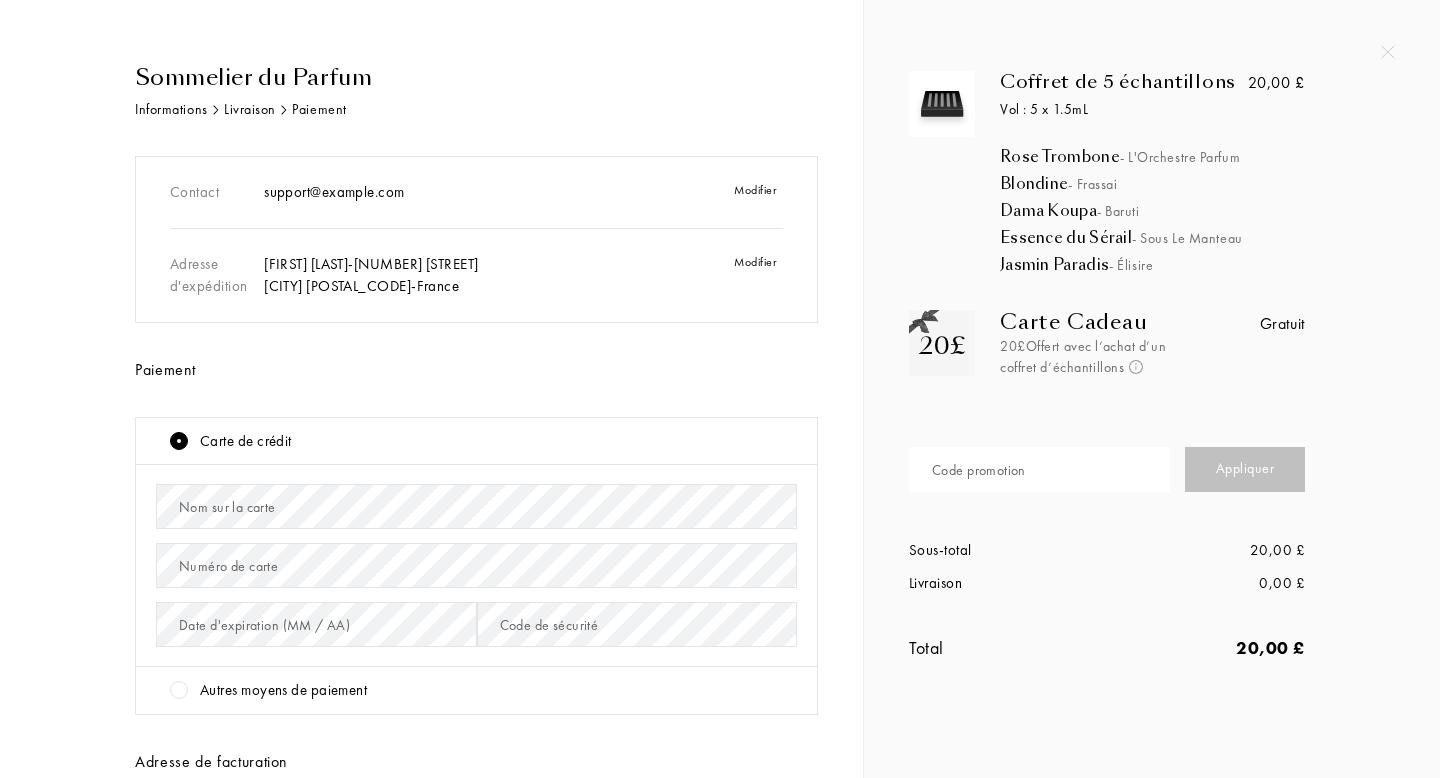 click on "Numéro de carte" at bounding box center [228, 566] 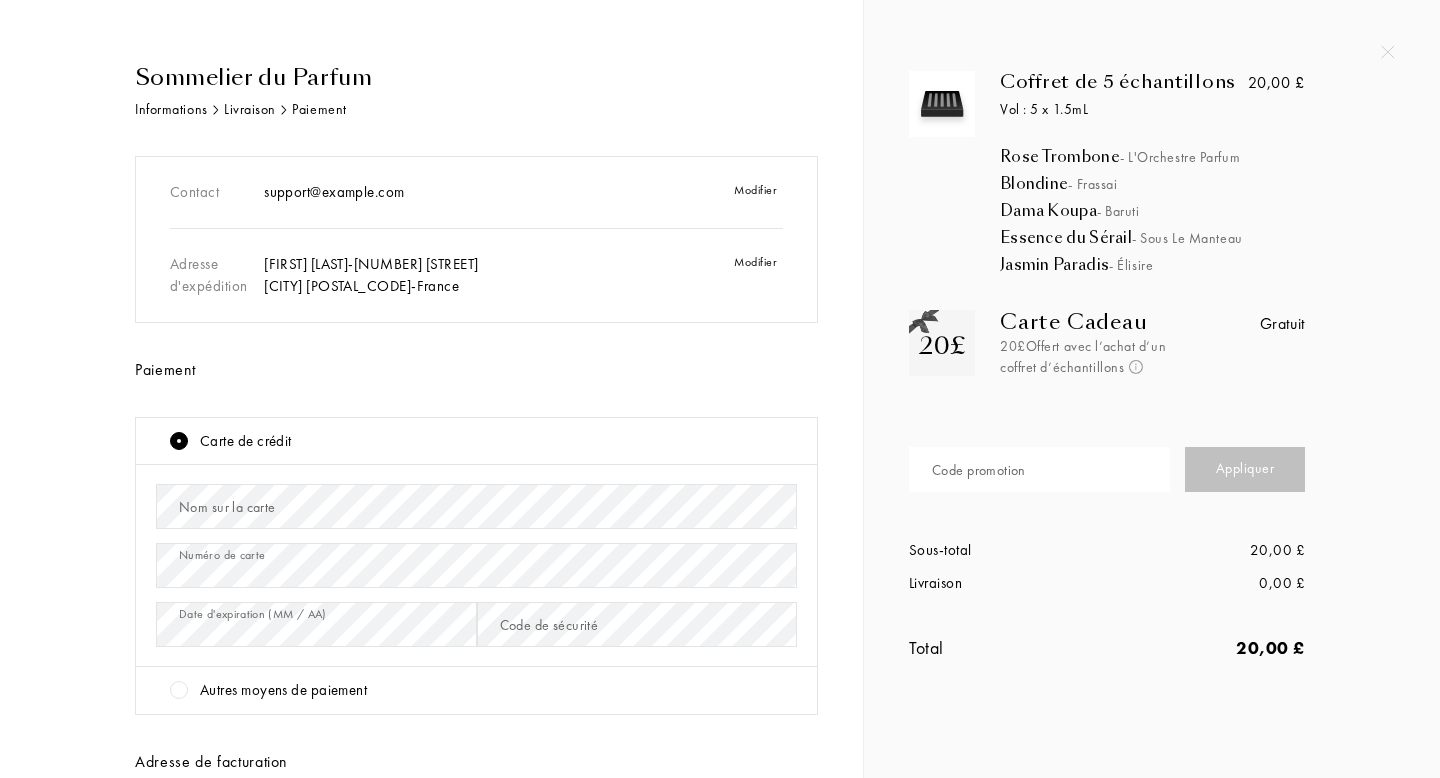 click on "Nom sur la carte" at bounding box center (227, 507) 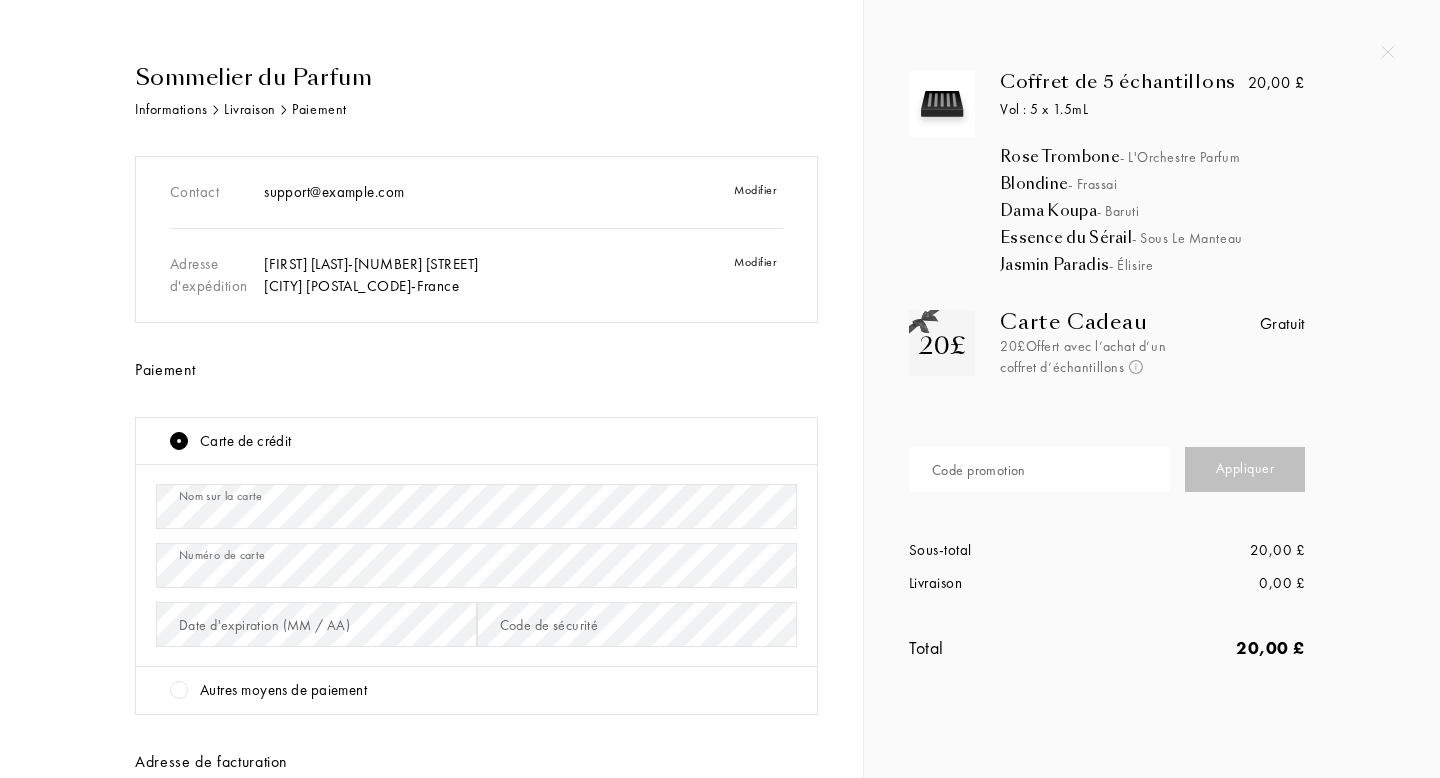 click on "Date d'expiration (MM / AA)" at bounding box center [264, 625] 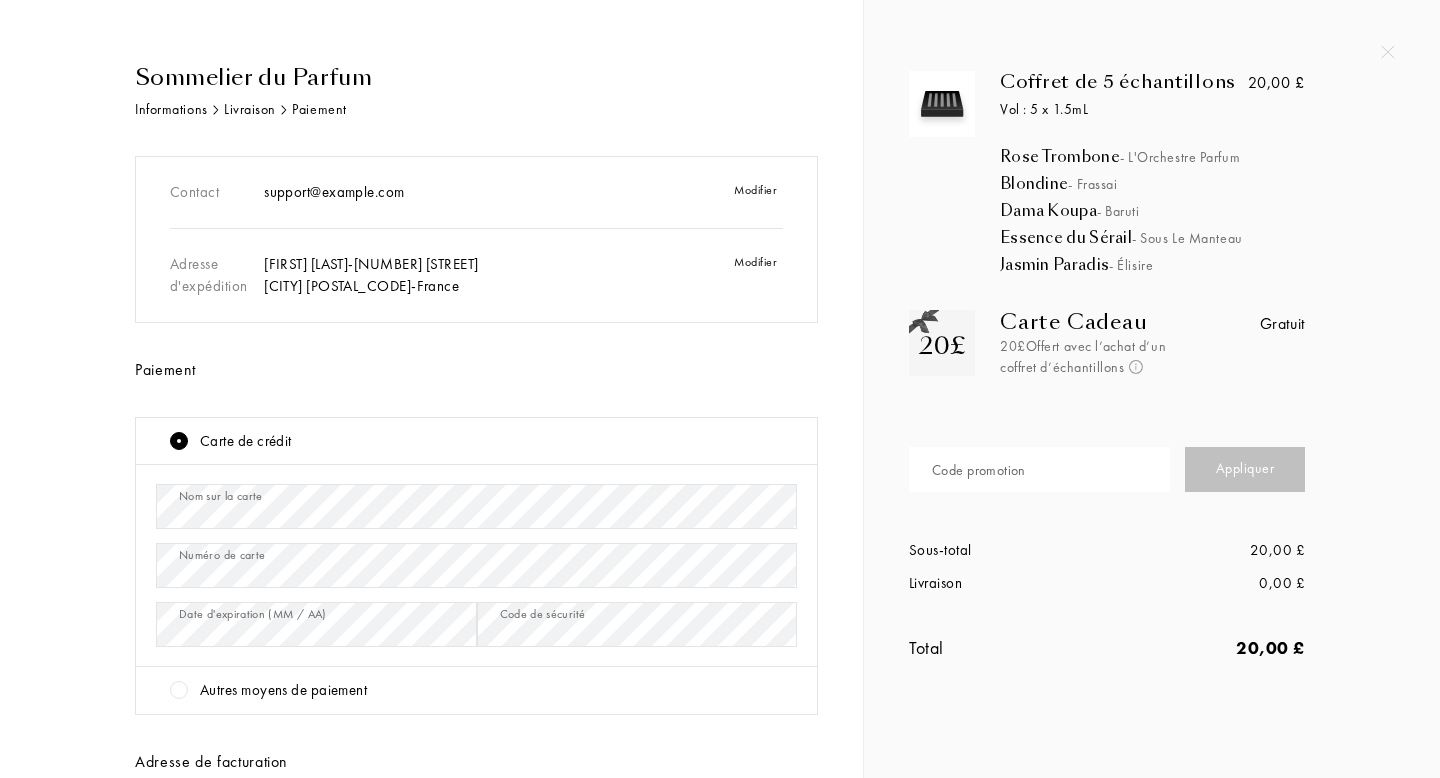 click on "Contact linda.hamini1@gmail.com Modifier Adresse d'expédition Linda Hamini  -  6 rue arthur rimbaud  Noisy-le-Grand 93160  -  France Modifier Paiement Carte de crédit Nom sur la carte Numéro de carte Date d'expiration (MM / AA) Code de sécurité Autres moyens de paiement PayPal (paiement en 3 fois (min. 45£) pour les comptes éligibles) Adresse de facturation Identique à l'adresse de livraison Utililser une adresse de facturation différente" at bounding box center [476, 530] 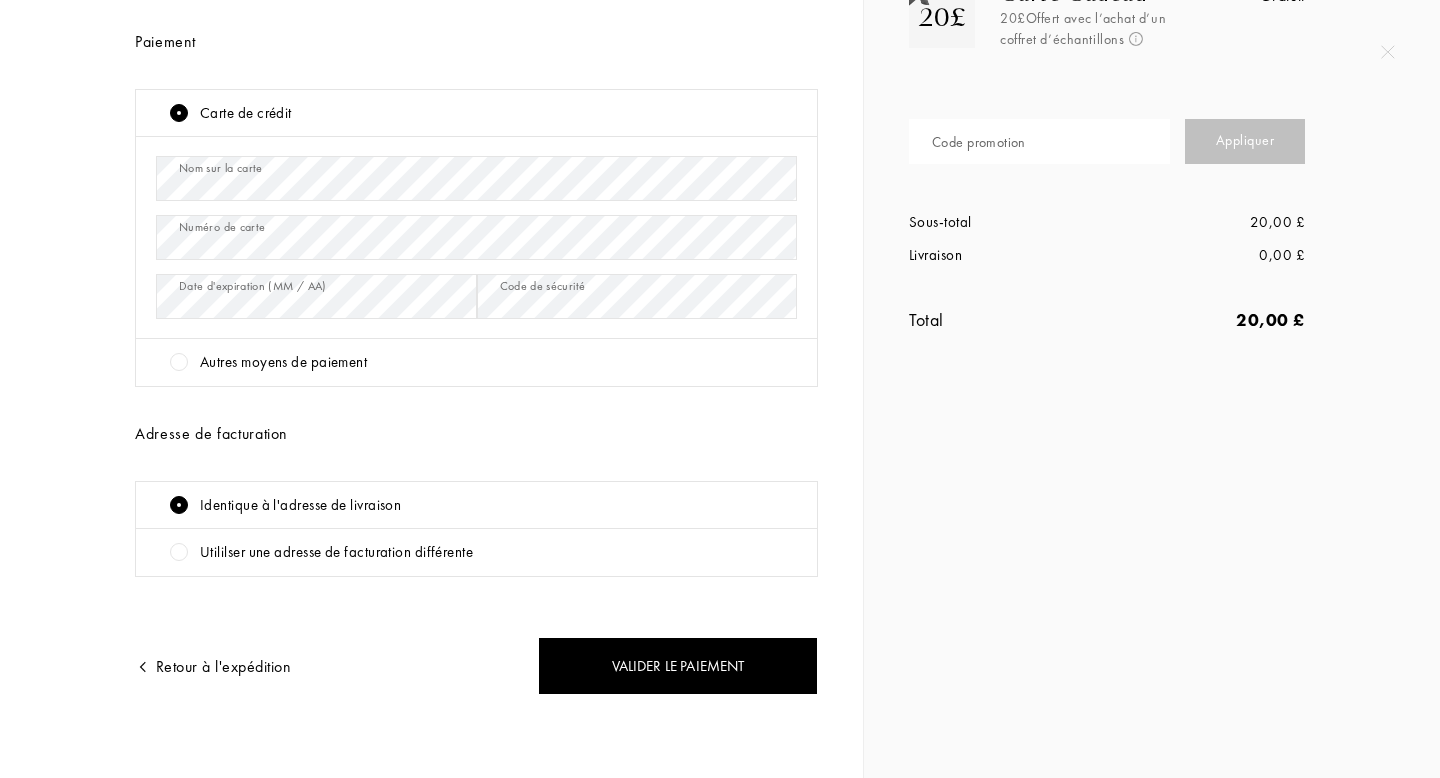 scroll, scrollTop: 351, scrollLeft: 0, axis: vertical 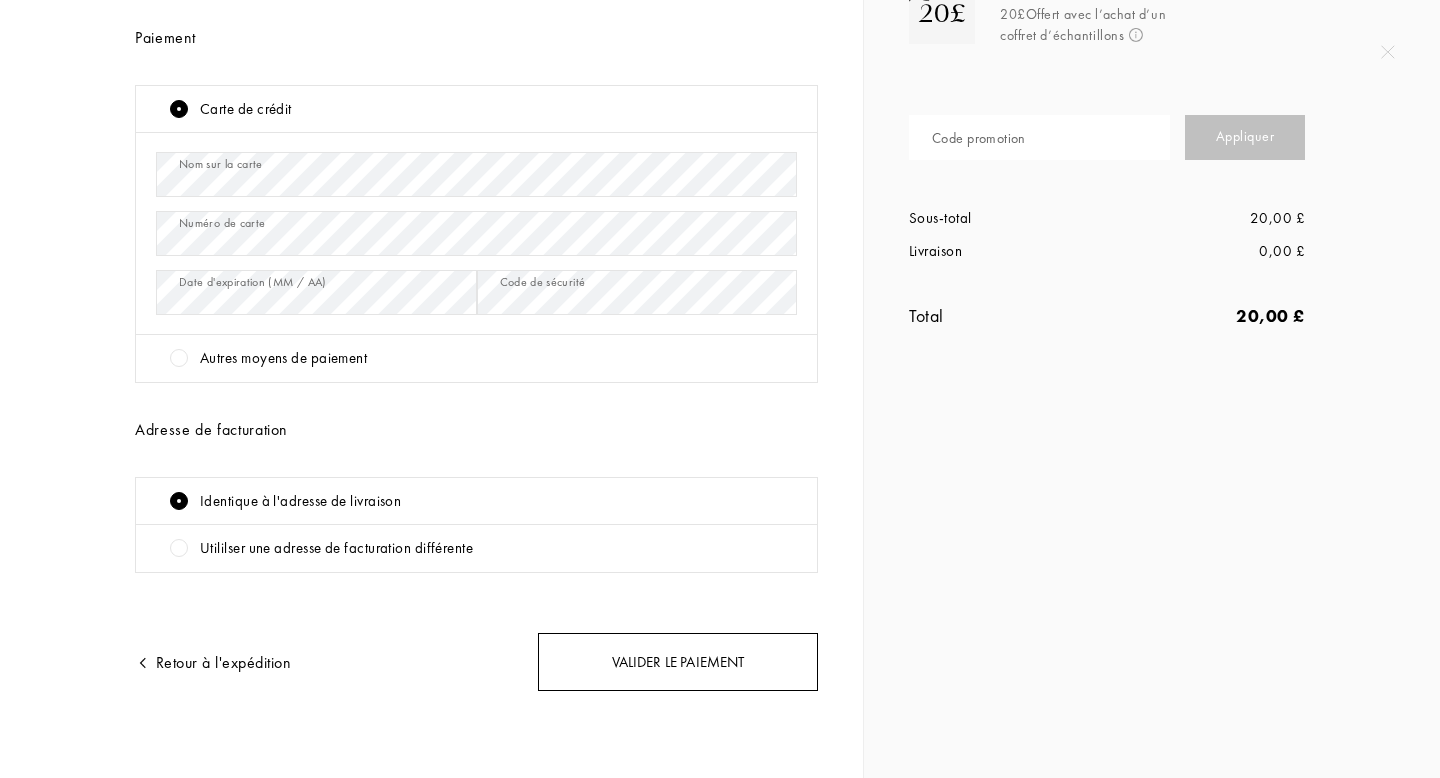 click on "Valider le paiement" at bounding box center (678, 662) 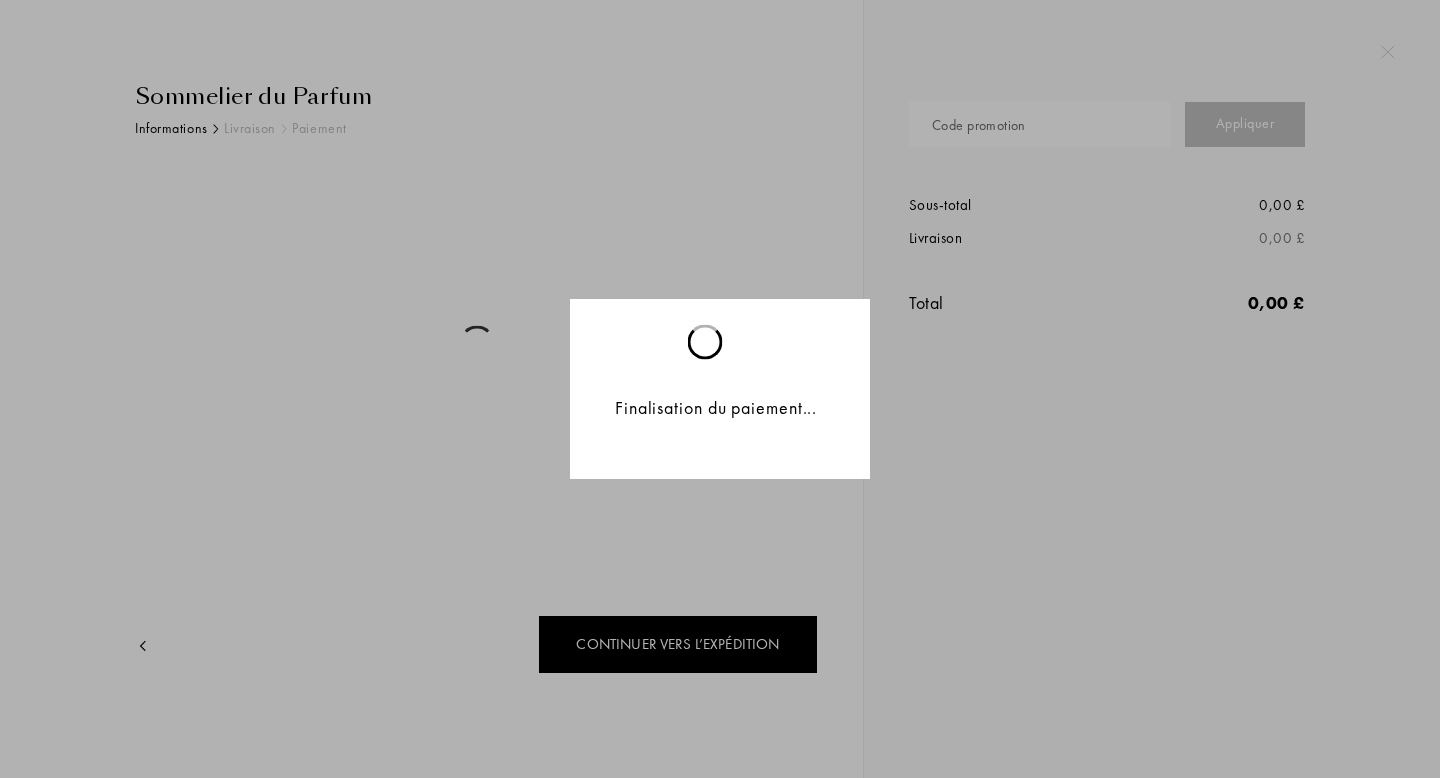 scroll, scrollTop: 0, scrollLeft: 0, axis: both 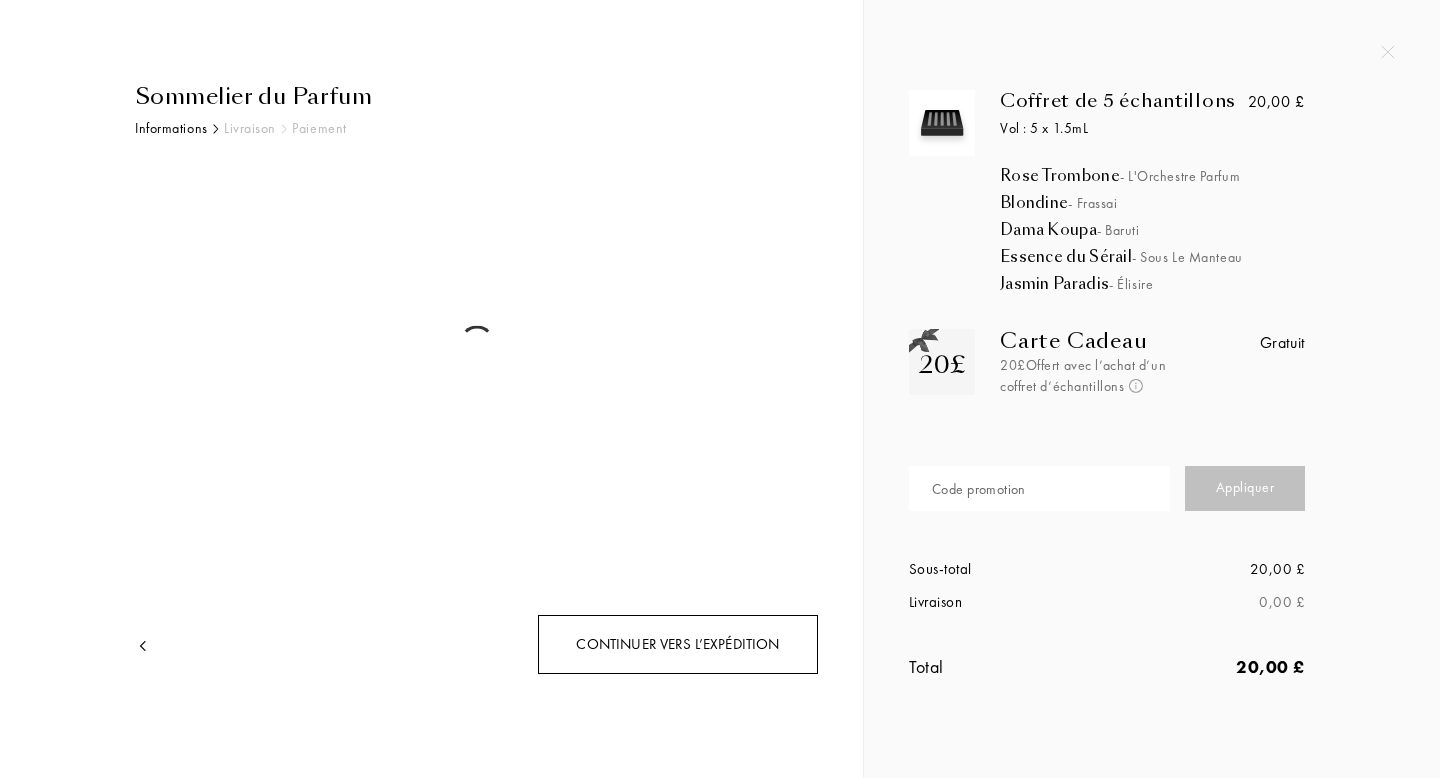 click on "Continuer vers l’expédition" at bounding box center [678, 644] 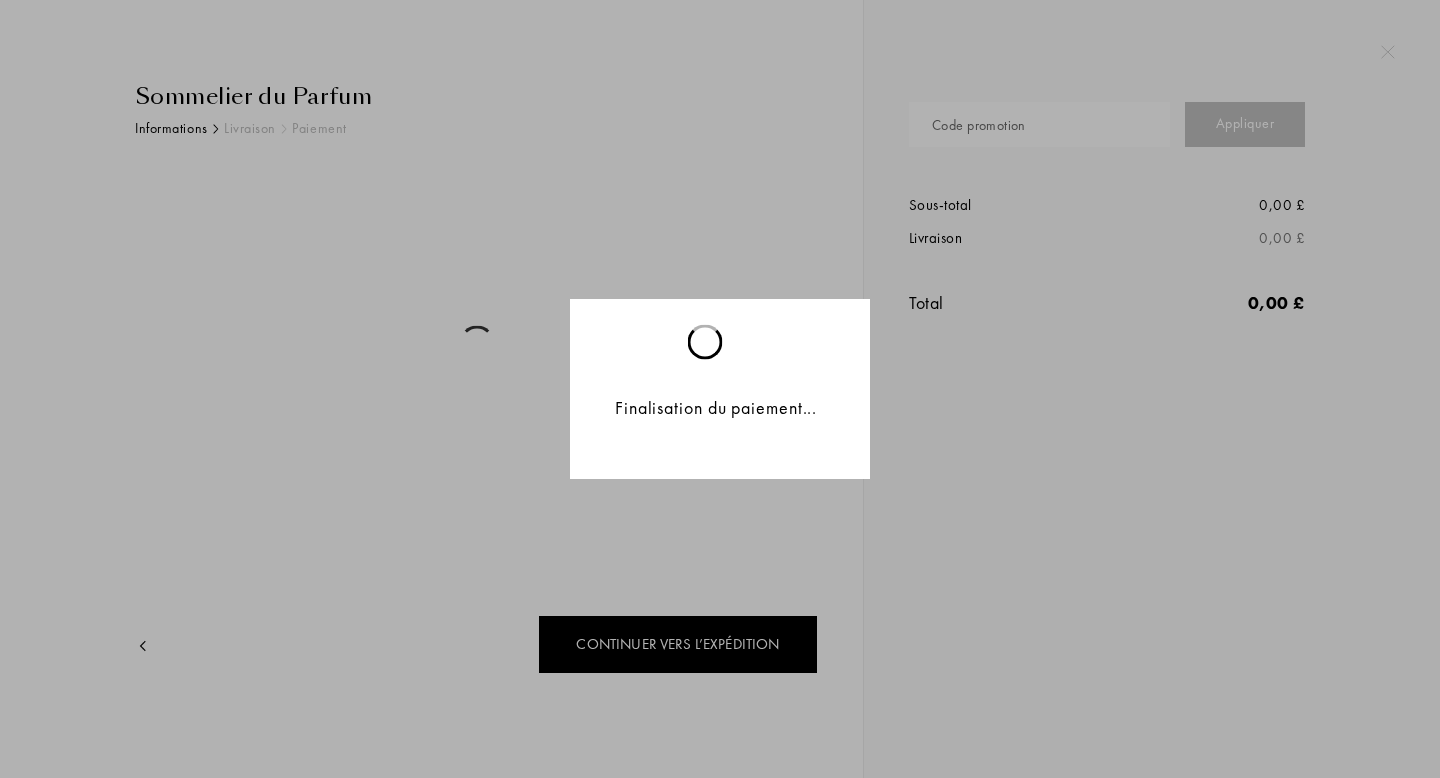 scroll, scrollTop: 0, scrollLeft: 0, axis: both 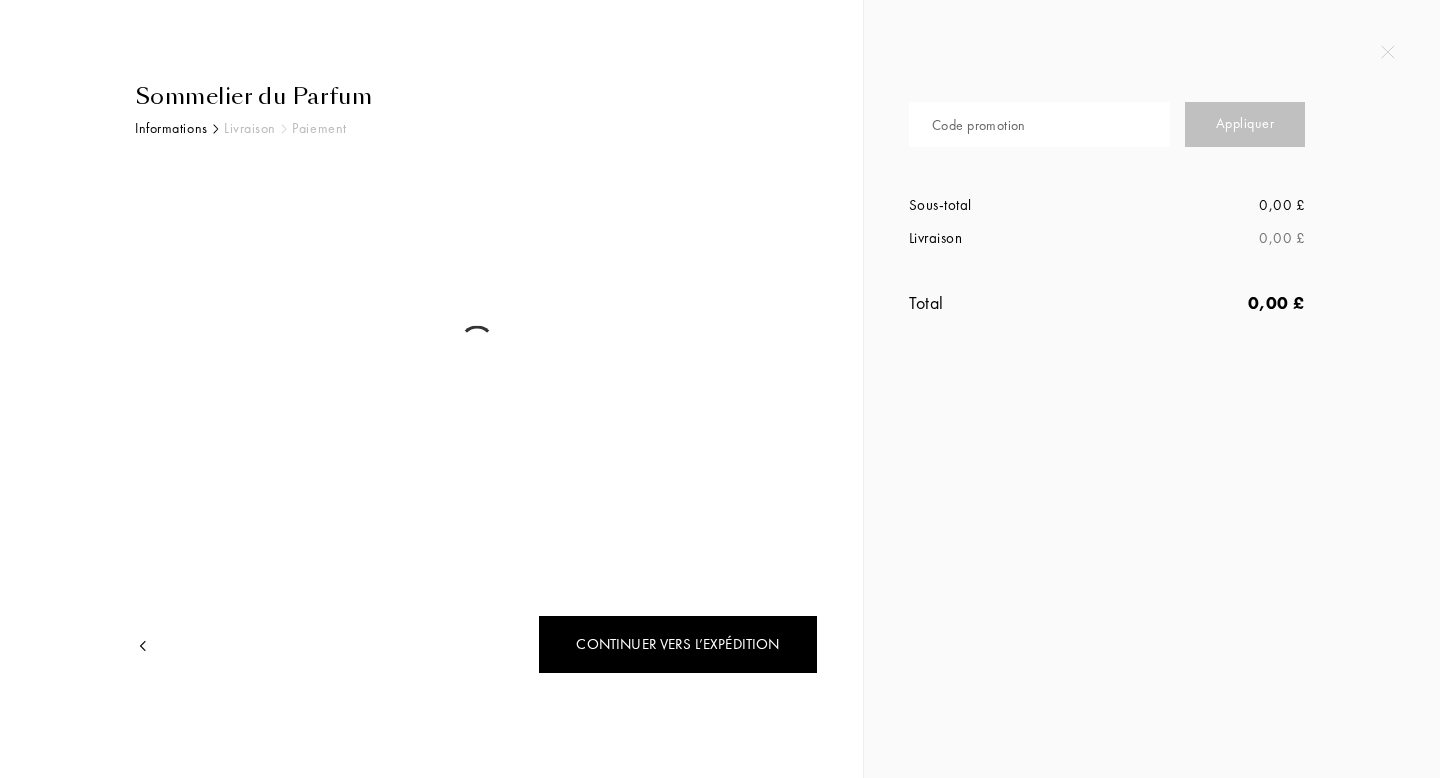 click on "Sommelier du Parfum" at bounding box center (476, 96) 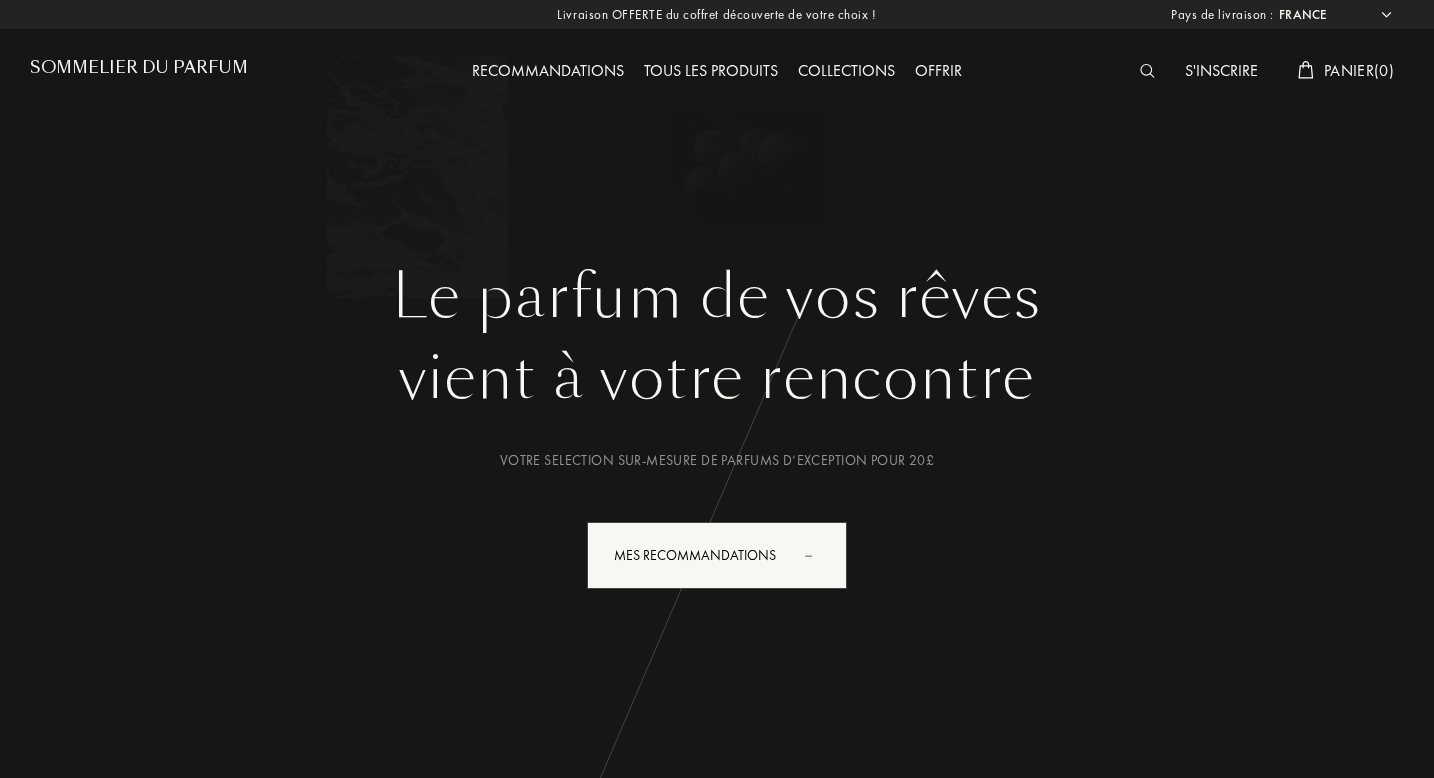 select on "FR" 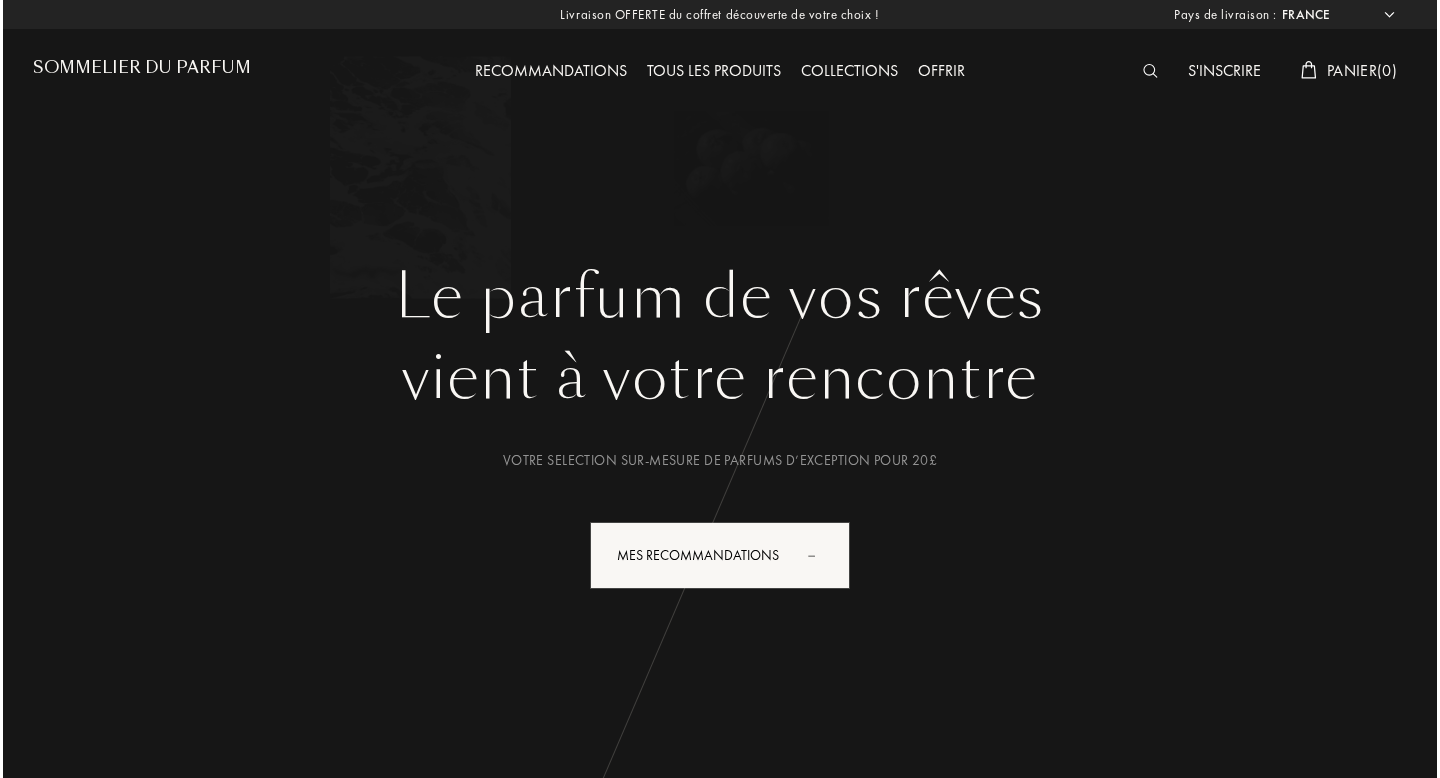 scroll, scrollTop: 0, scrollLeft: 0, axis: both 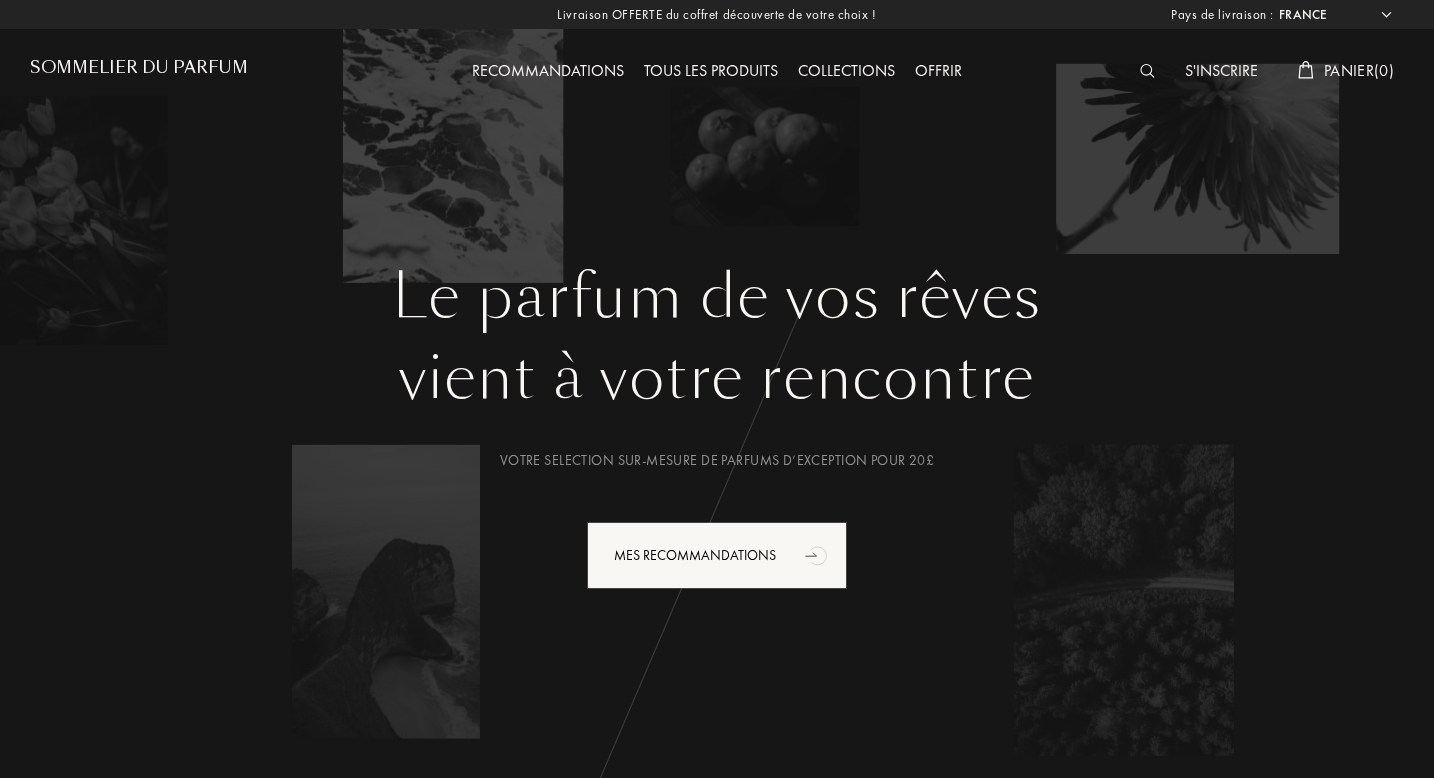 click on "Panier  ( 0 )" at bounding box center (1359, 70) 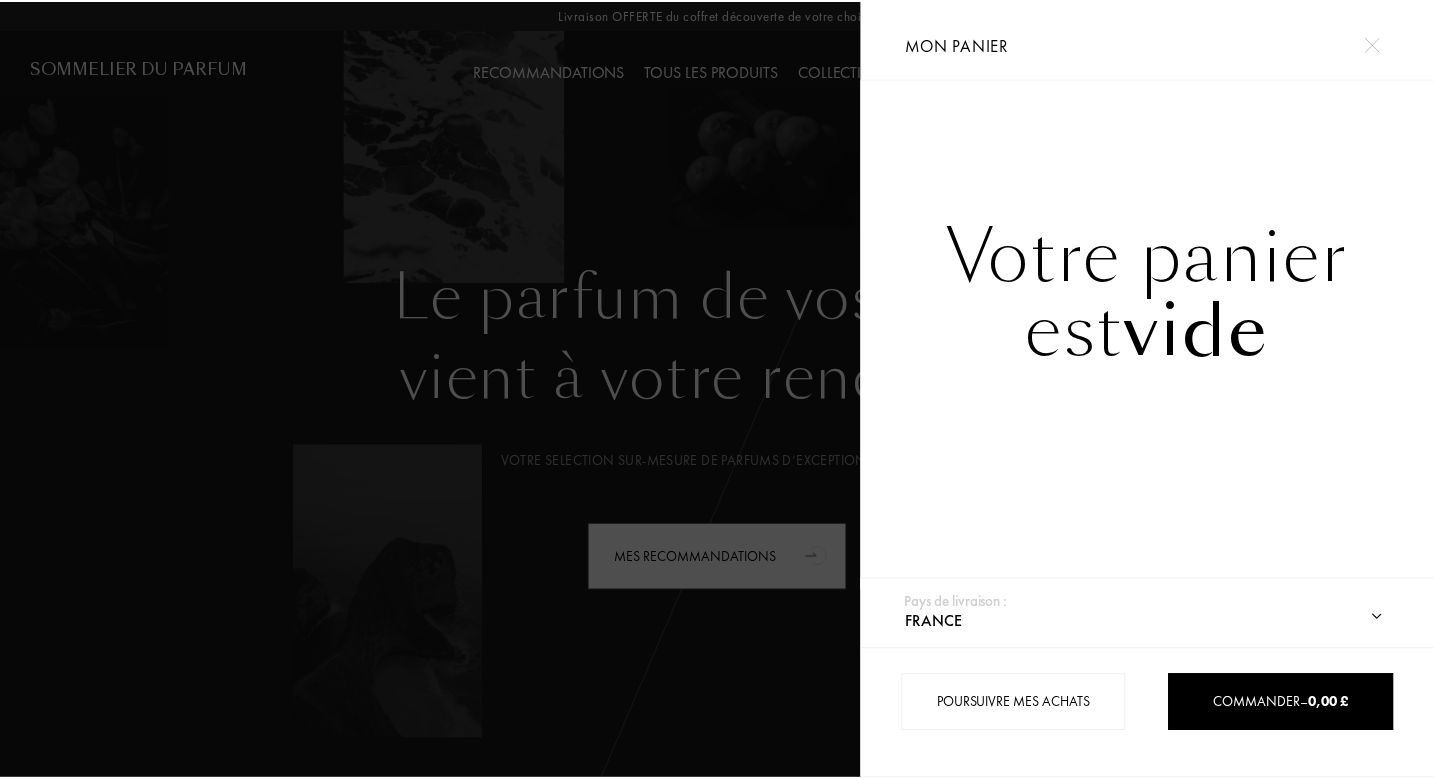 scroll, scrollTop: 0, scrollLeft: 0, axis: both 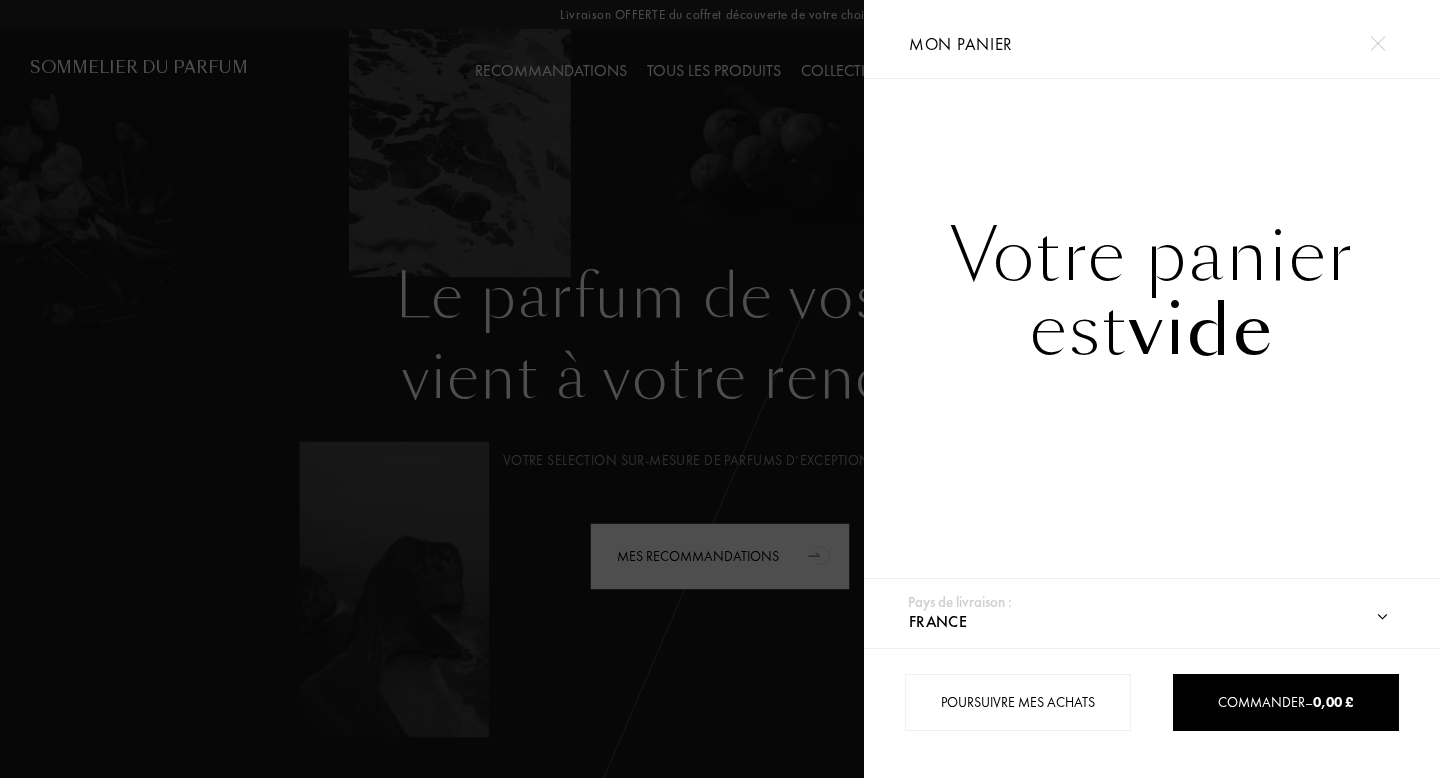 click at bounding box center [1377, 43] 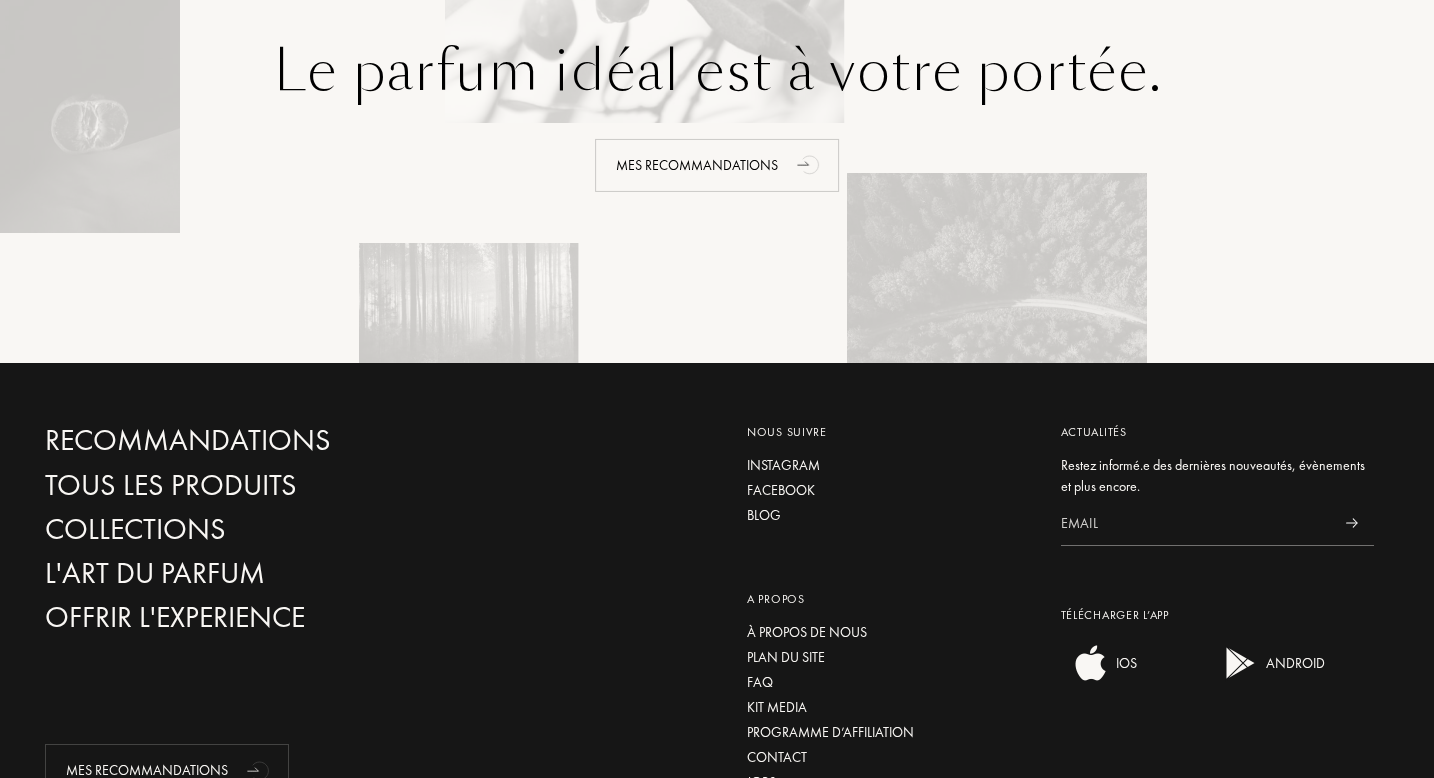 scroll, scrollTop: 4549, scrollLeft: 0, axis: vertical 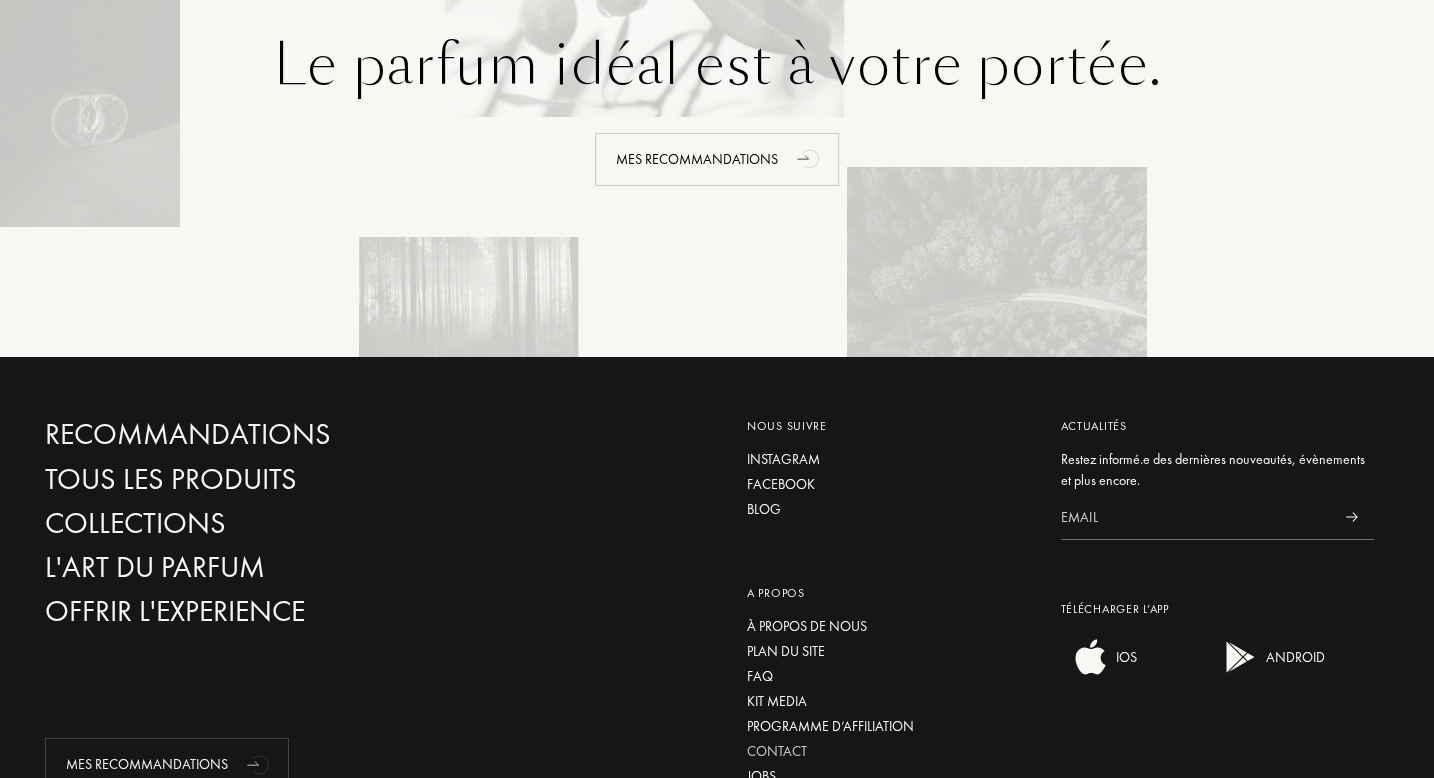 click on "Contact" at bounding box center (889, 751) 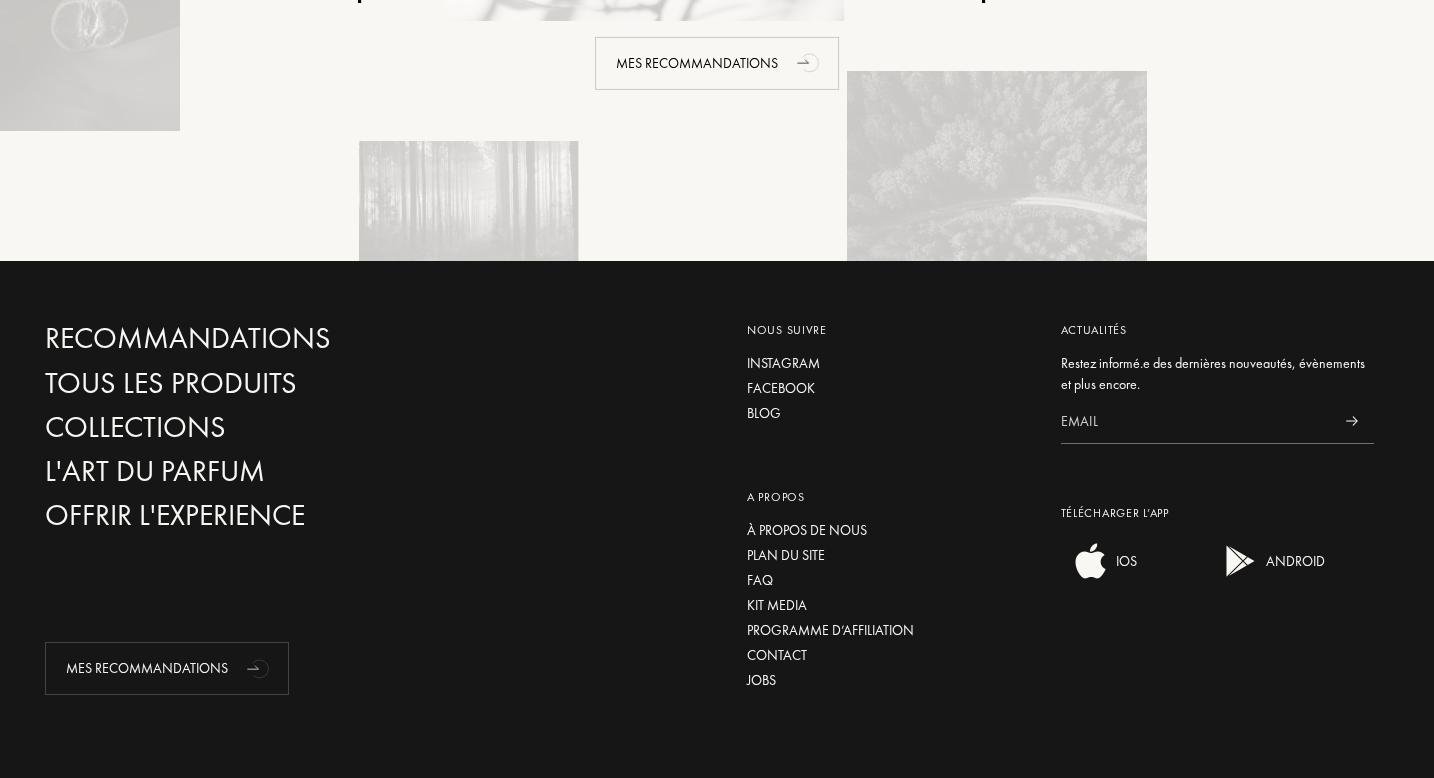 scroll, scrollTop: 4660, scrollLeft: 0, axis: vertical 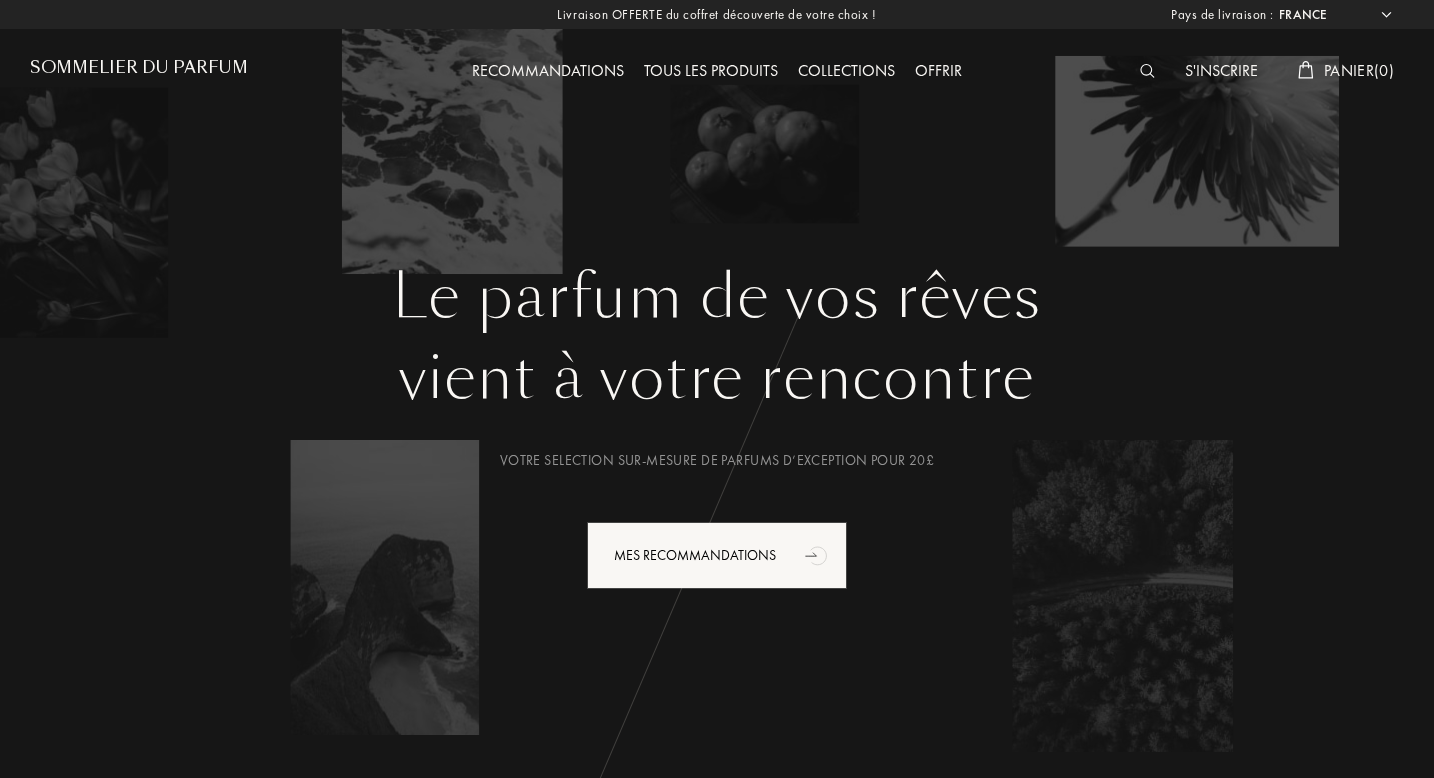 click on "Afghanistan Afrique du Sud Albanie Algérie Allemagne Andorre Angola Anguilla Antarctique Antigua-et-Barbuda Arabie saoudite Argentine Arménie Aruba Australie Autriche Azerbaïdjan Bahreïn Bangladesh Barbade Belgique Belize Benin Bermudes Bhoutan Biélorussie Bolivie Bonaire Bosnie-Herzégovine Botswana Brésil Brunei Bulgarie Burkina Faso Burundi Cambodge Cameroun Canada Cap-Vert Chili Chine Chypre Colombie Comores Corée du Nord Corée du Sud Costa Rica Côte d'Ivoire Croatie Cuba Curaçao Danemark Djibouti Dominique Égypte Émirats arabes unis Équateur Érythrée Espagne Estonie États fédérés de Micronésie États-Unis Éthiopie Fidji Finlande France Gabon Gambie Géorgie Géorgie du Sud et îles Sandwich du Sud Ghana Grande Bretagne Grèce Grenade Groenland Guadeloupe Guatemala Guinée Guinée équatoriale Guinée française Guinée-Bissau Guyane Haïti Honduras Hong Kong Hongrie Île Clipperton Île de Navassa Île Maurice Îles Caïmans Îles Salomon Îles Vierges américaines Inde Indonésie" at bounding box center (1334, 15) 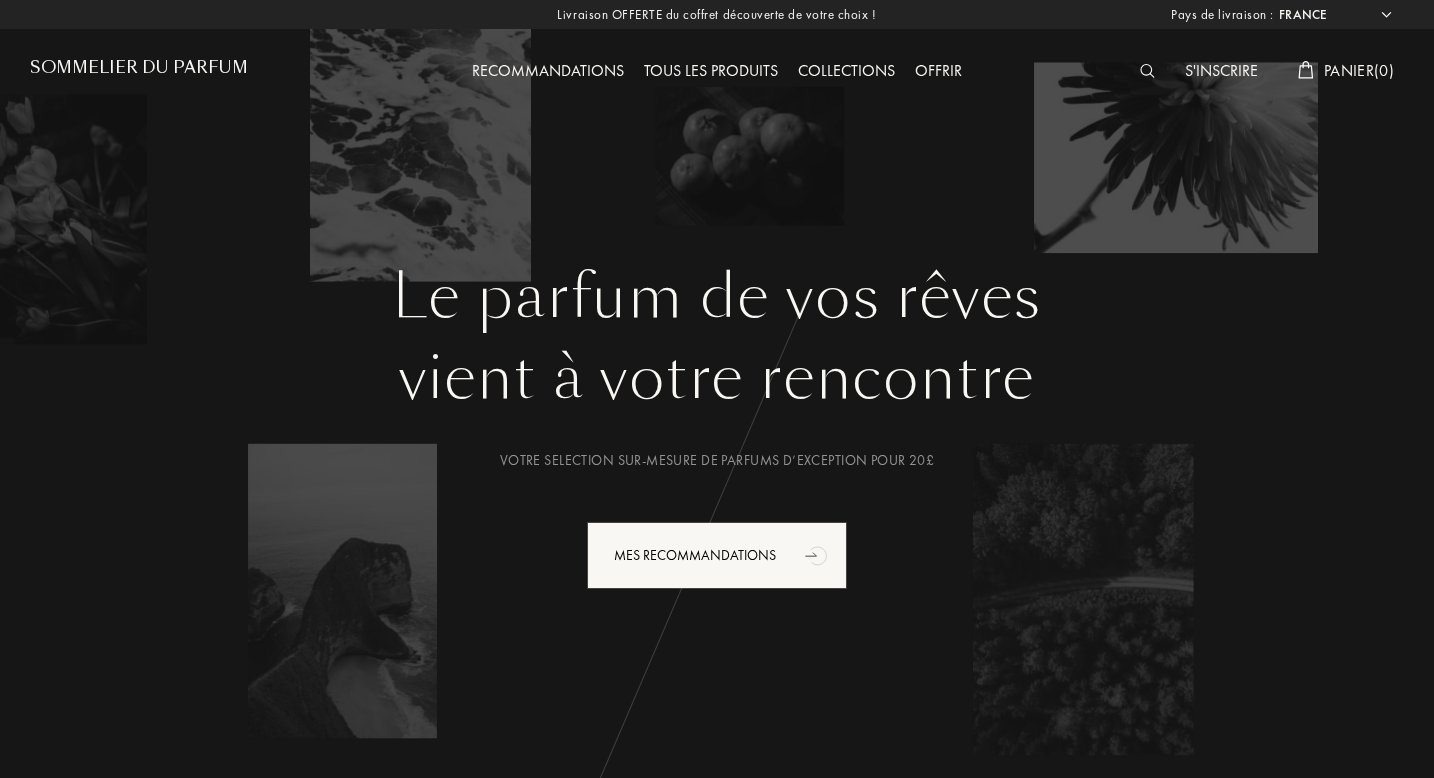 click on "Tous les produits" at bounding box center (711, 72) 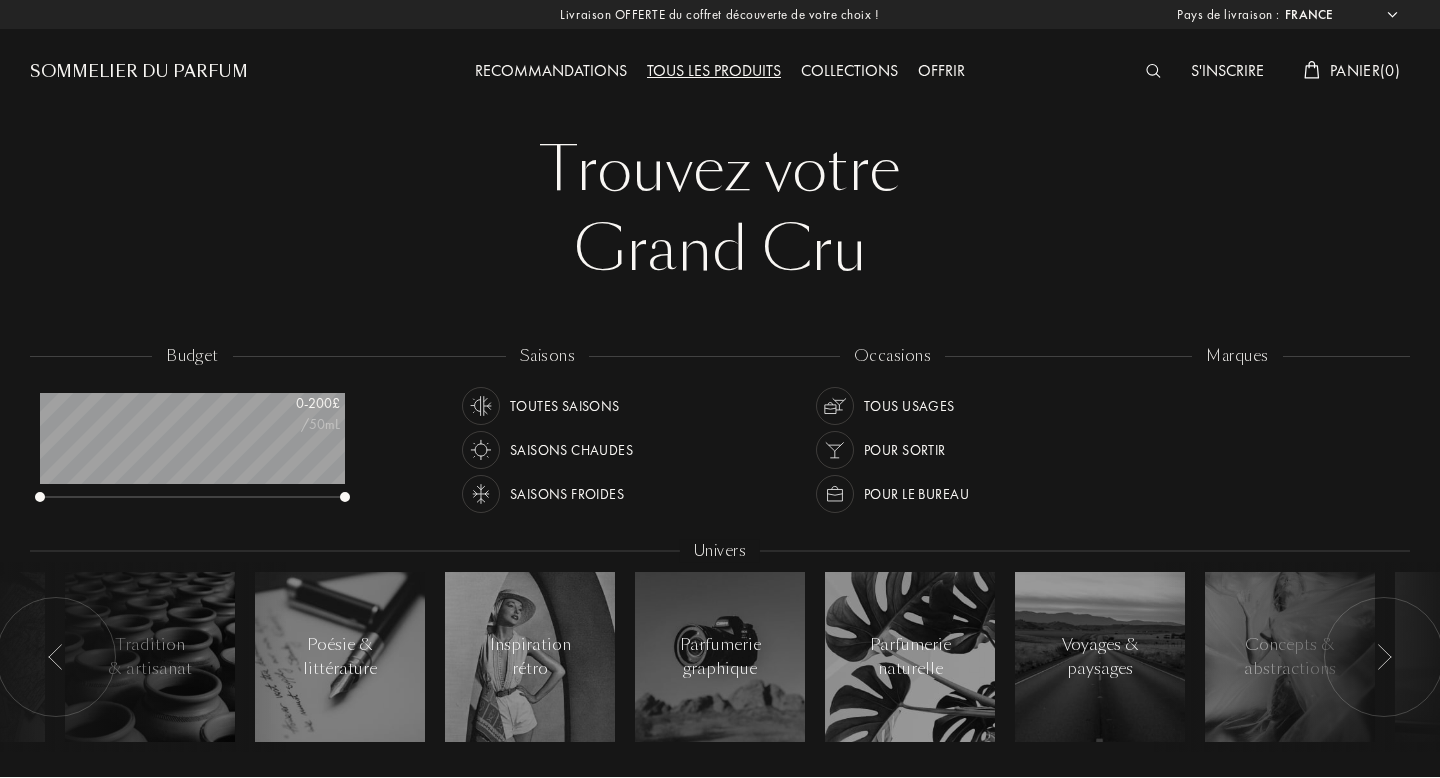 select on "FR" 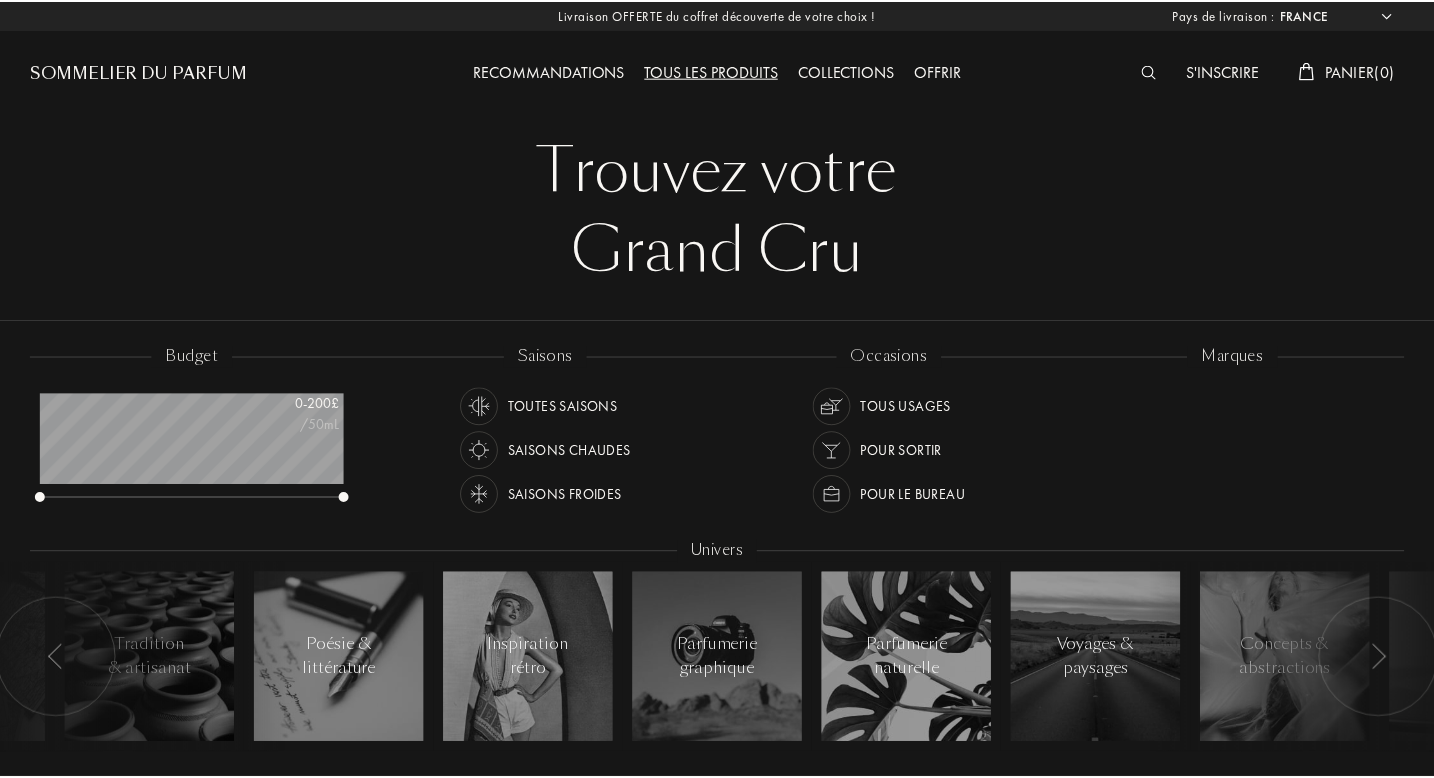 scroll, scrollTop: 0, scrollLeft: 0, axis: both 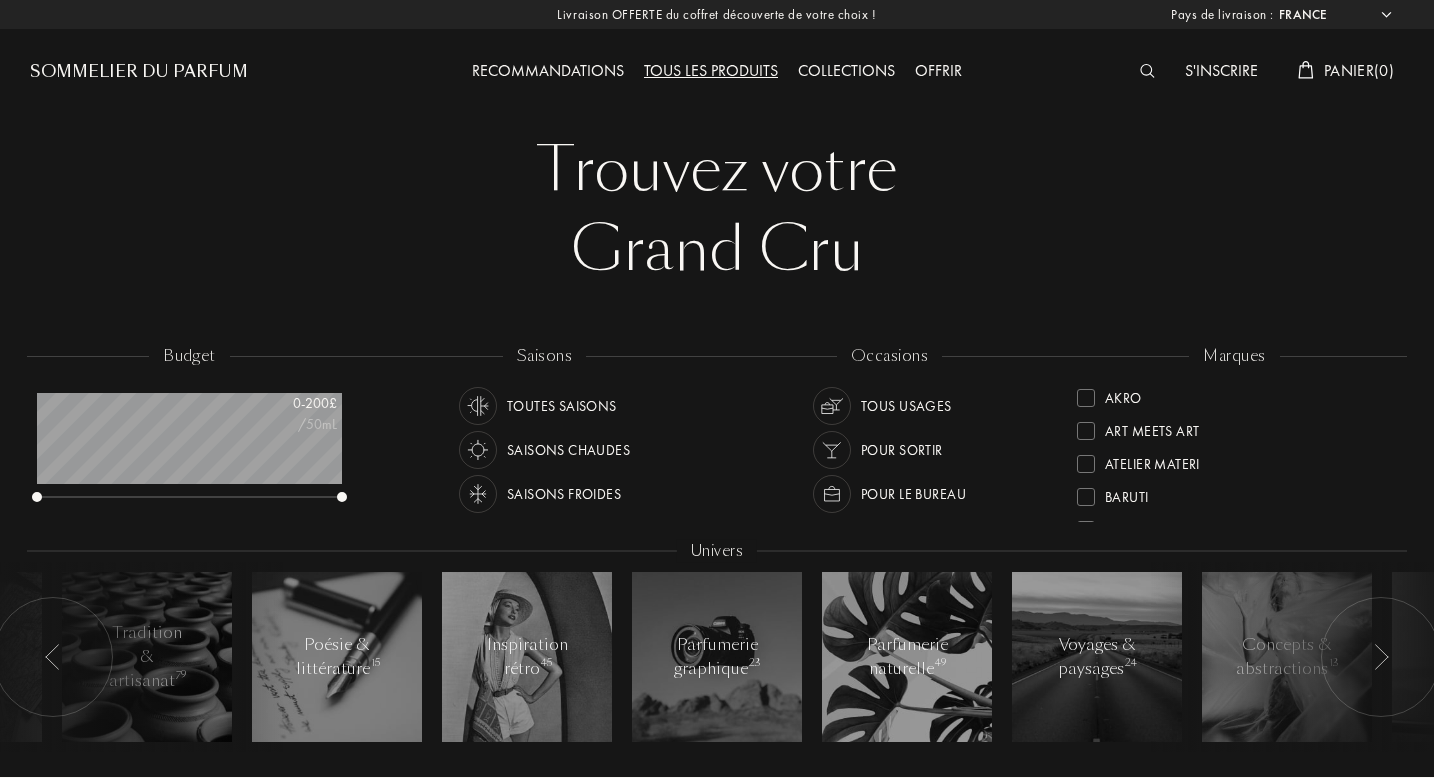 click at bounding box center (1147, 71) 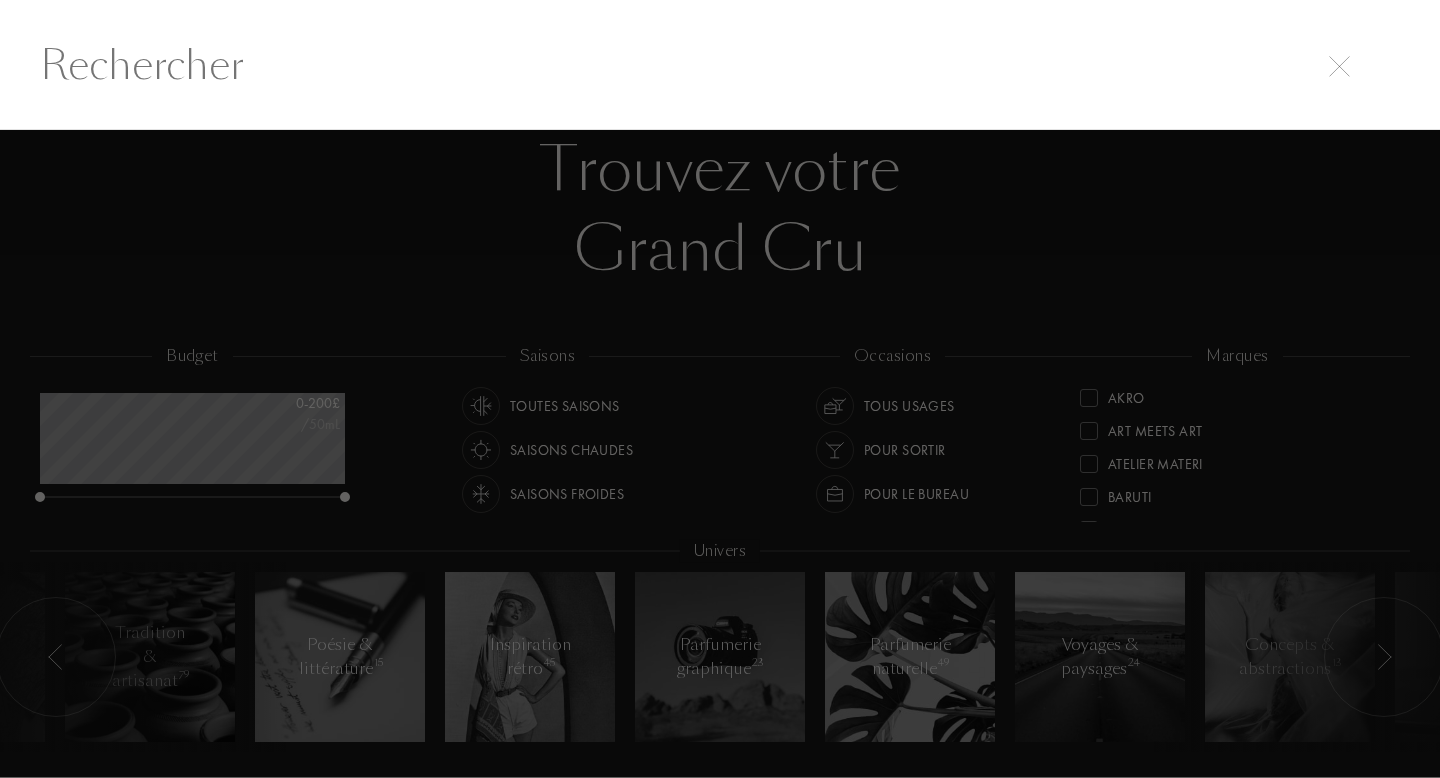 scroll, scrollTop: 1, scrollLeft: 0, axis: vertical 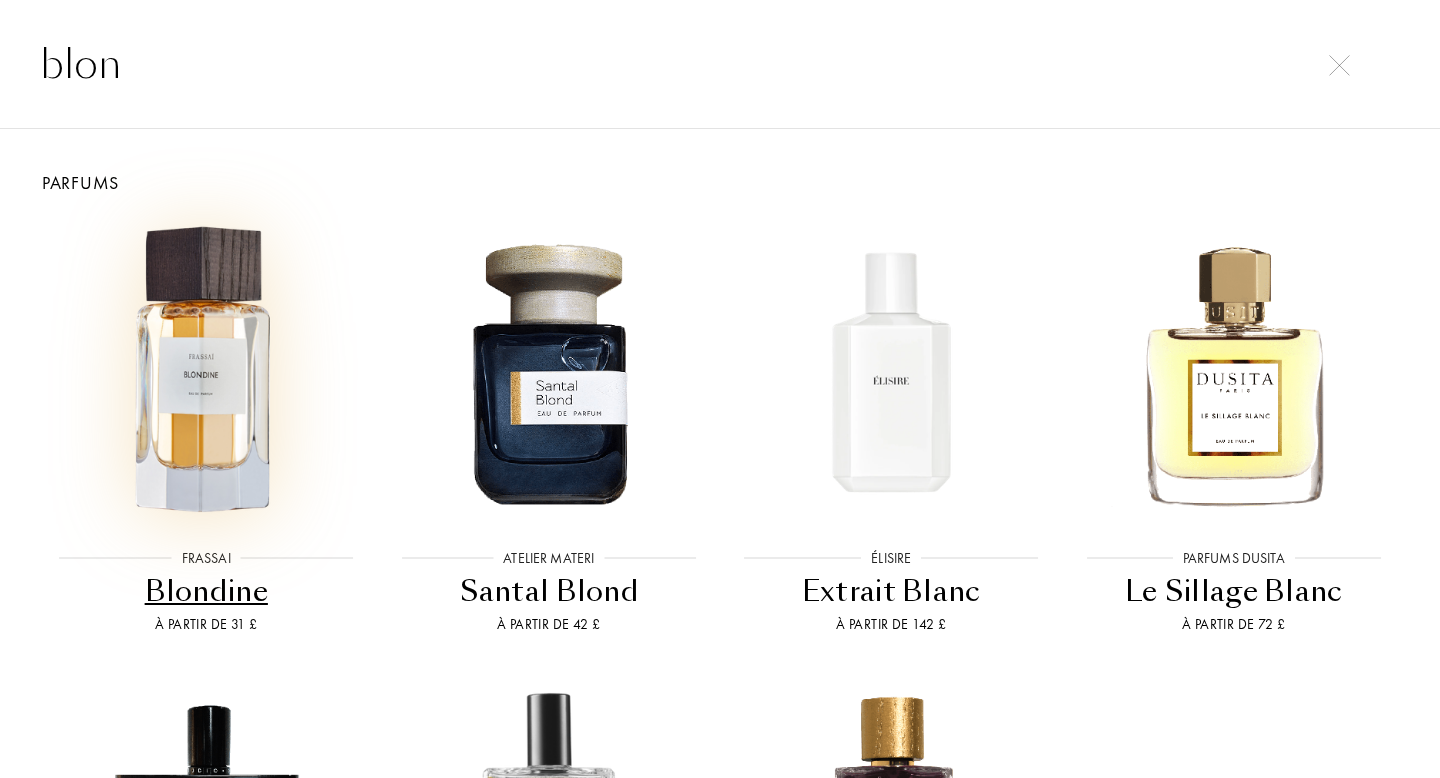type on "blon" 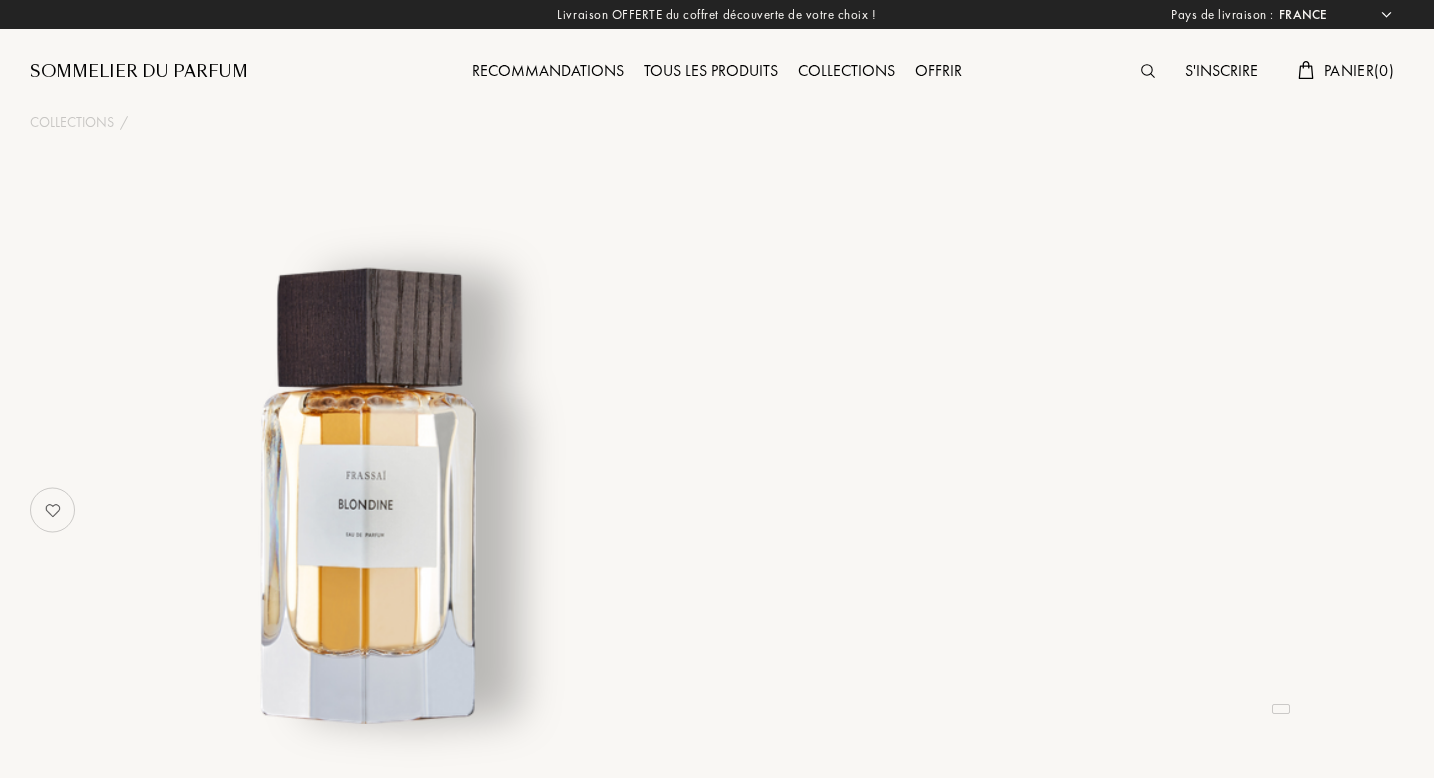 select on "FR" 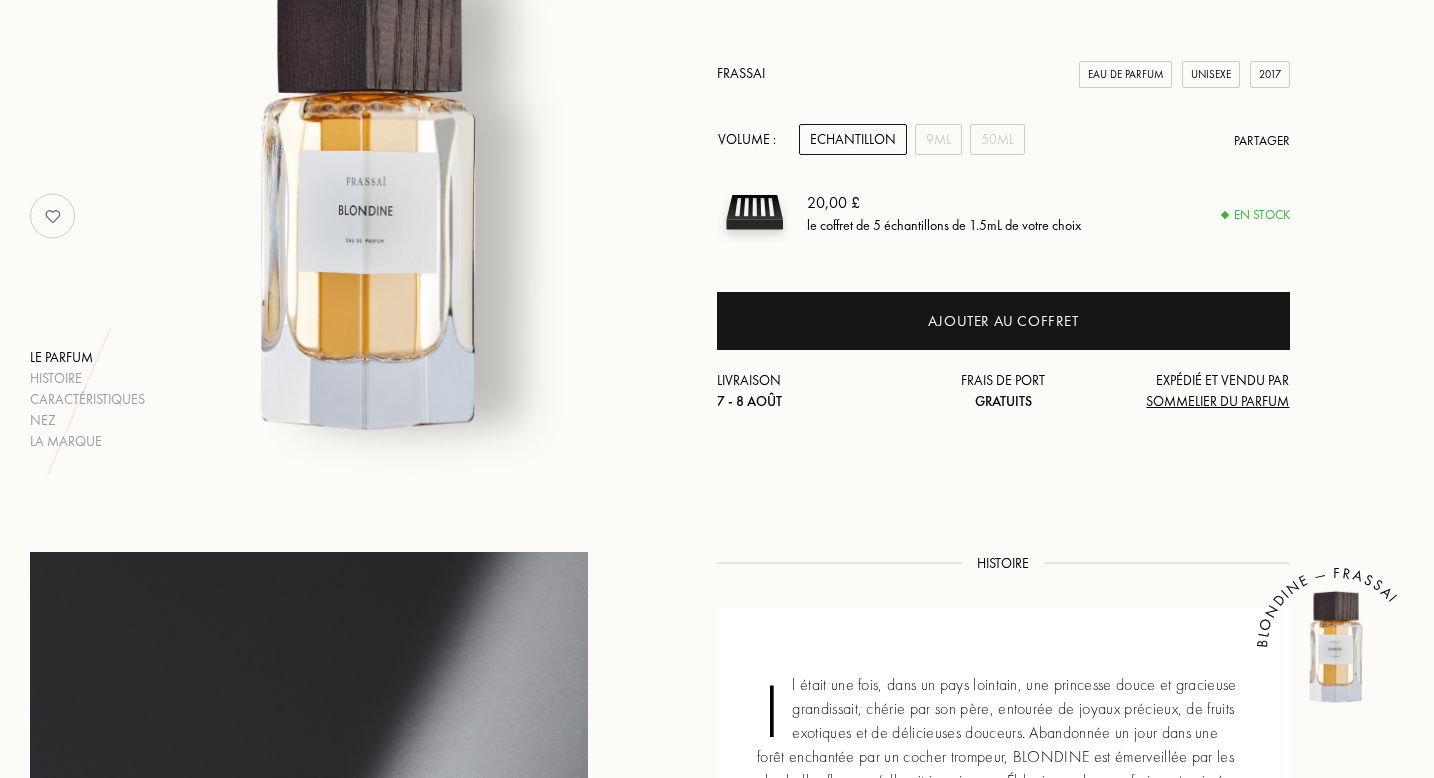scroll, scrollTop: 149, scrollLeft: 0, axis: vertical 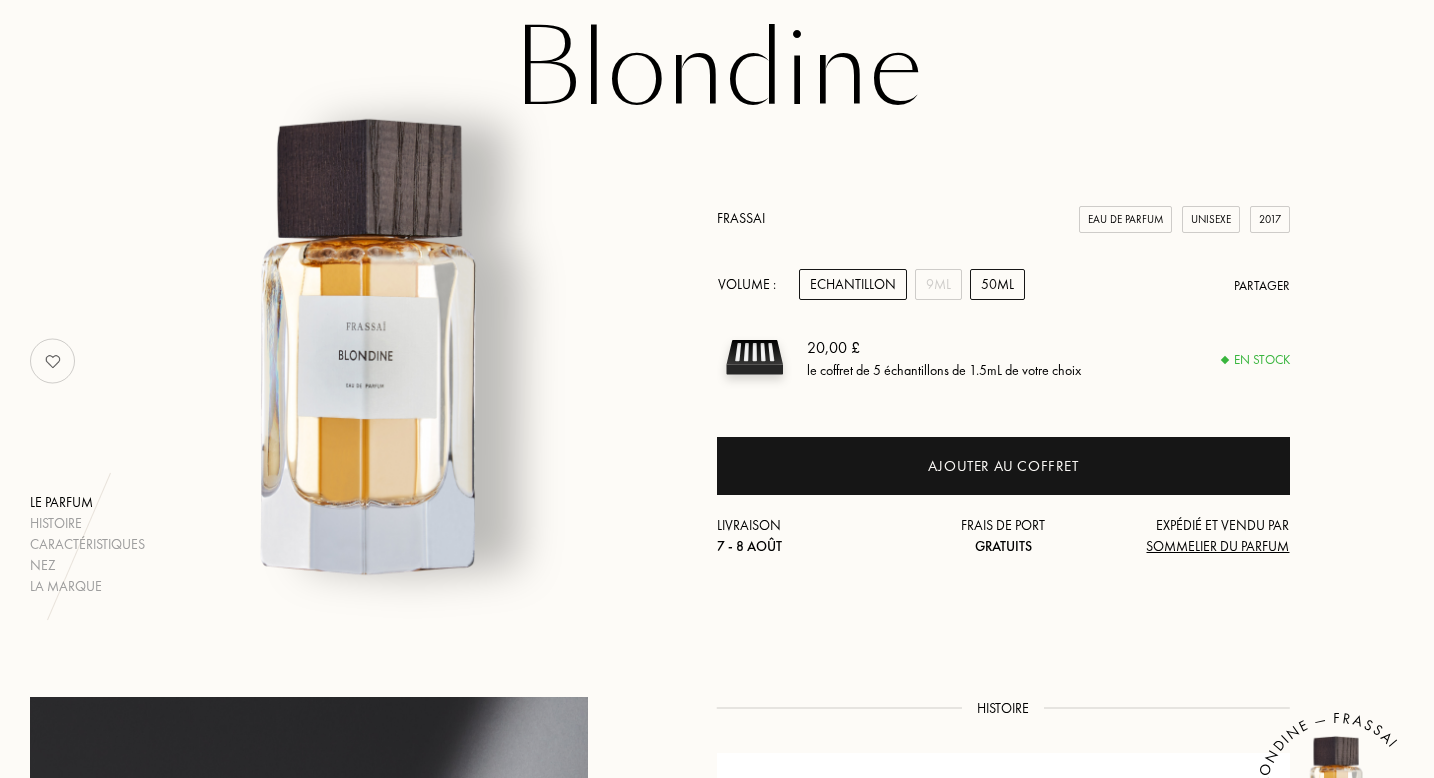 click on "50mL" at bounding box center [997, 284] 